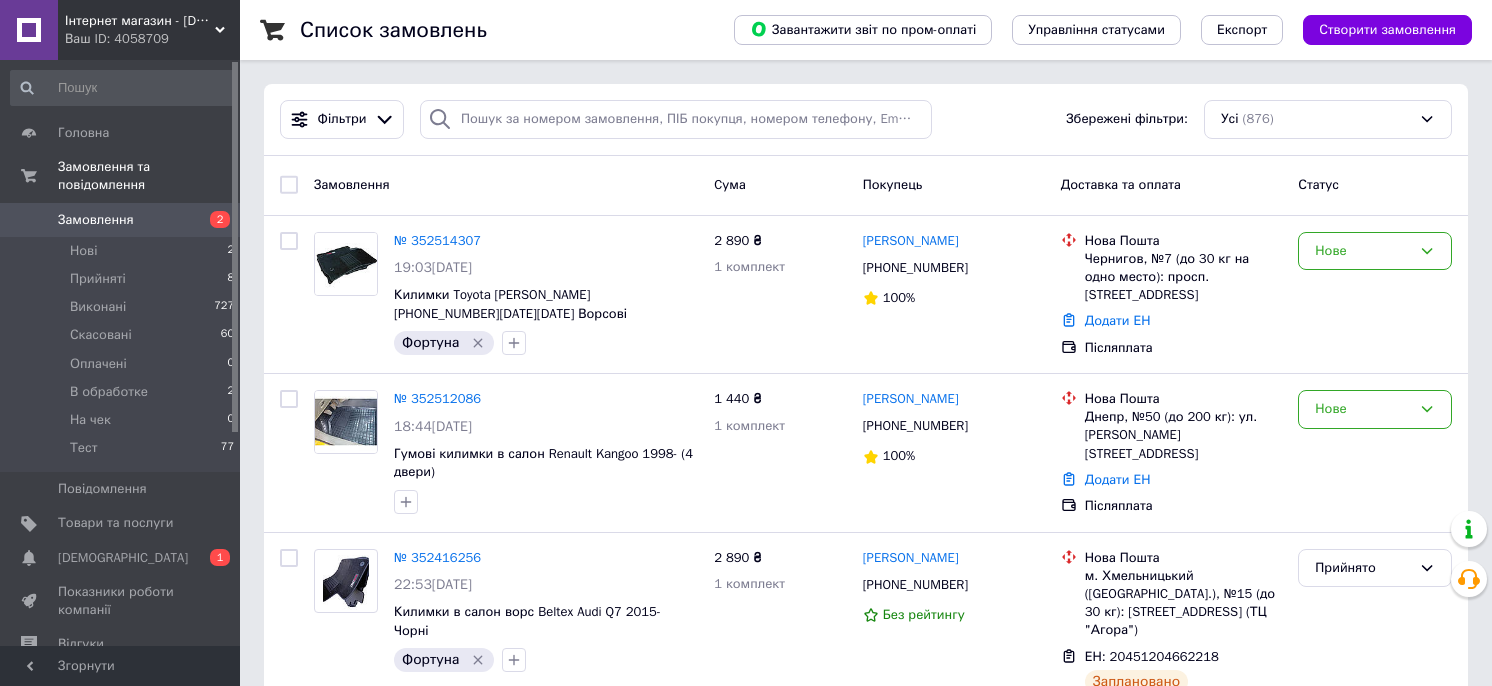 scroll, scrollTop: 0, scrollLeft: 0, axis: both 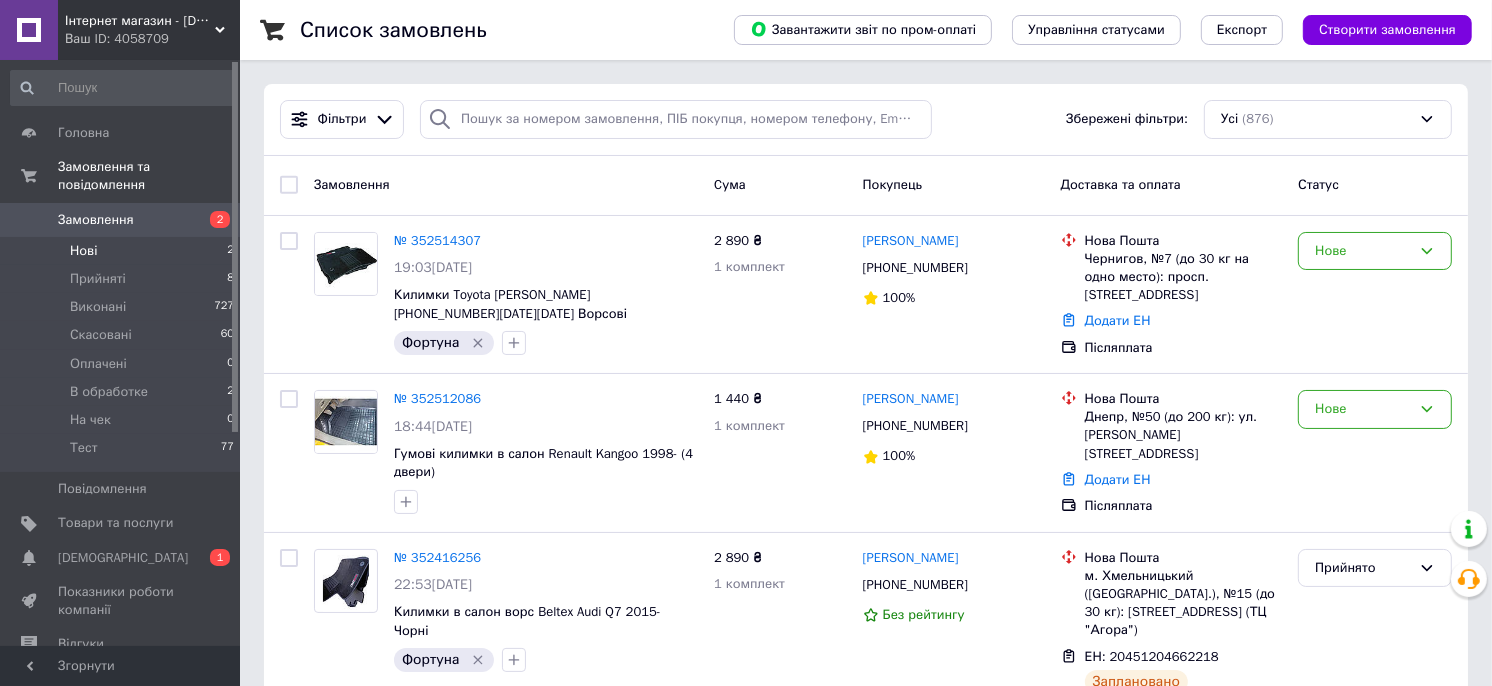 click on "Нові 2" at bounding box center [123, 251] 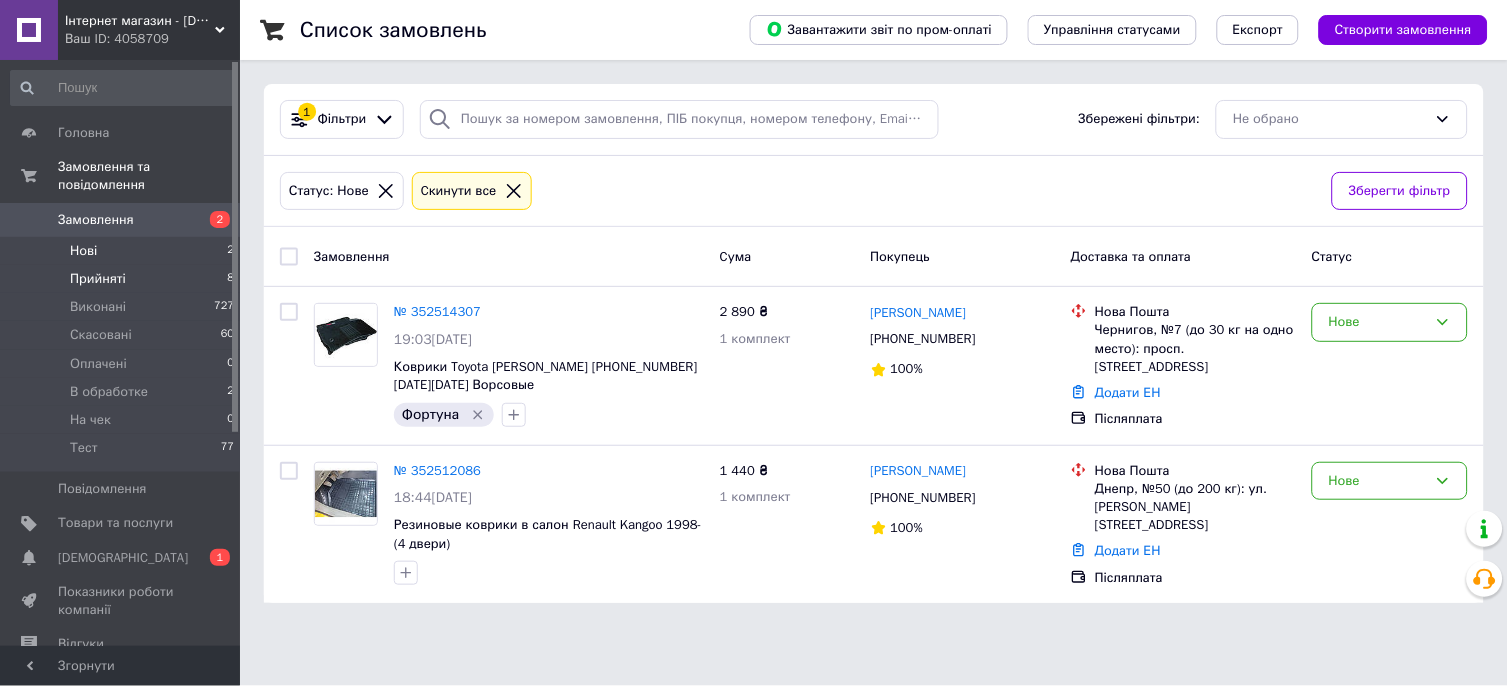click on "Прийняті 8" at bounding box center [123, 279] 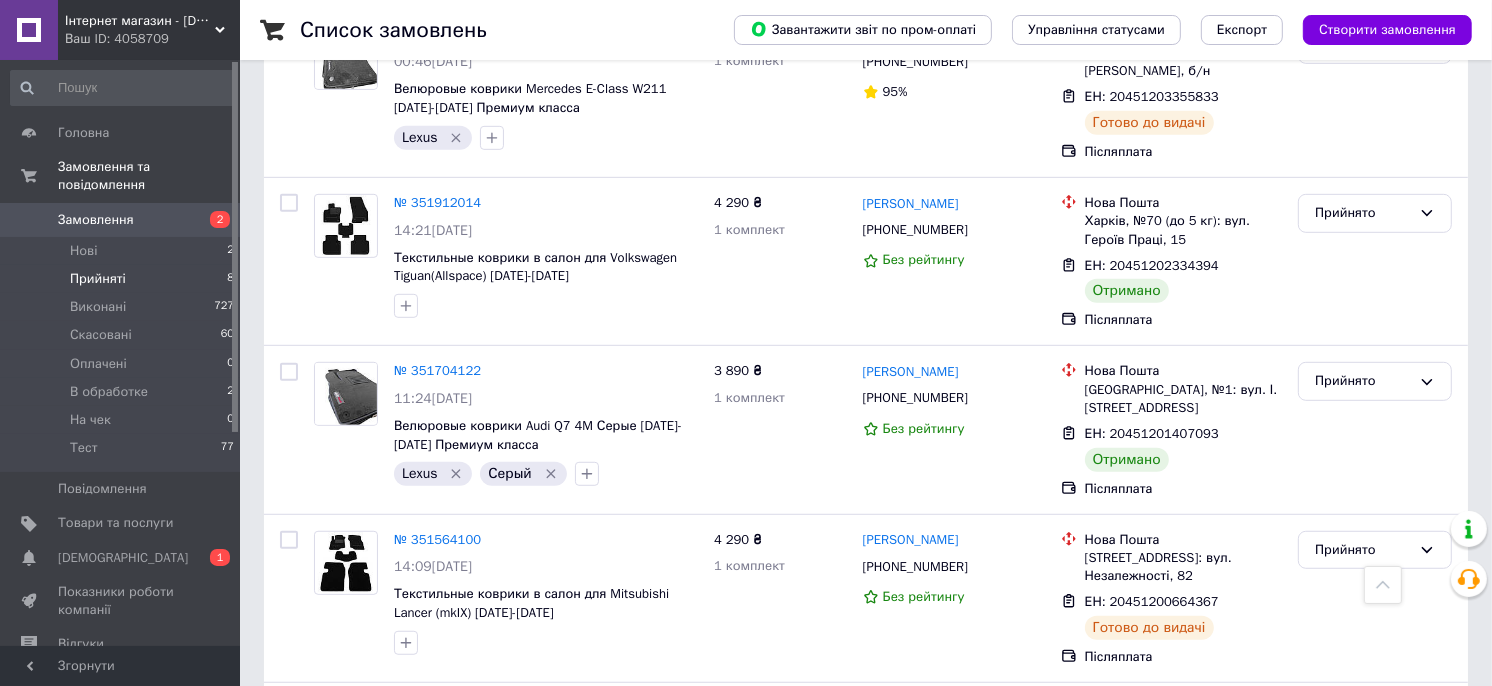 scroll, scrollTop: 945, scrollLeft: 0, axis: vertical 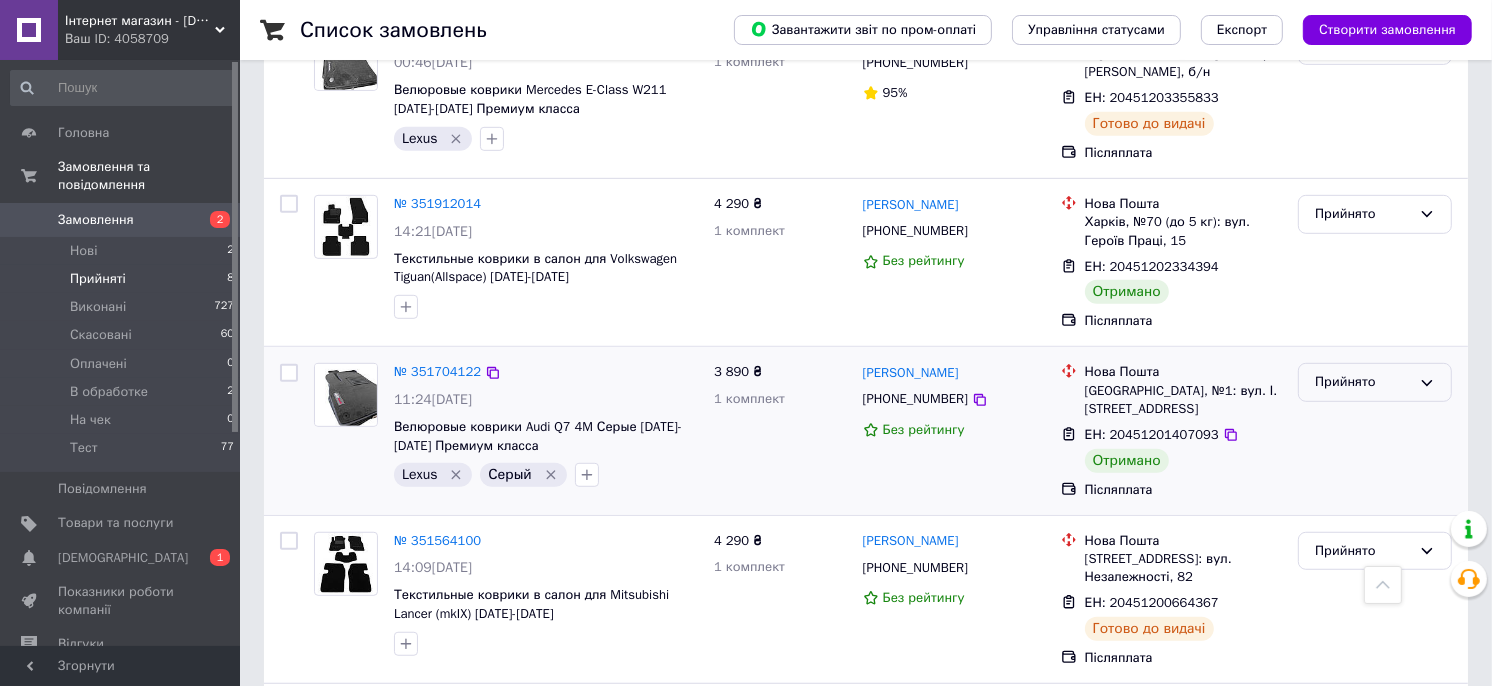 click on "Прийнято" at bounding box center (1363, 382) 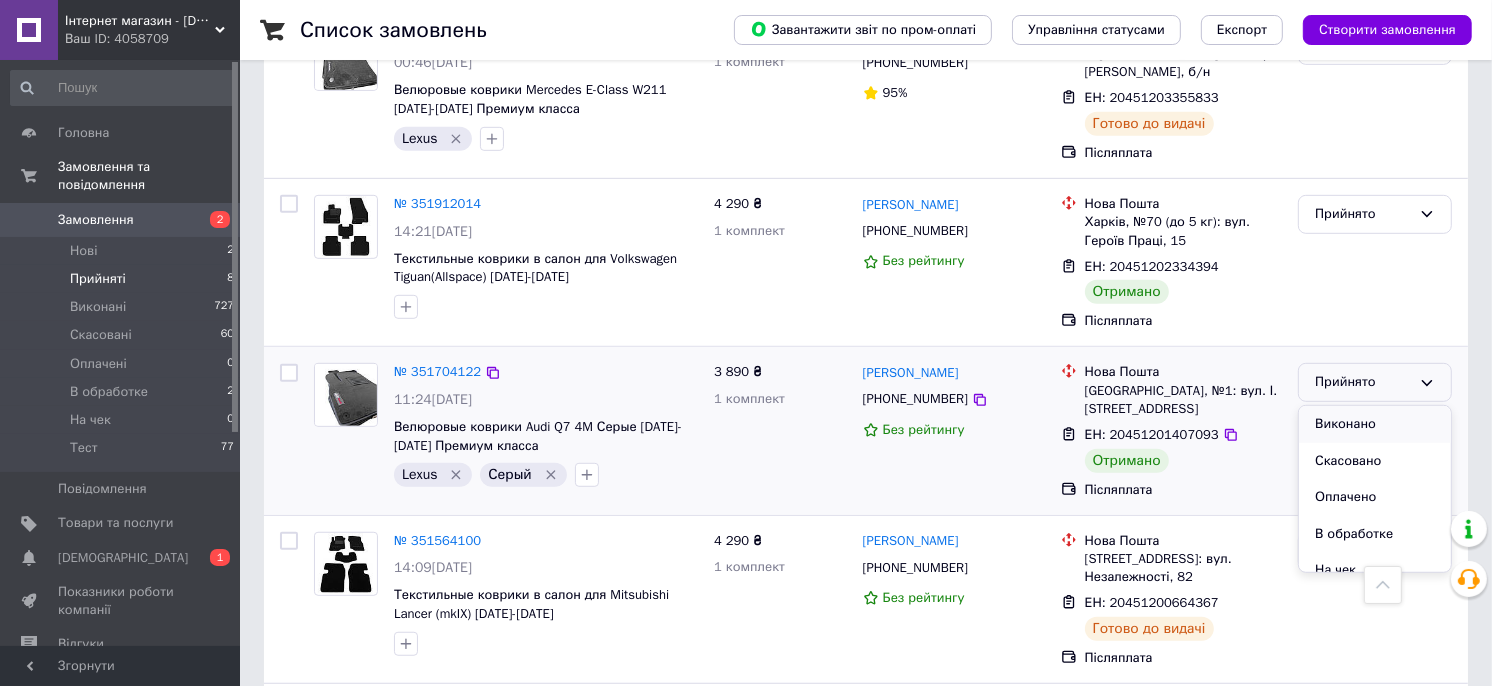 click on "Виконано" at bounding box center [1375, 424] 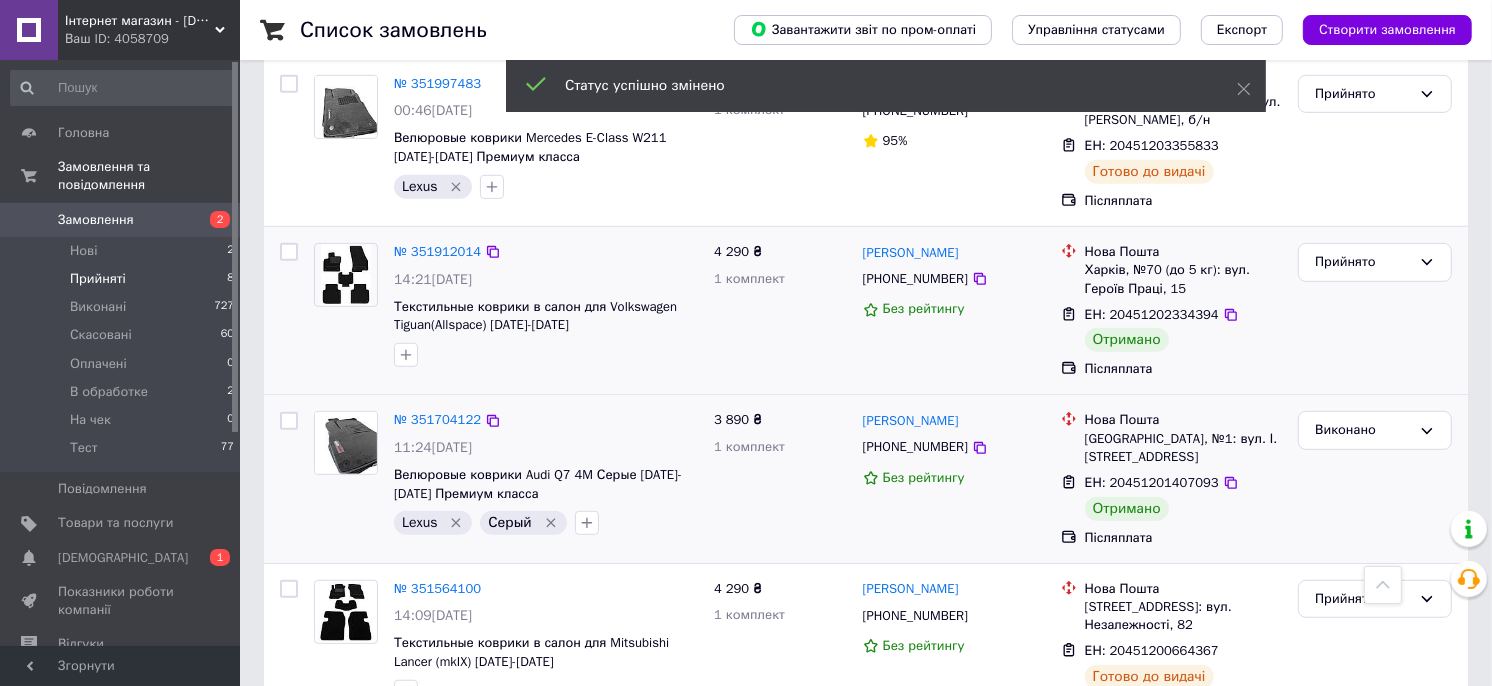 scroll, scrollTop: 888, scrollLeft: 0, axis: vertical 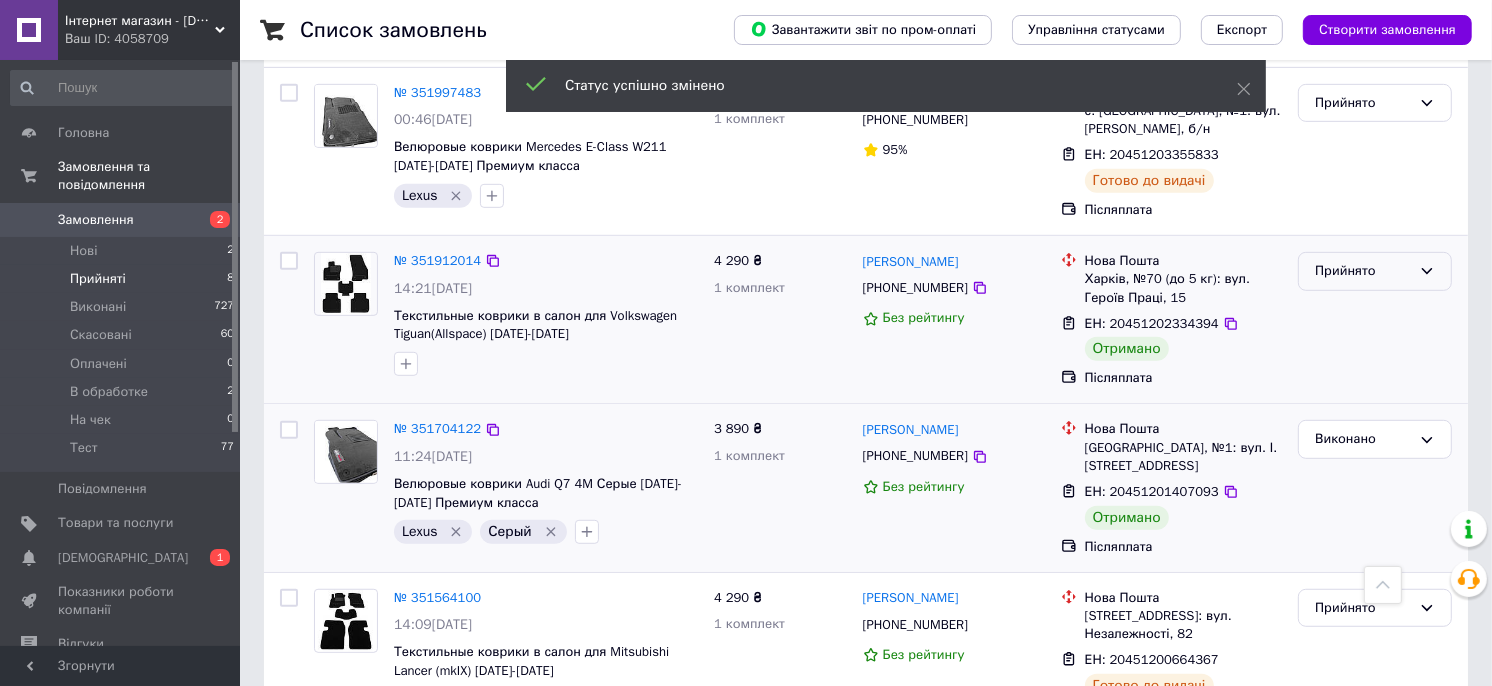 click on "Прийнято" at bounding box center [1363, 271] 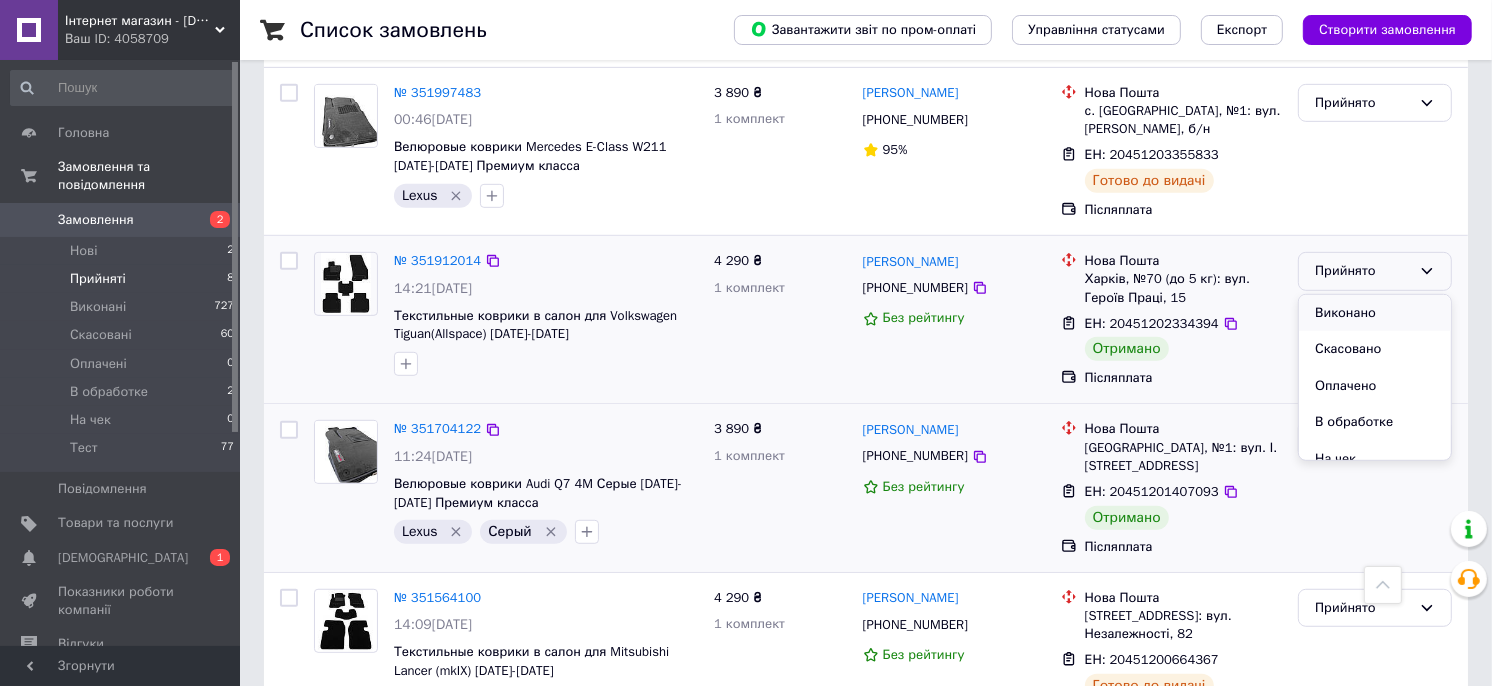 click on "Виконано" at bounding box center [1375, 313] 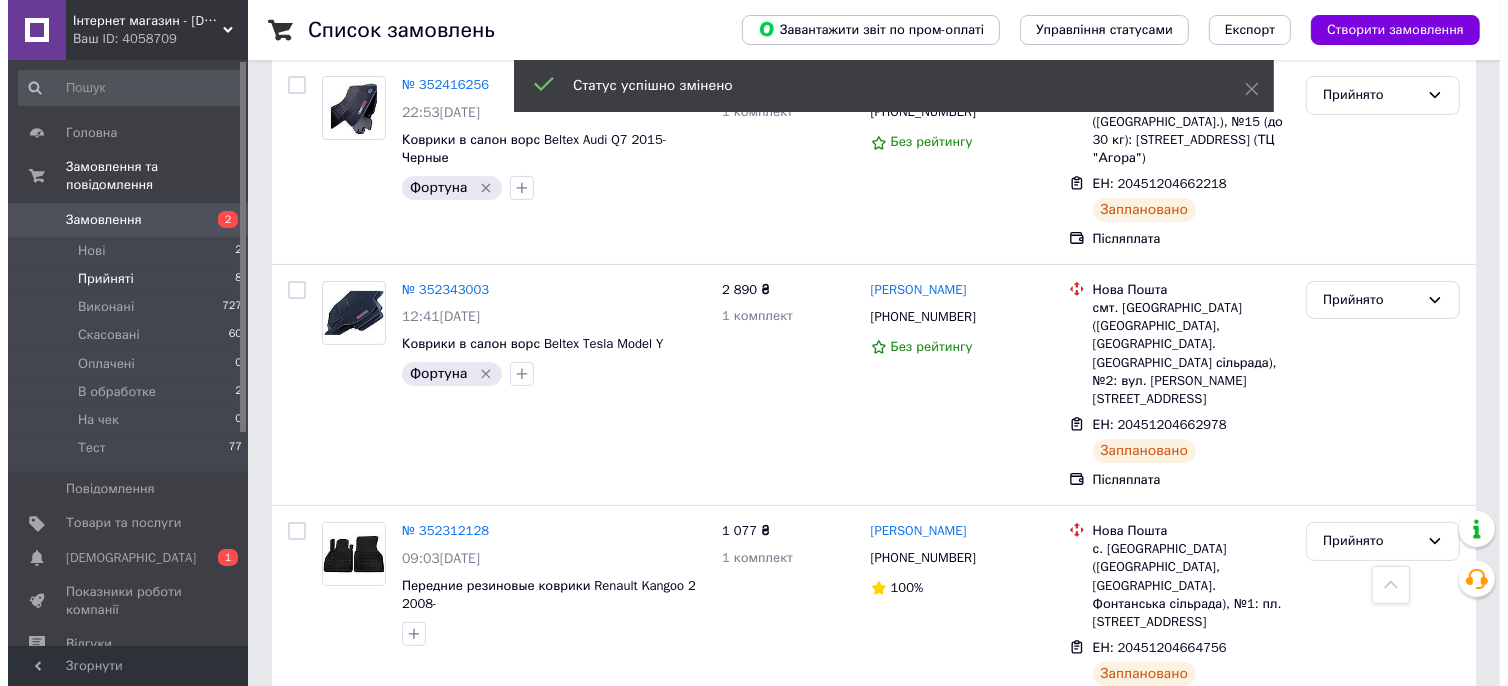 scroll, scrollTop: 0, scrollLeft: 0, axis: both 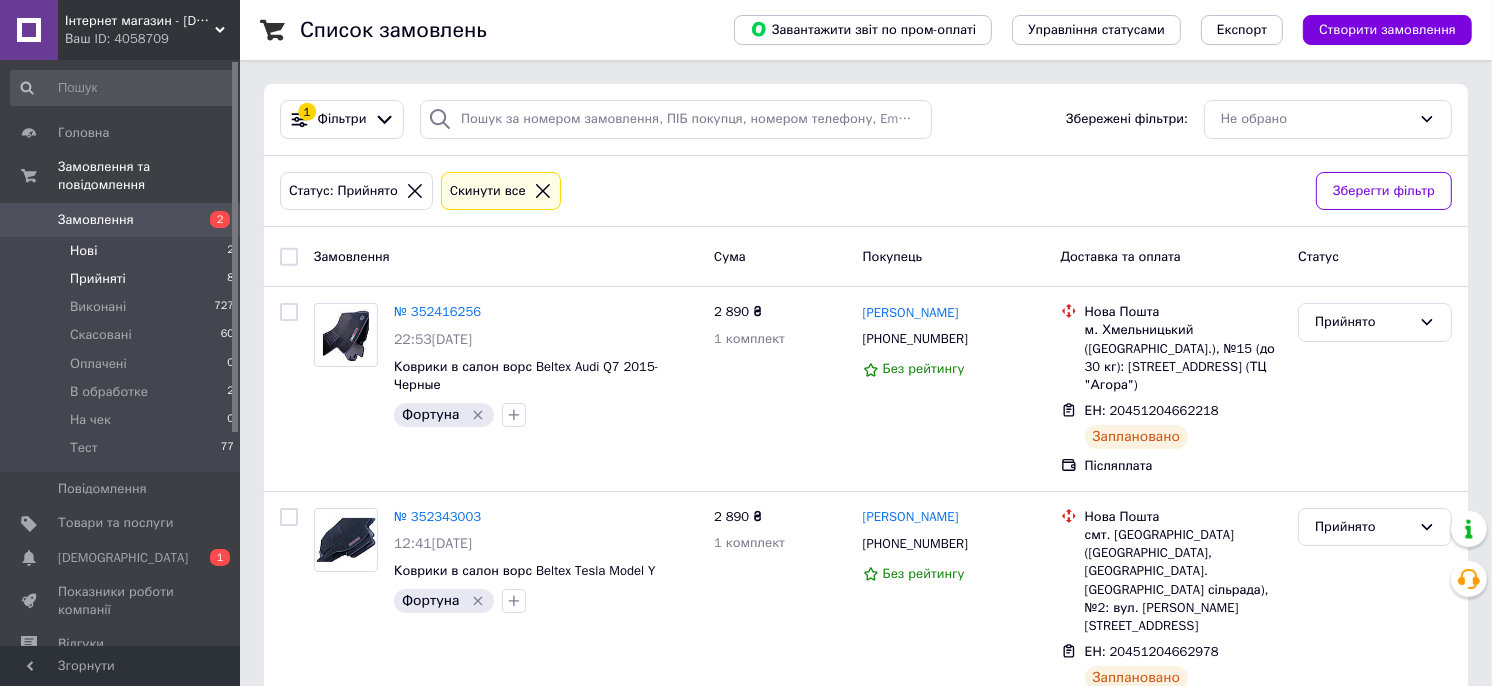 click on "Нові 2" at bounding box center (123, 251) 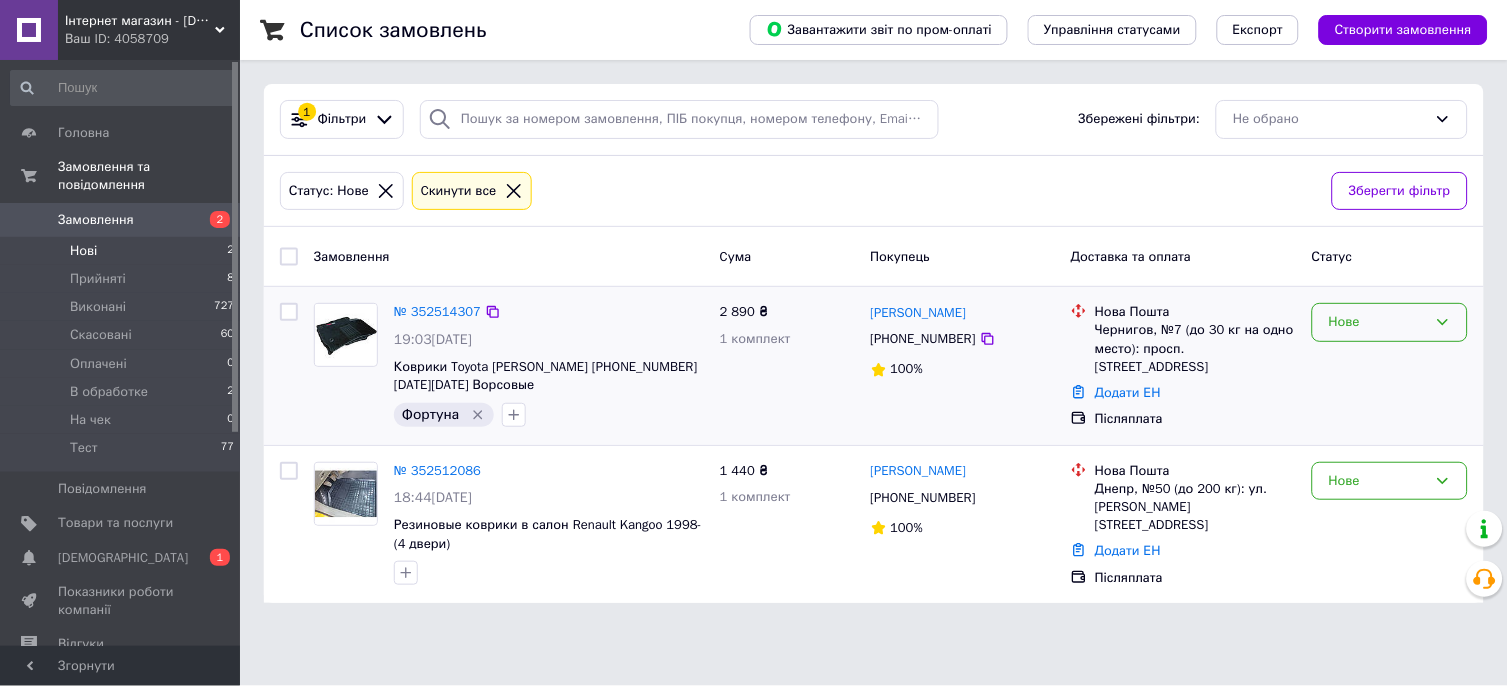 click on "Нове" at bounding box center [1378, 322] 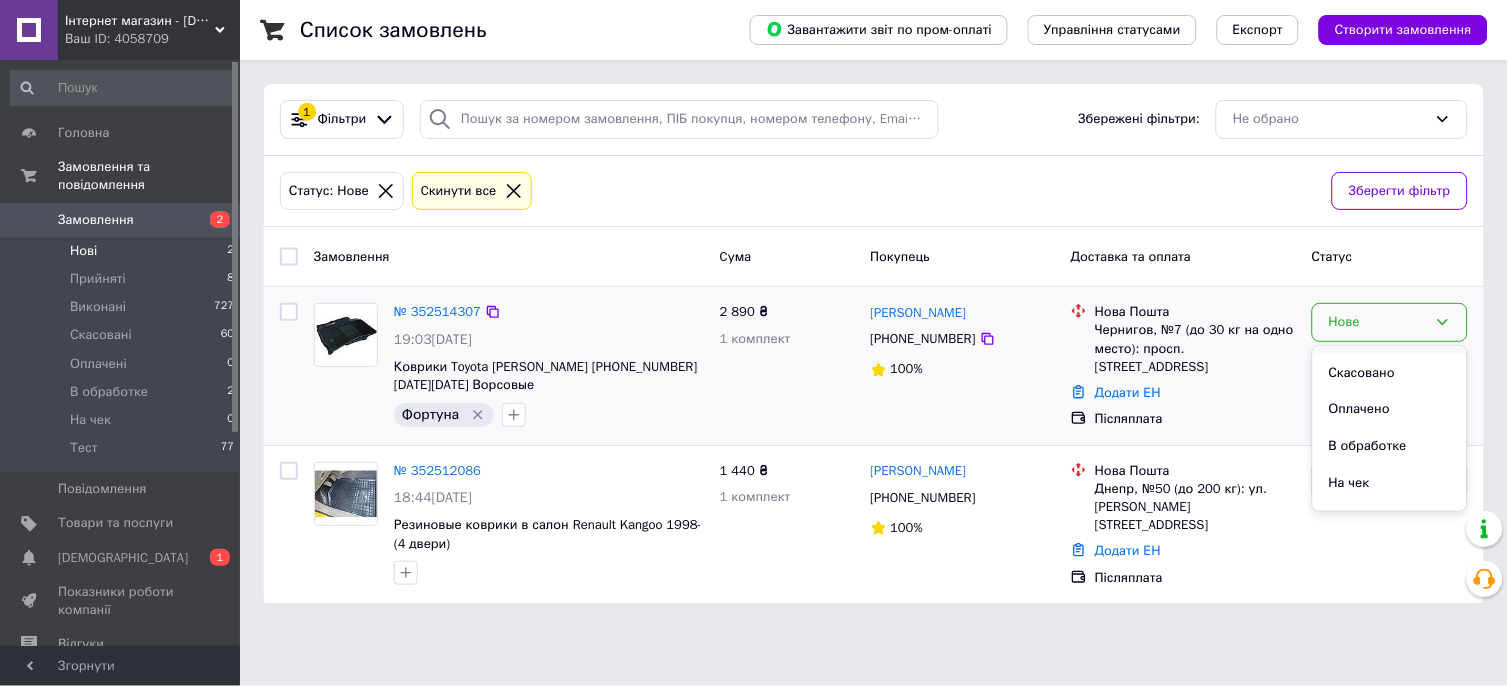 scroll, scrollTop: 90, scrollLeft: 0, axis: vertical 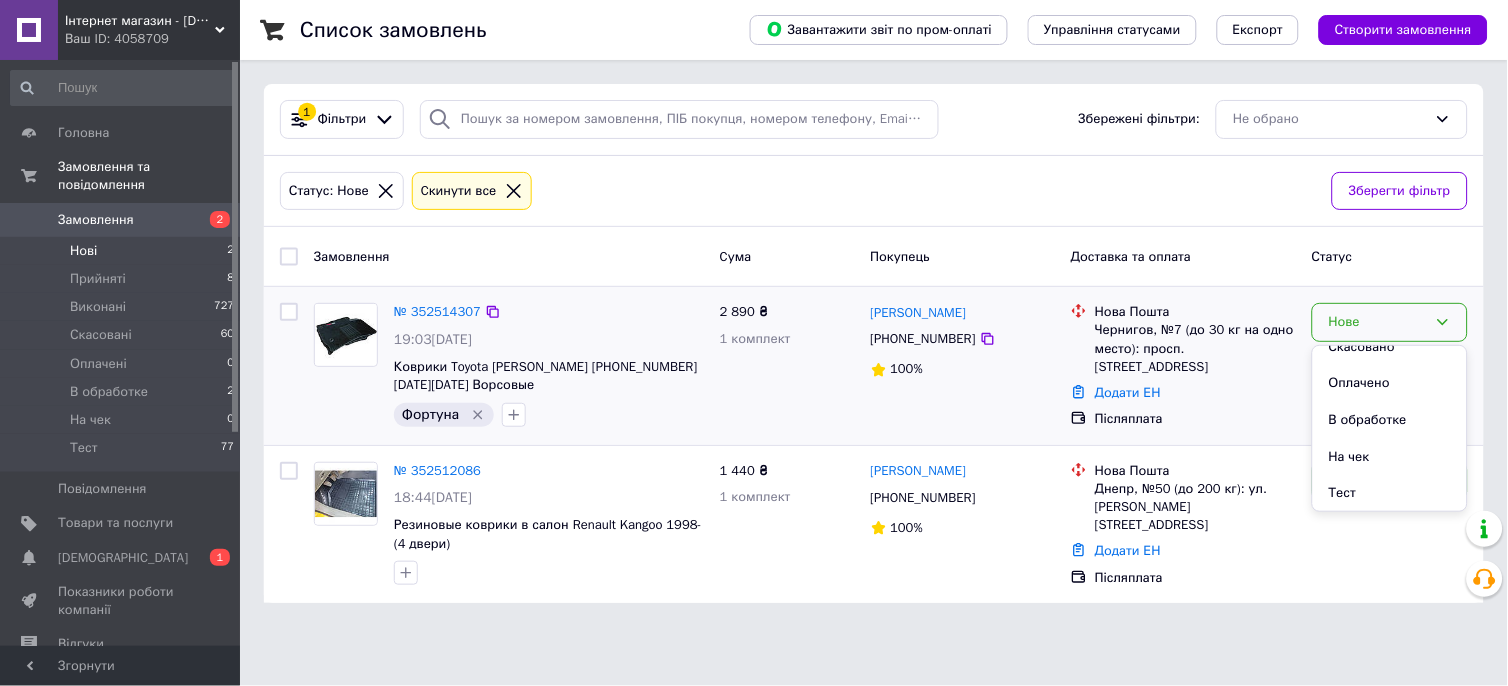 click on "В обработке" at bounding box center [1390, 420] 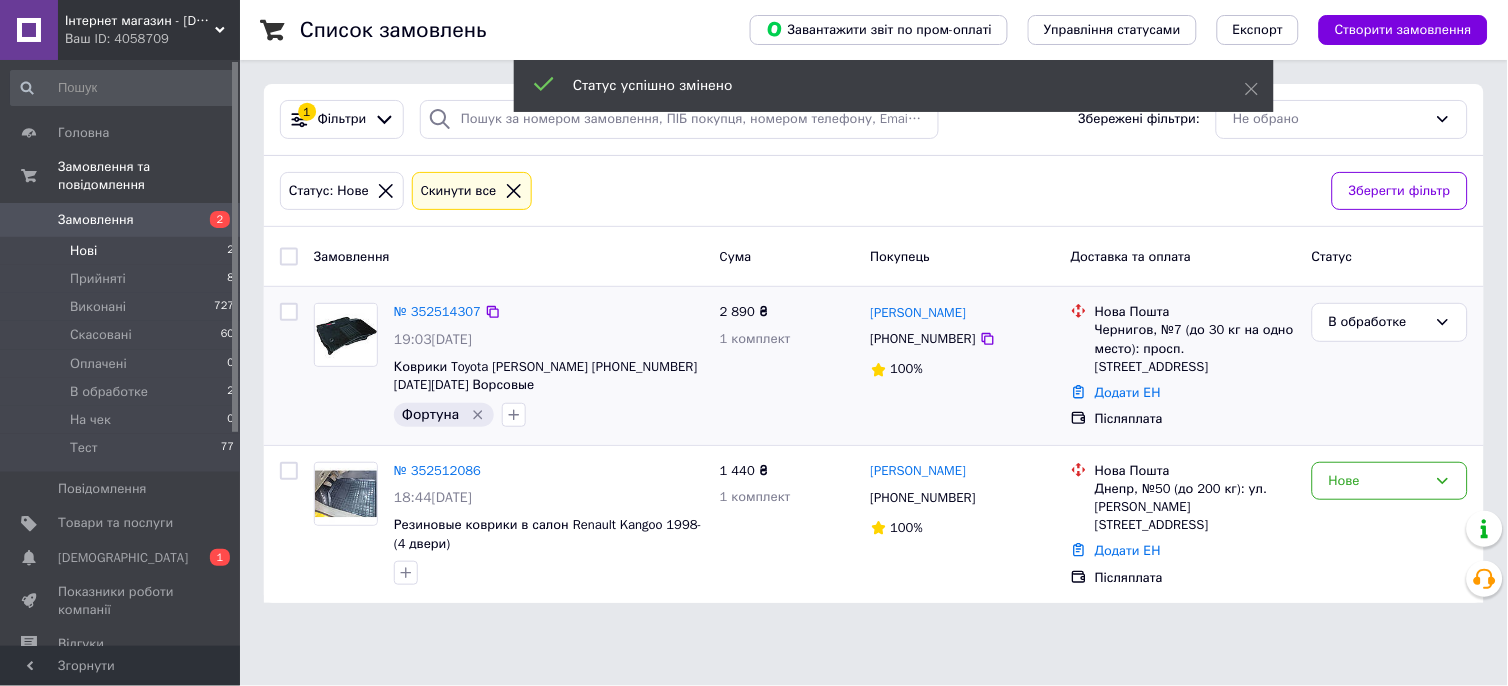 click on "Нове" at bounding box center [1378, 481] 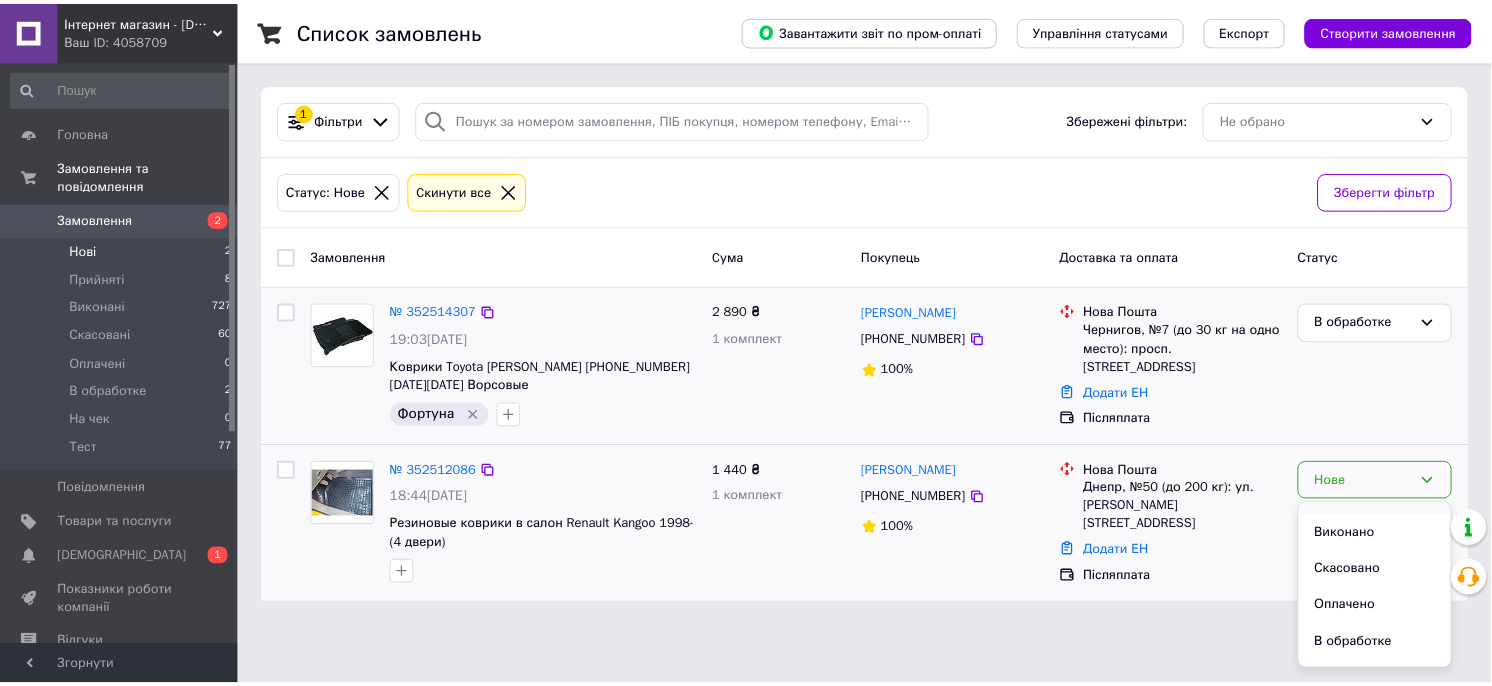 scroll, scrollTop: 27, scrollLeft: 0, axis: vertical 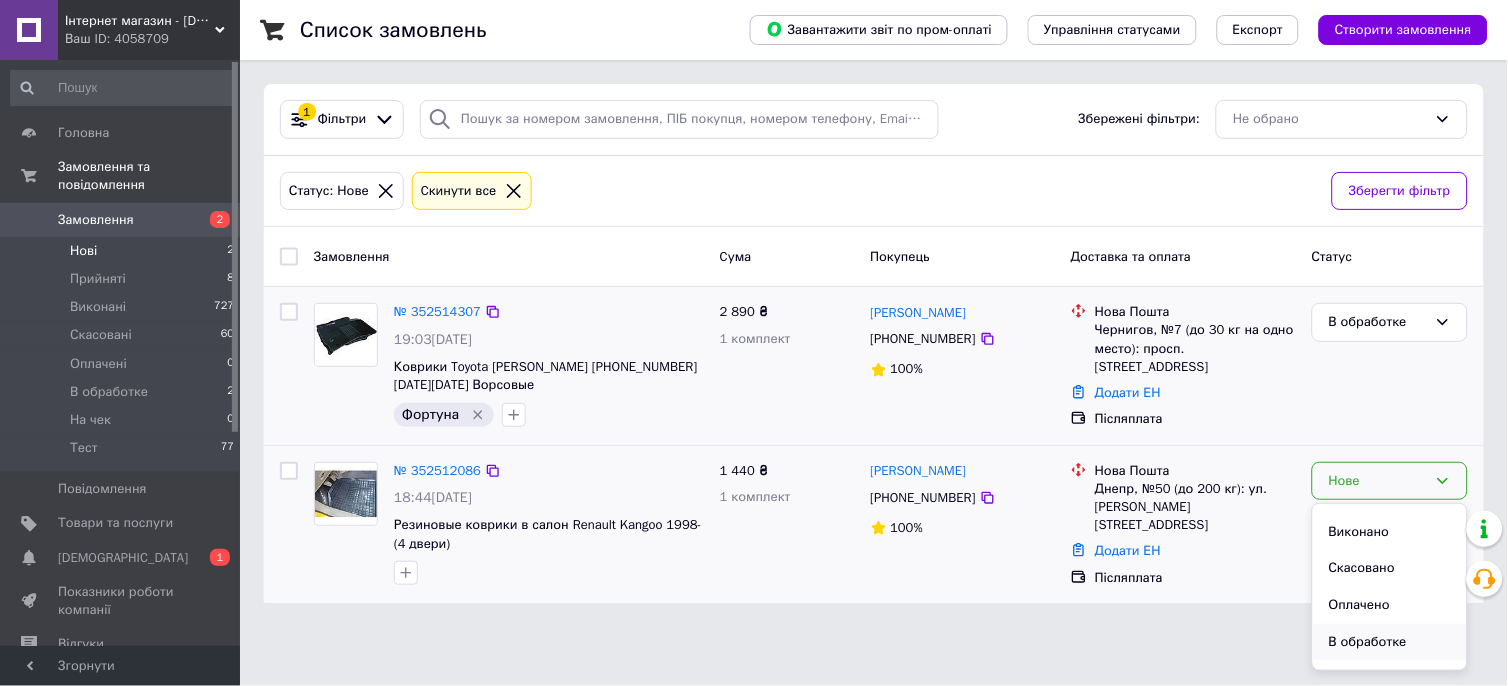 click on "В обработке" at bounding box center [1390, 642] 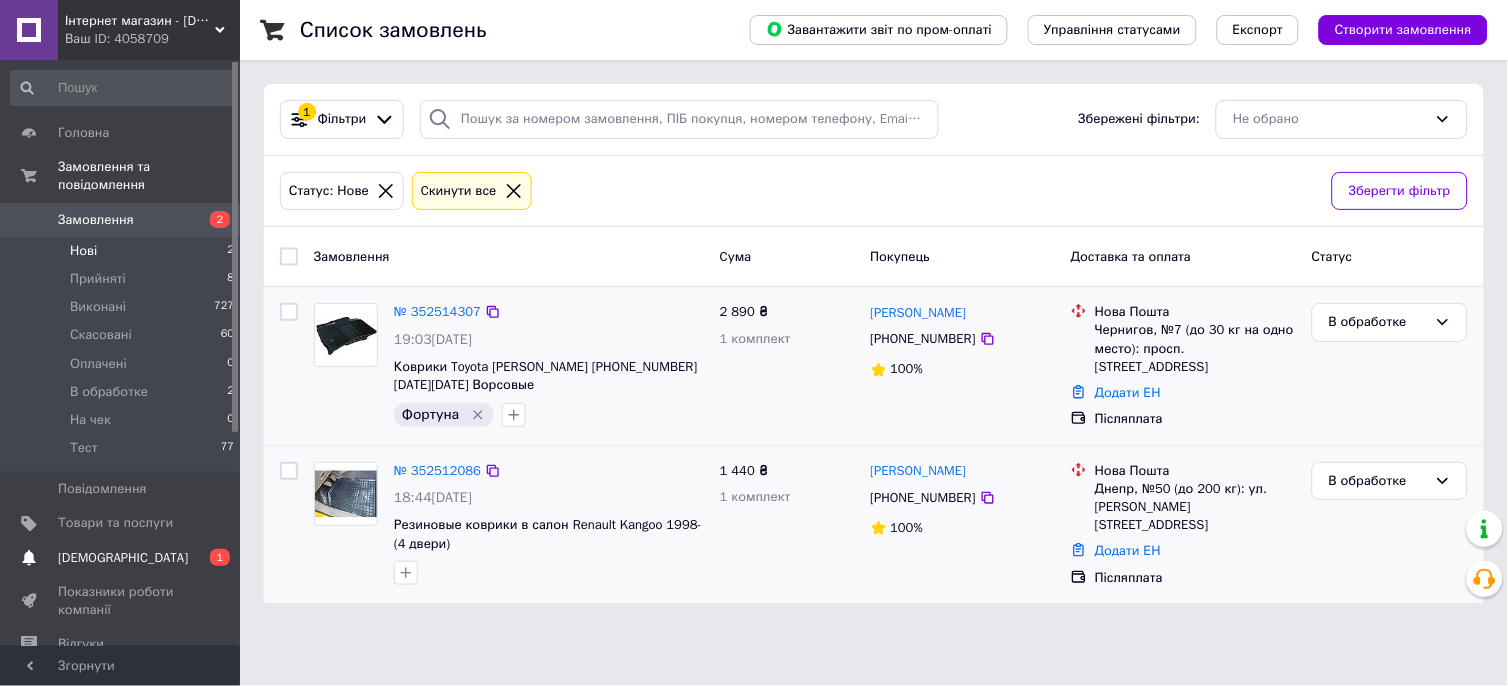 click on "[DEMOGRAPHIC_DATA]" at bounding box center (121, 558) 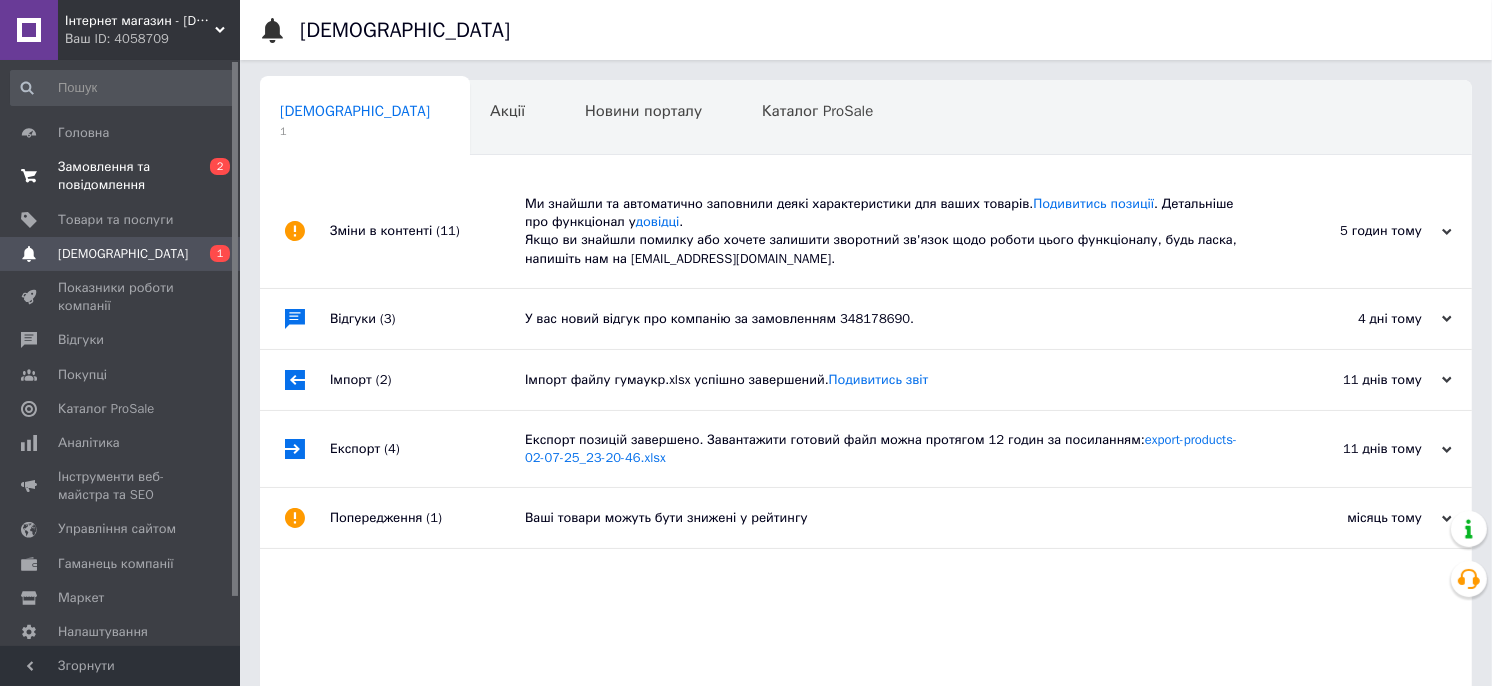 click on "Замовлення та повідомлення" at bounding box center [121, 176] 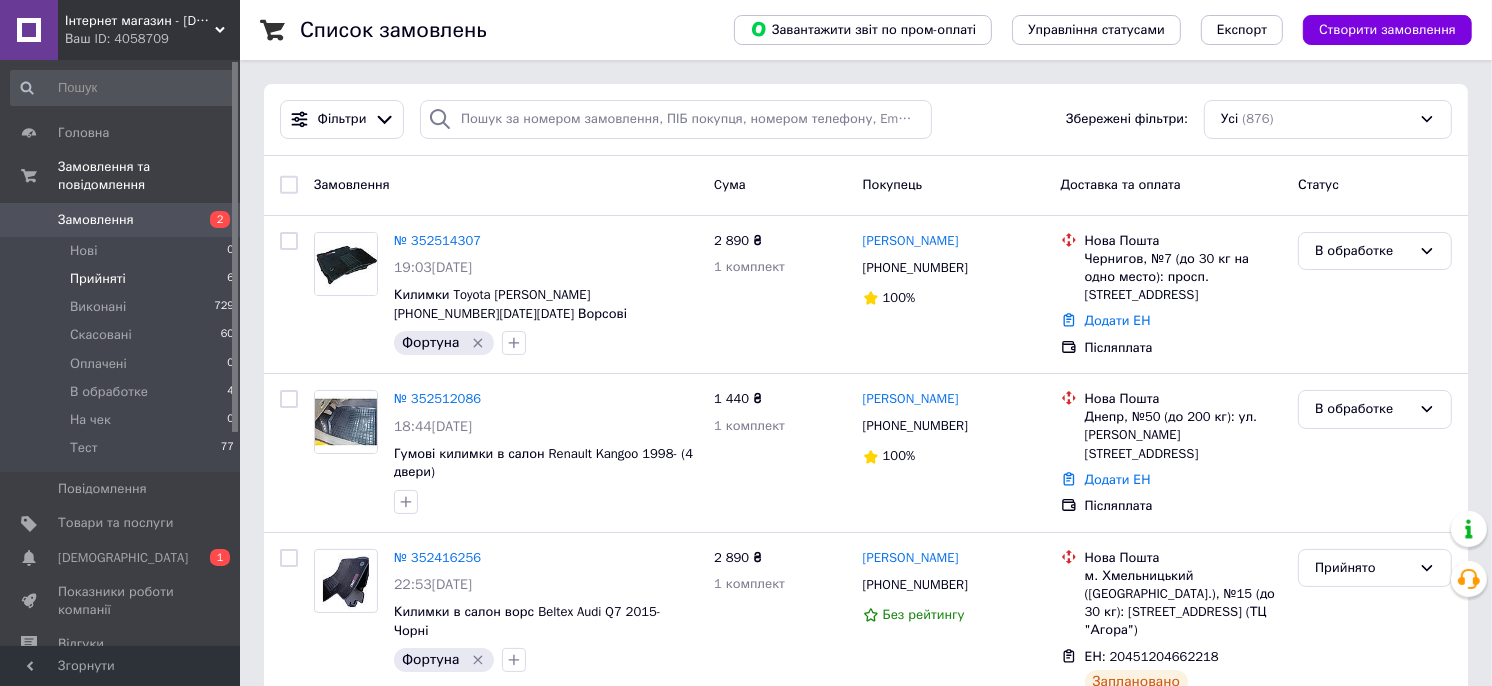 click on "Прийняті 6" at bounding box center [123, 279] 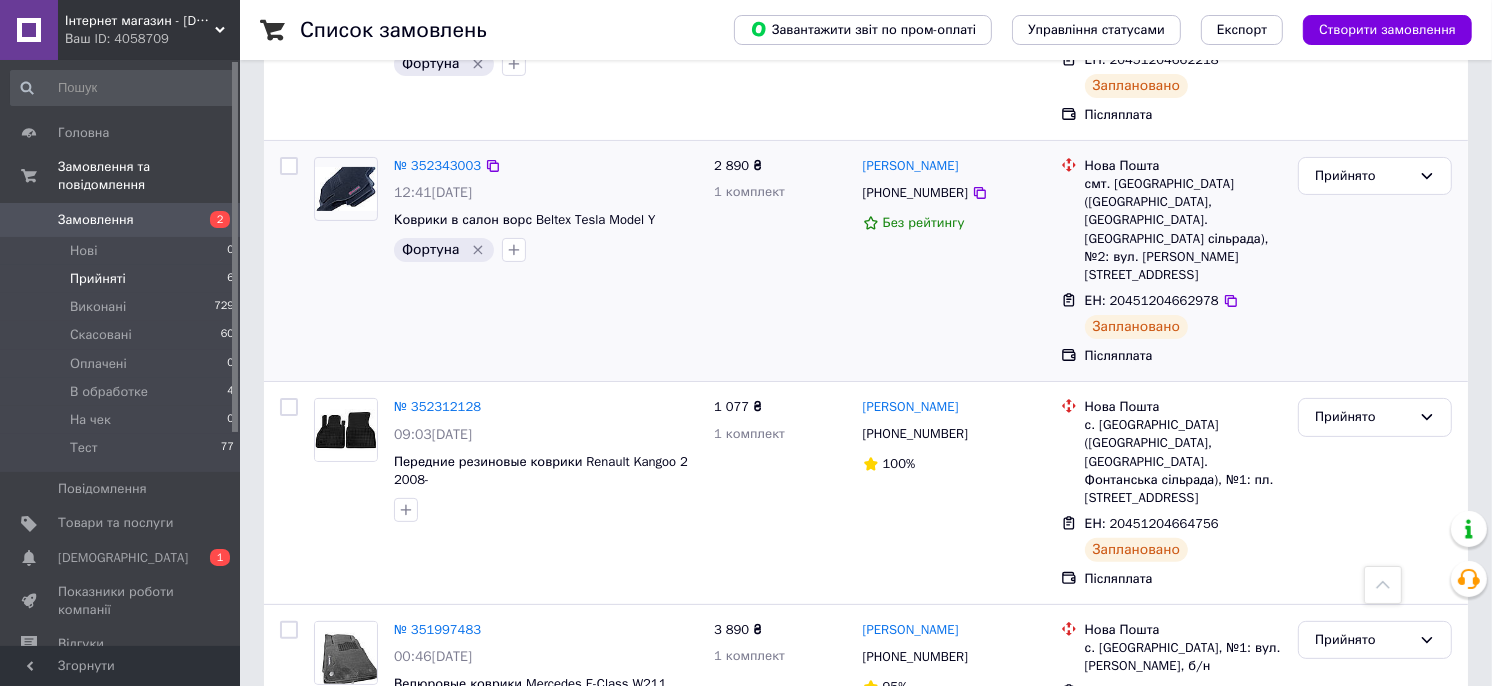 scroll, scrollTop: 762, scrollLeft: 0, axis: vertical 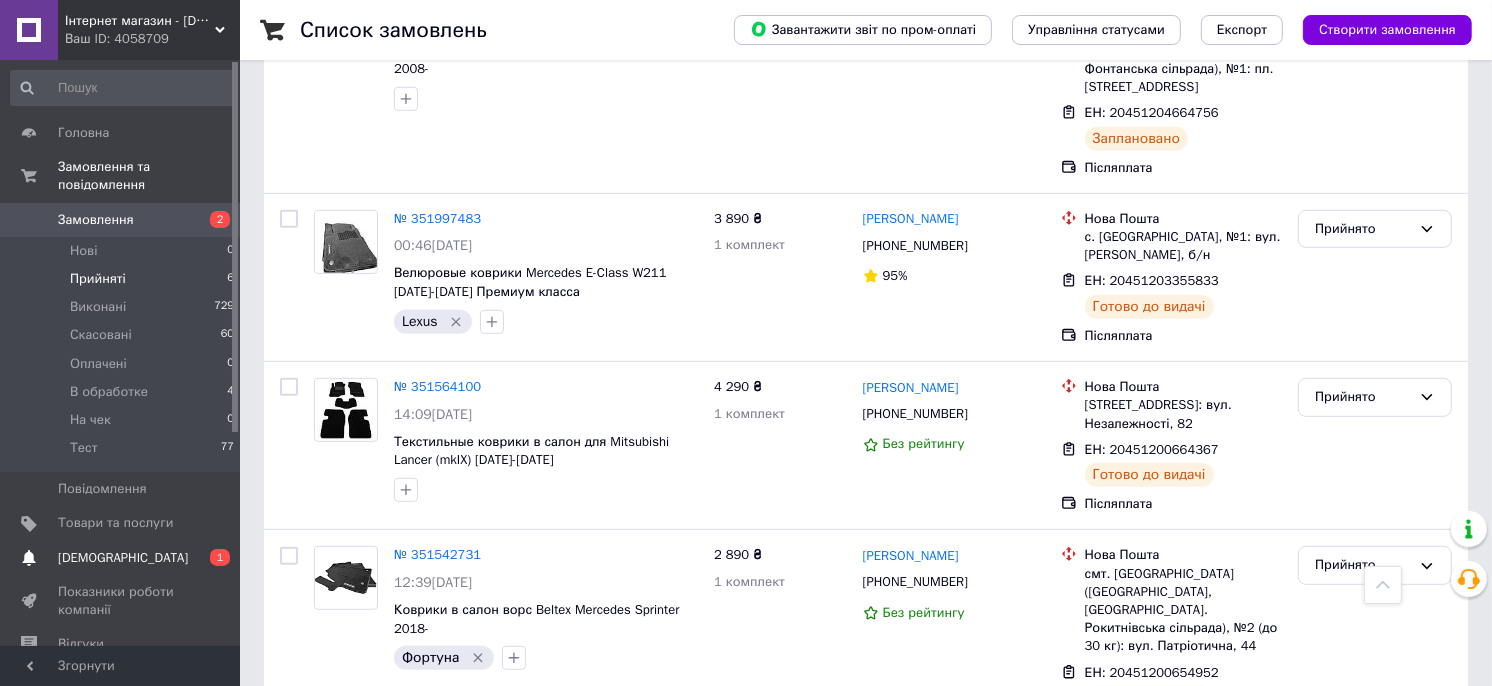click on "[DEMOGRAPHIC_DATA]" at bounding box center [121, 558] 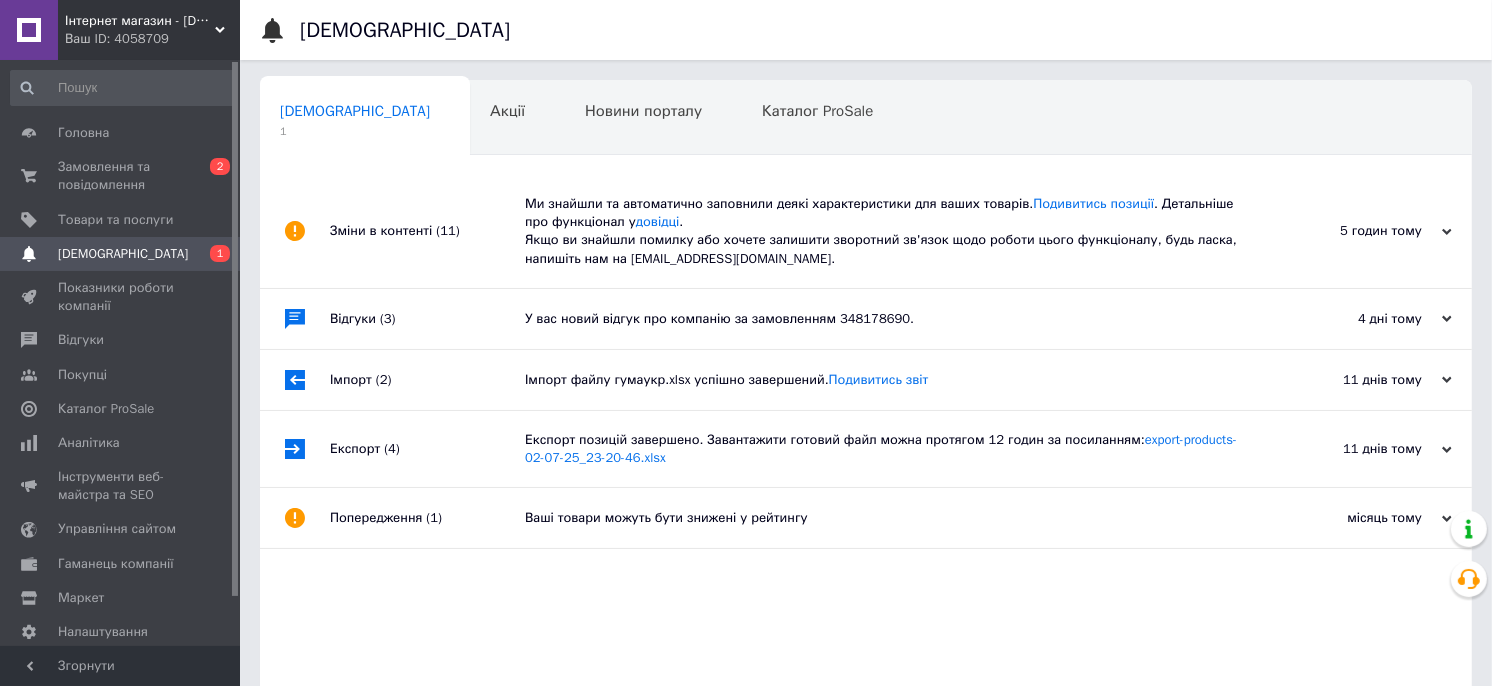 click on "0 1" at bounding box center (212, 254) 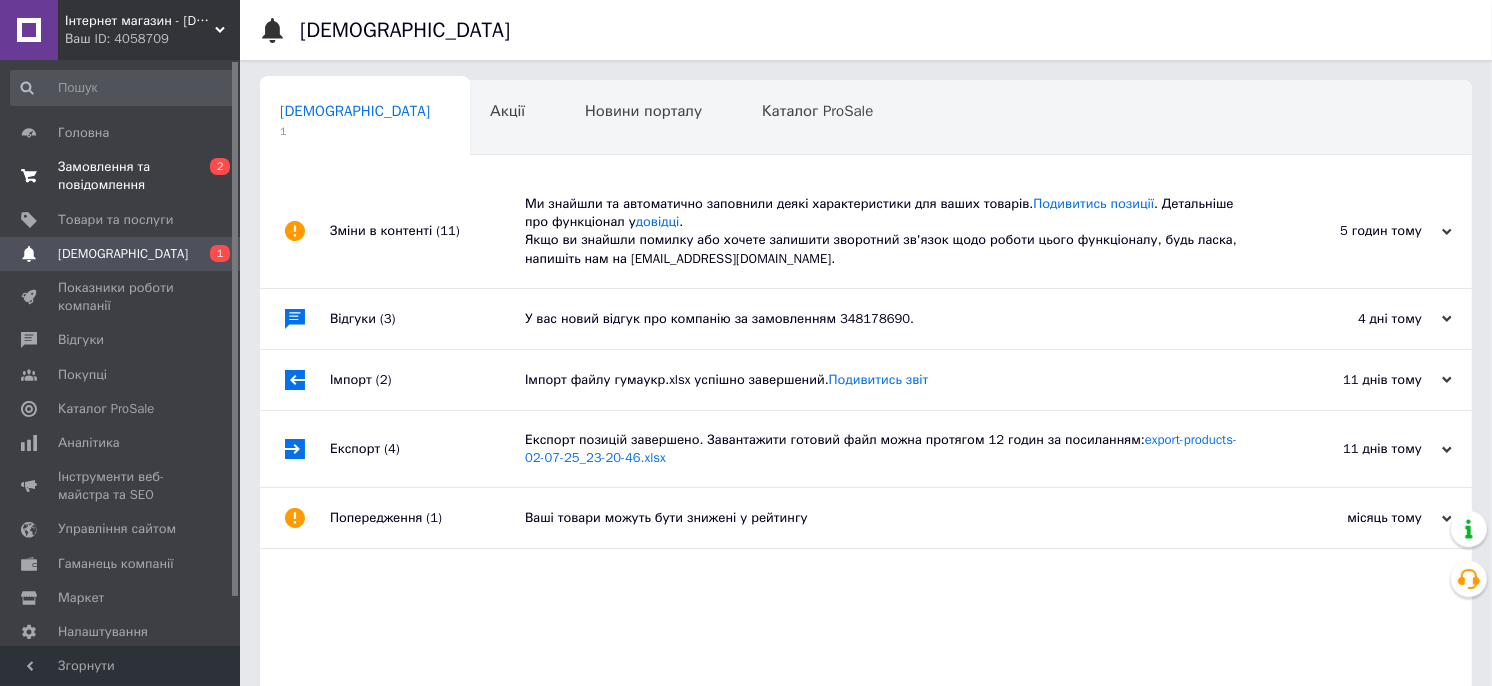 click on "Замовлення та повідомлення" at bounding box center (121, 176) 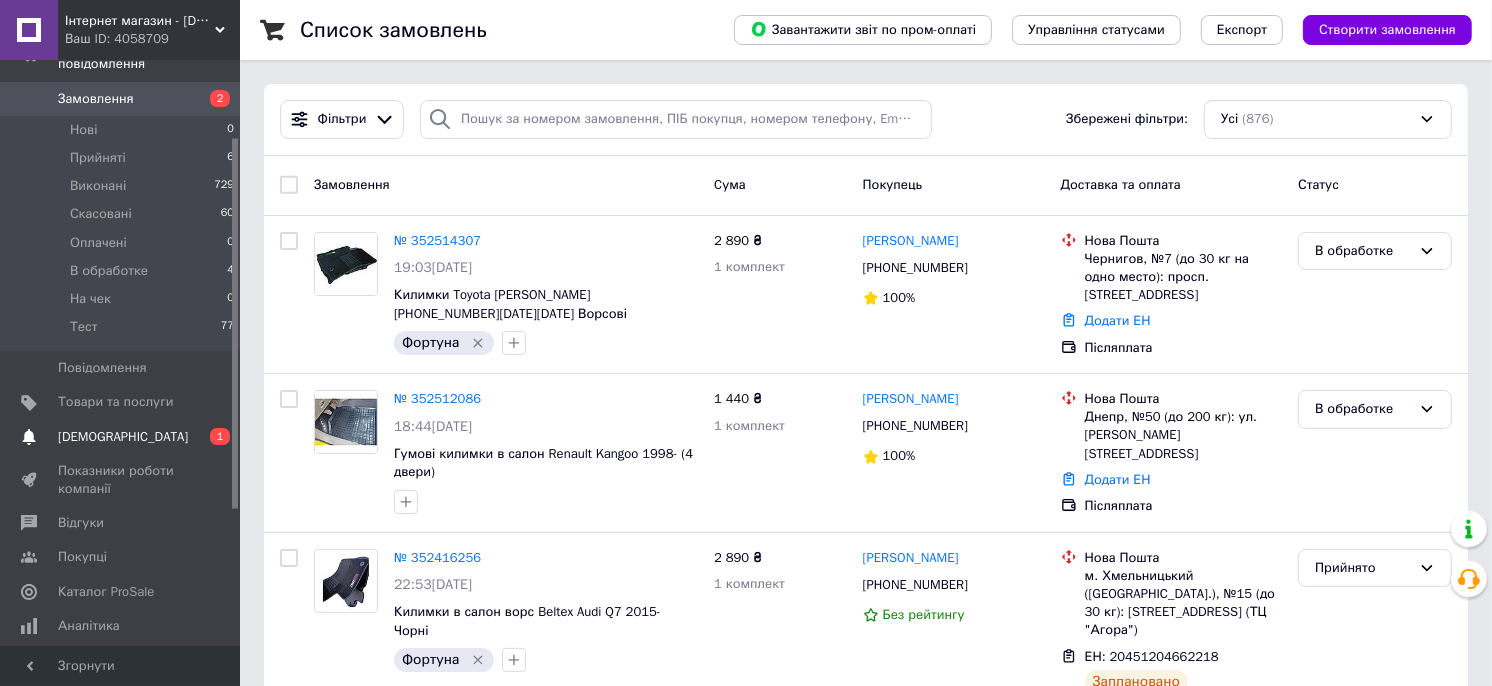 scroll, scrollTop: 122, scrollLeft: 0, axis: vertical 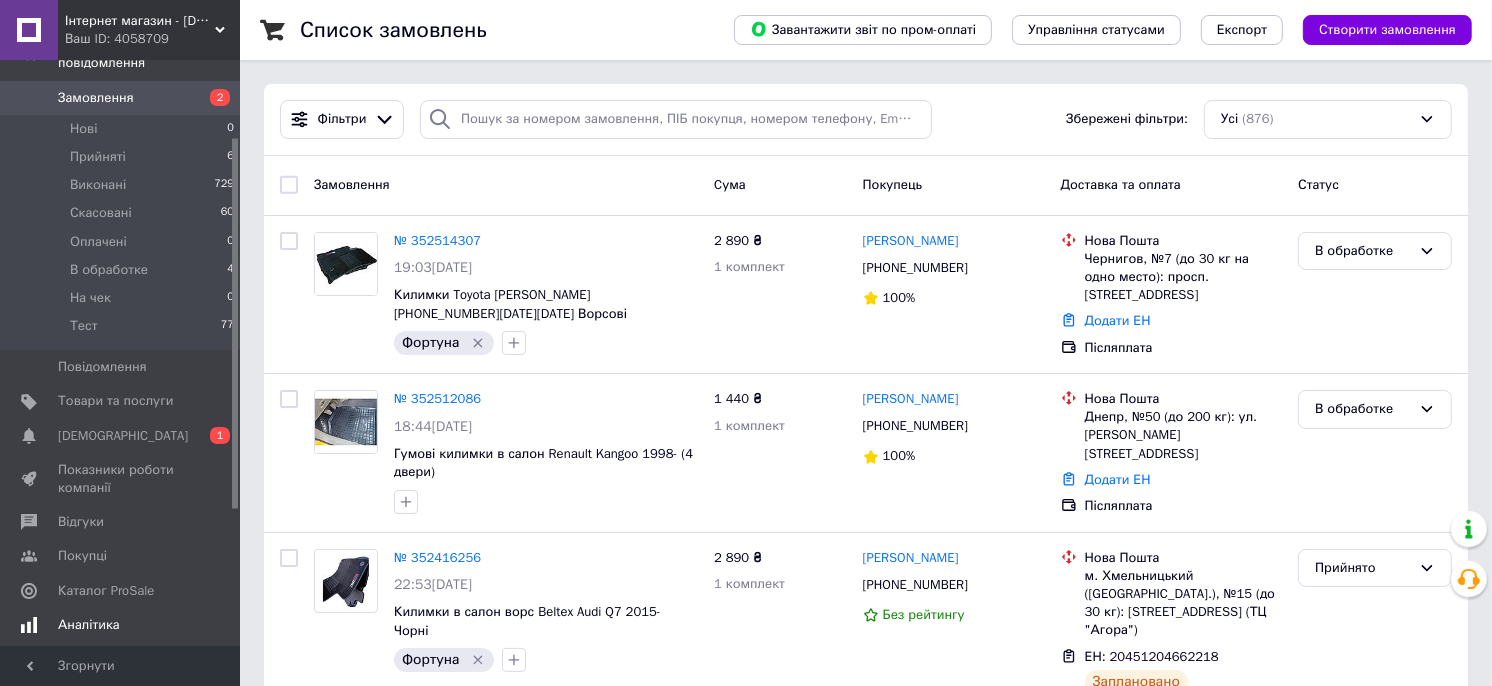 click on "Аналітика" at bounding box center [121, 625] 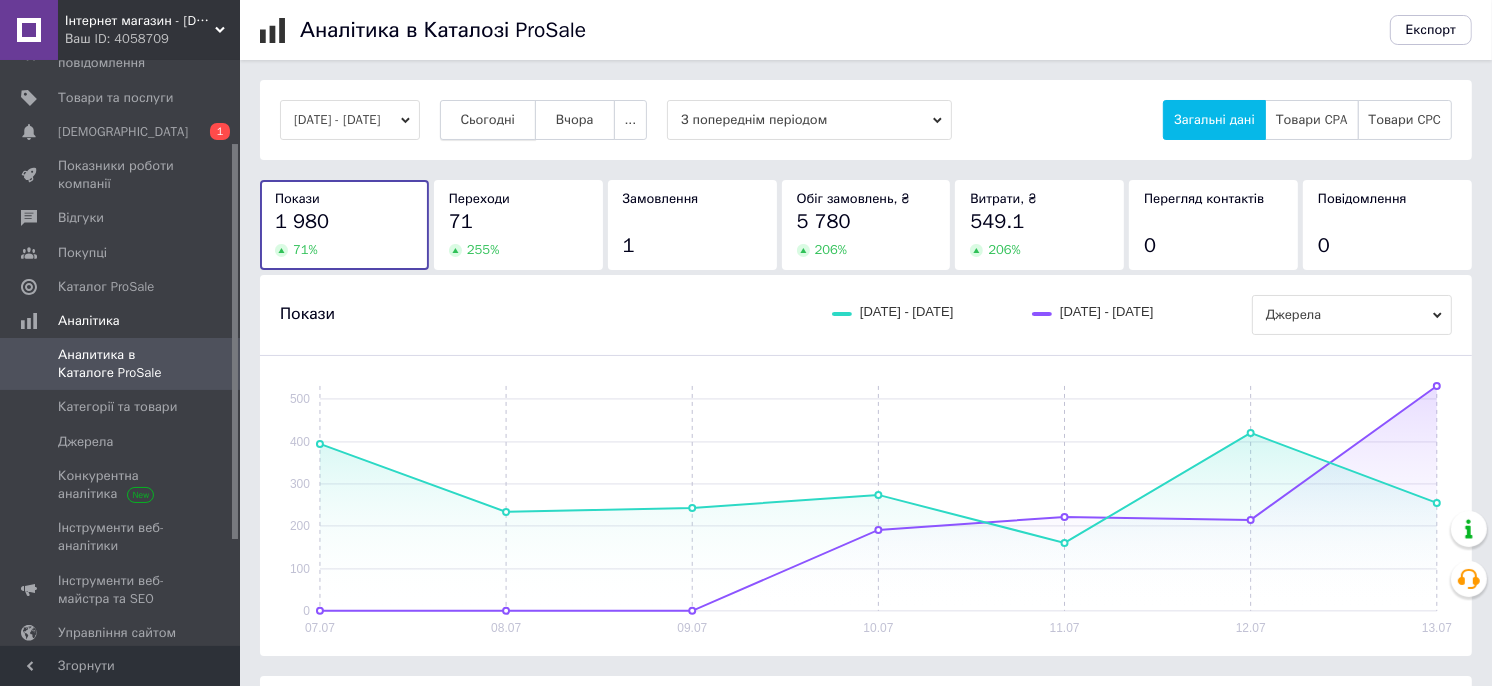click on "Сьогодні" at bounding box center [488, 120] 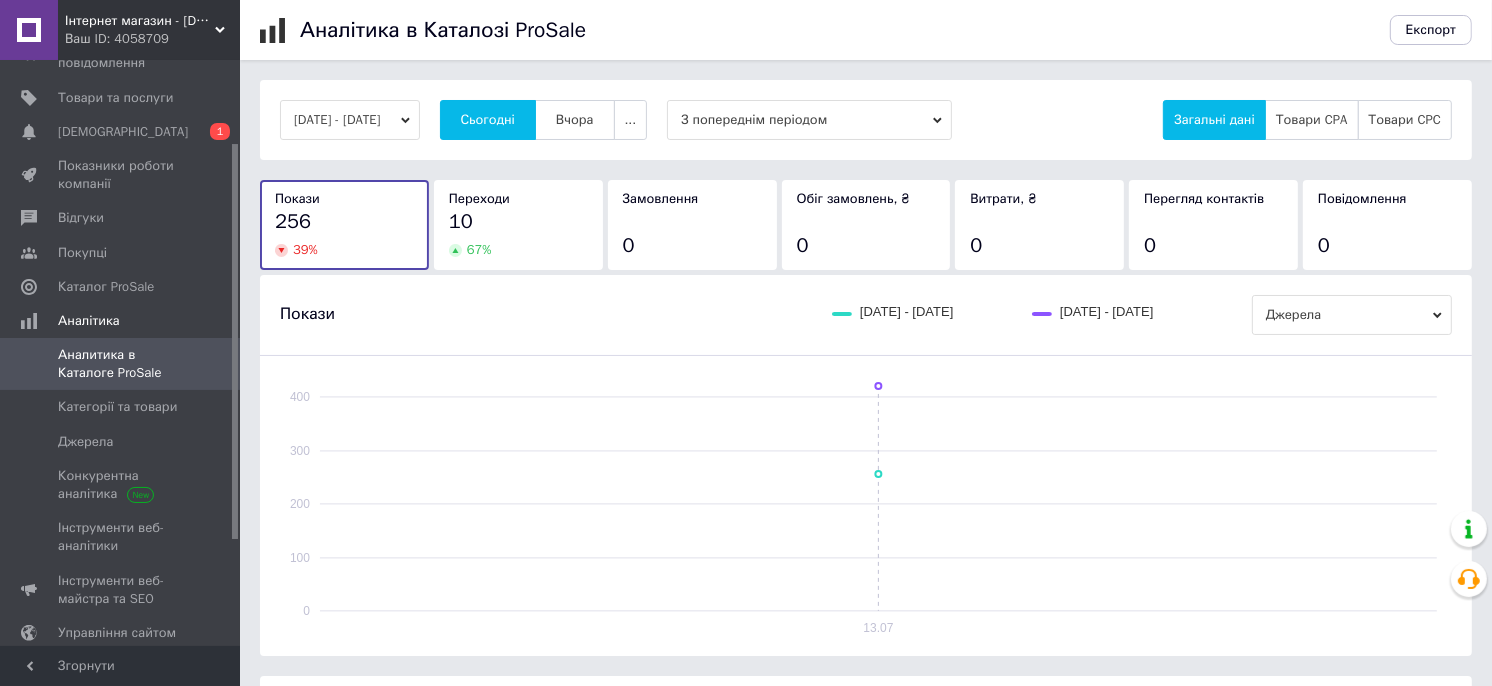 scroll, scrollTop: 251, scrollLeft: 0, axis: vertical 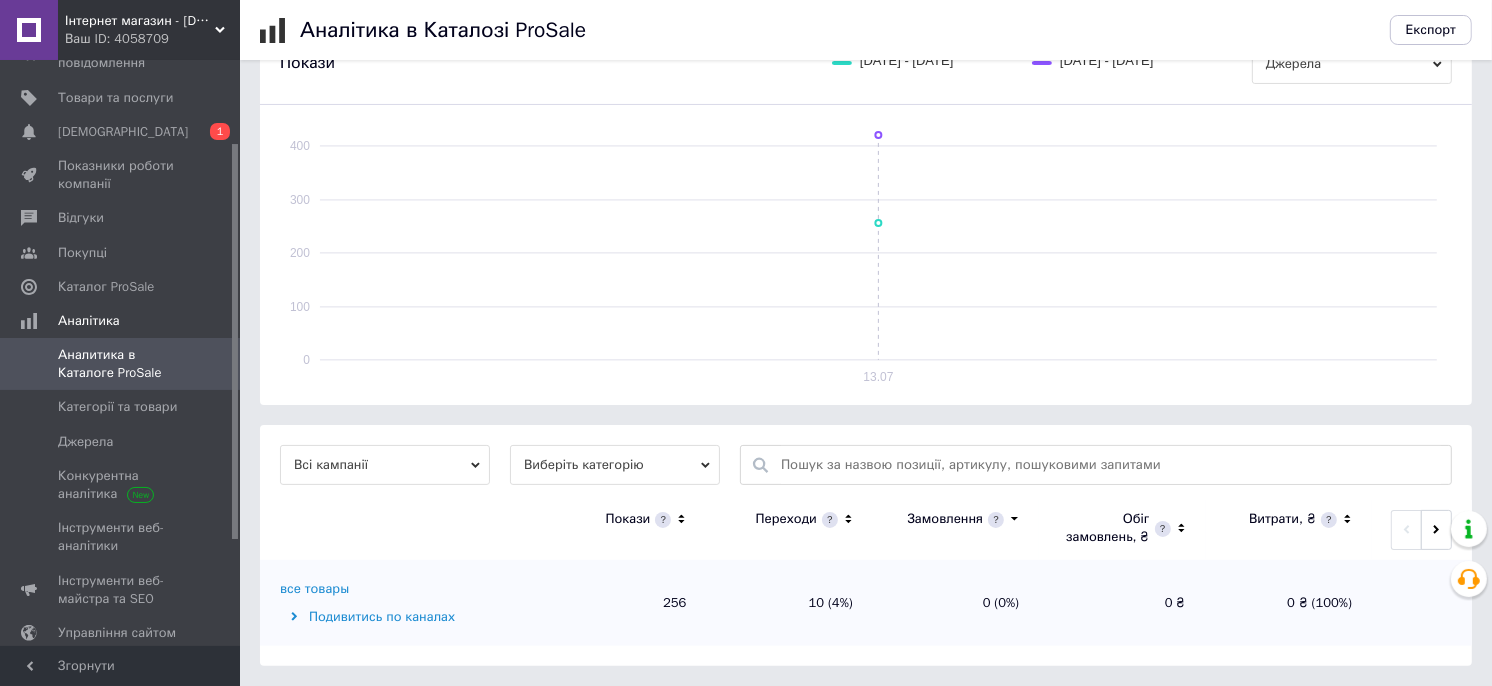 click on "все товары" at bounding box center [314, 589] 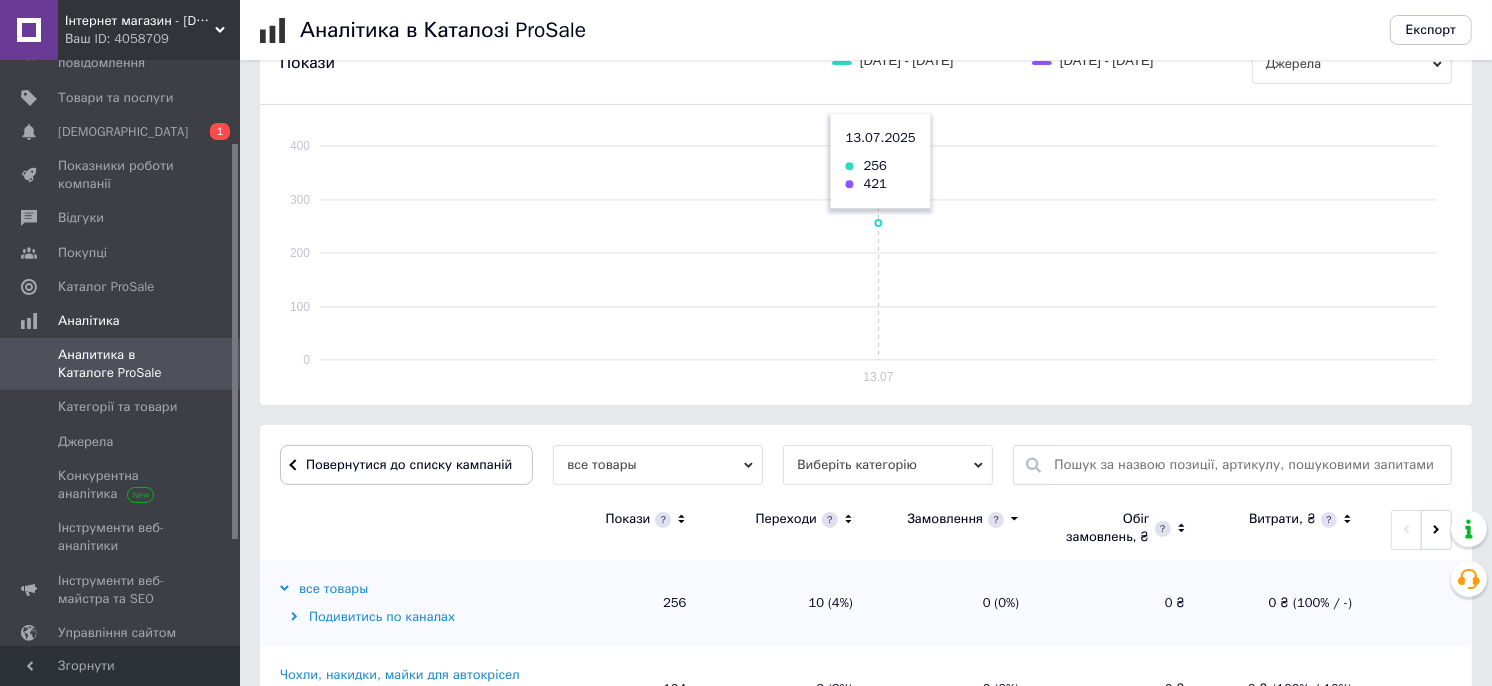 scroll, scrollTop: 424, scrollLeft: 0, axis: vertical 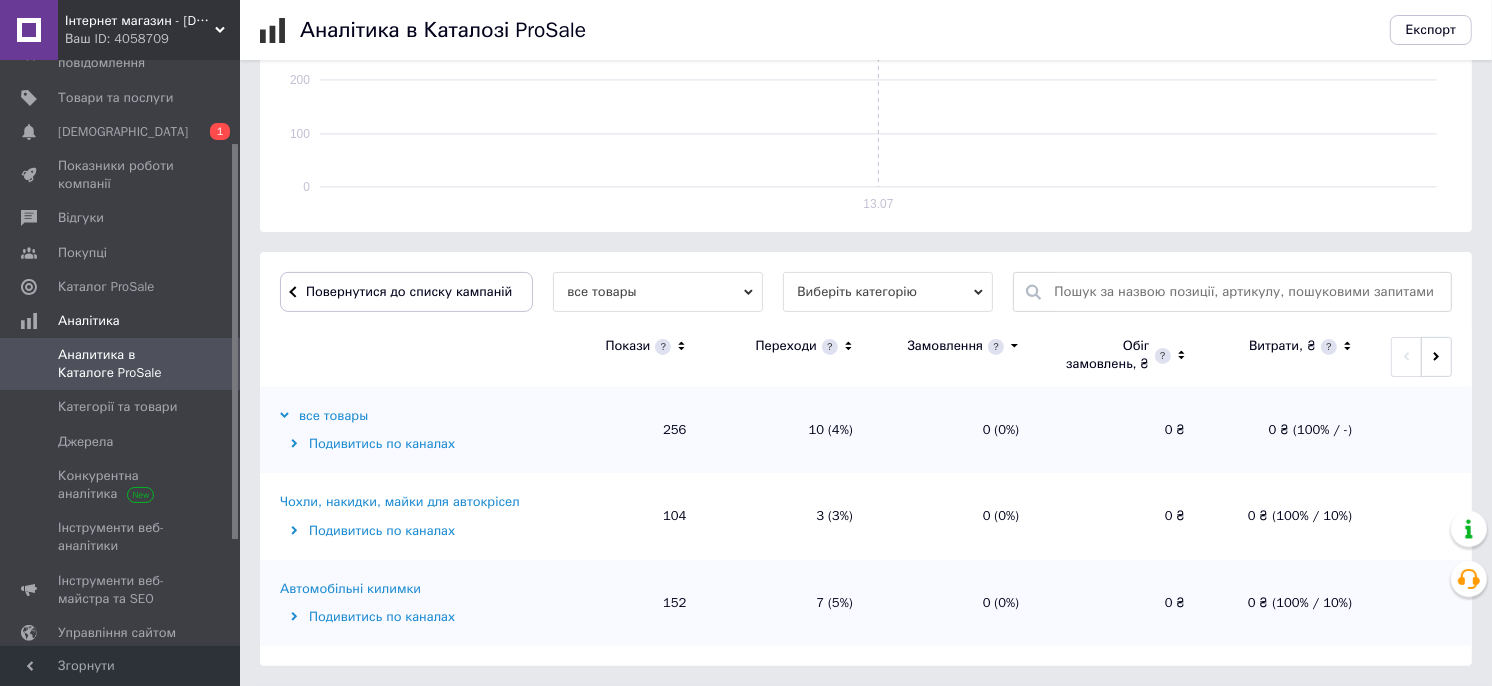 click on "Автомобільні килимки Подивитись по каналах" at bounding box center [400, 603] 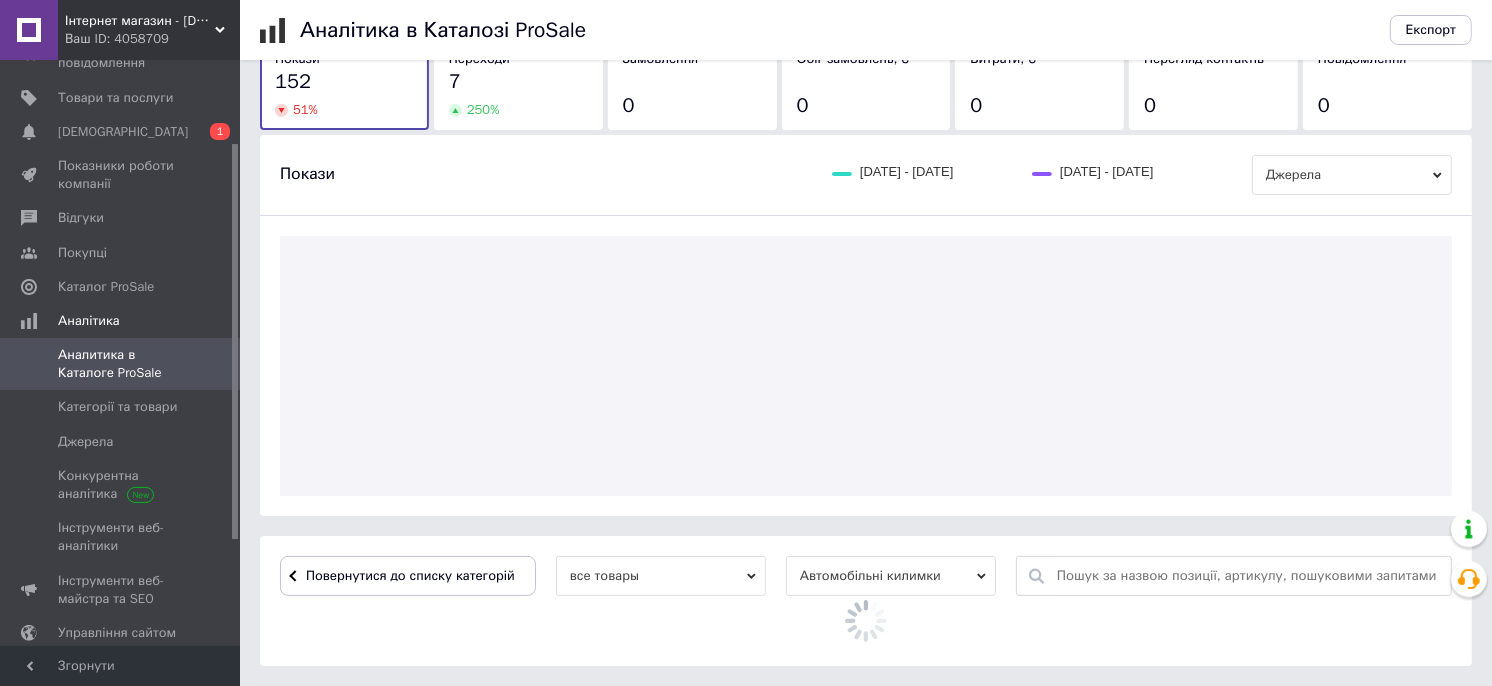 scroll, scrollTop: 424, scrollLeft: 0, axis: vertical 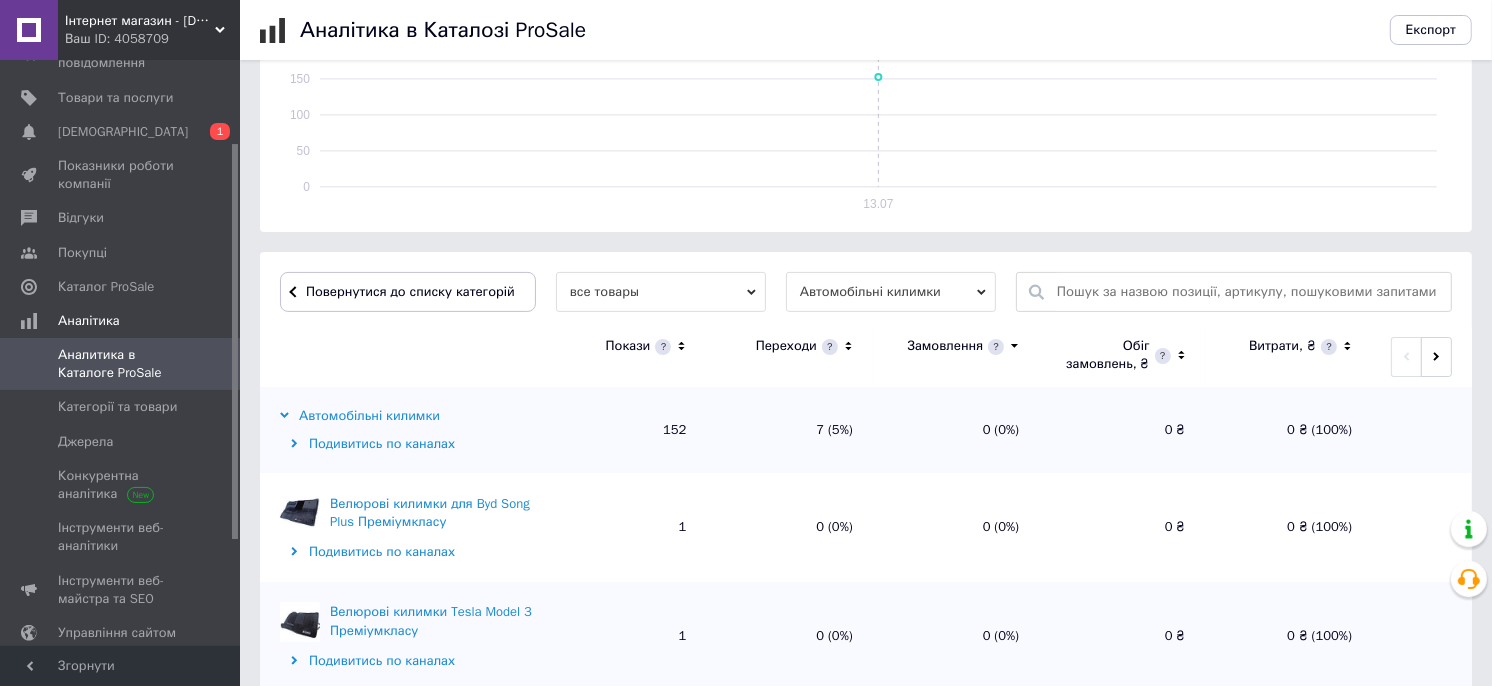 click 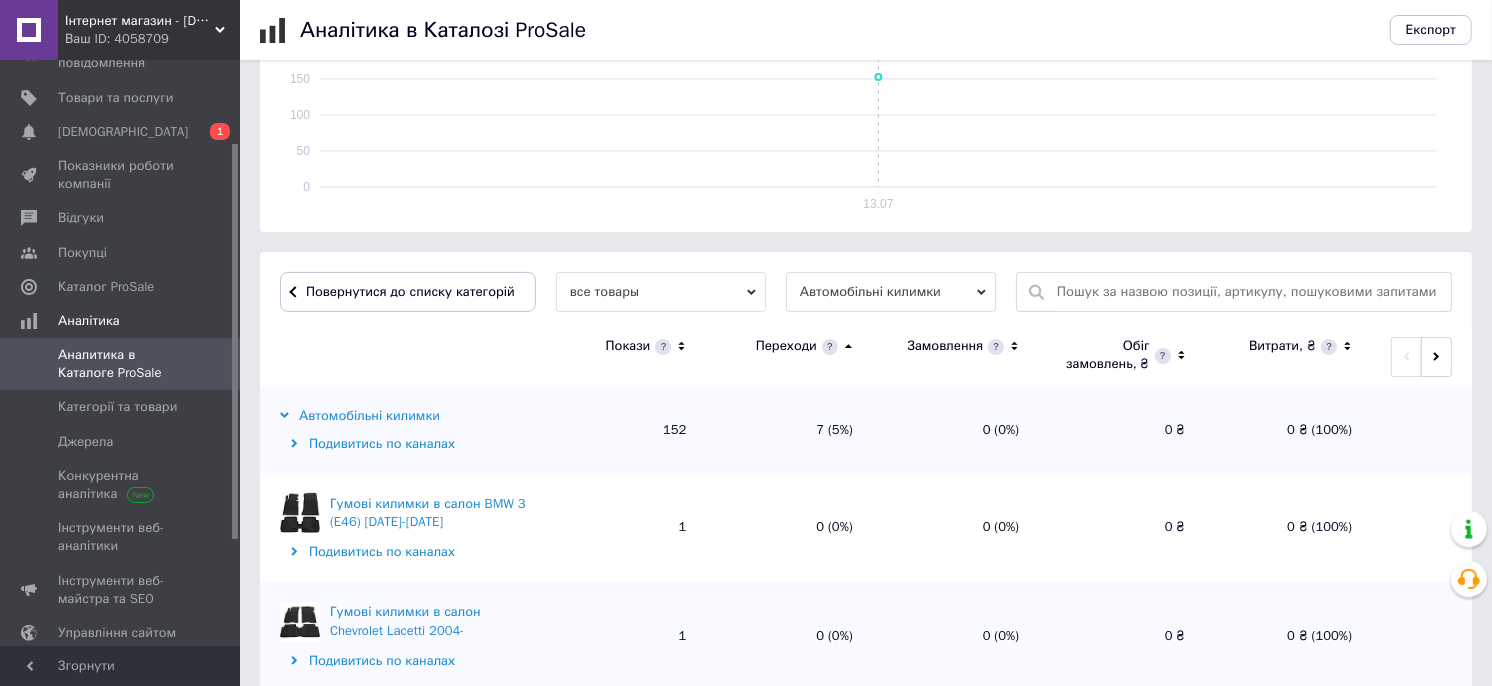 click 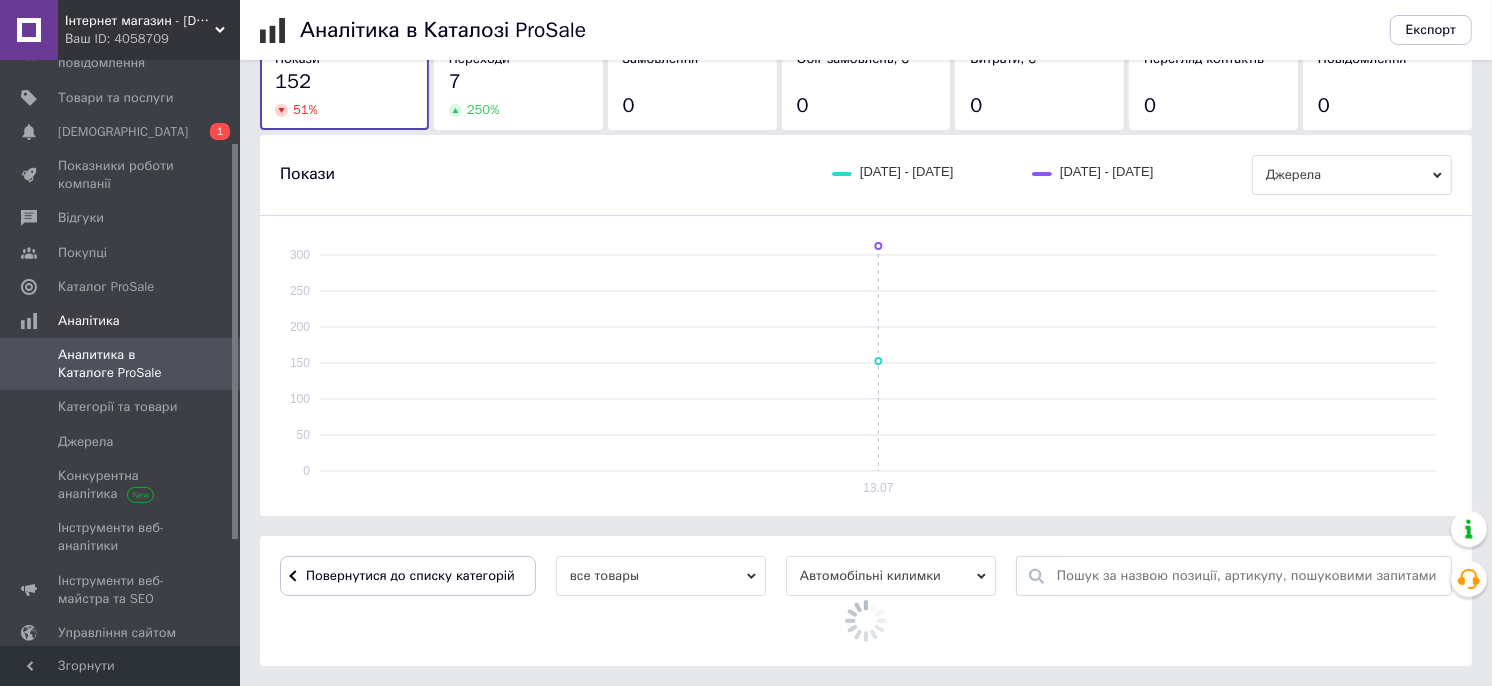 scroll, scrollTop: 424, scrollLeft: 0, axis: vertical 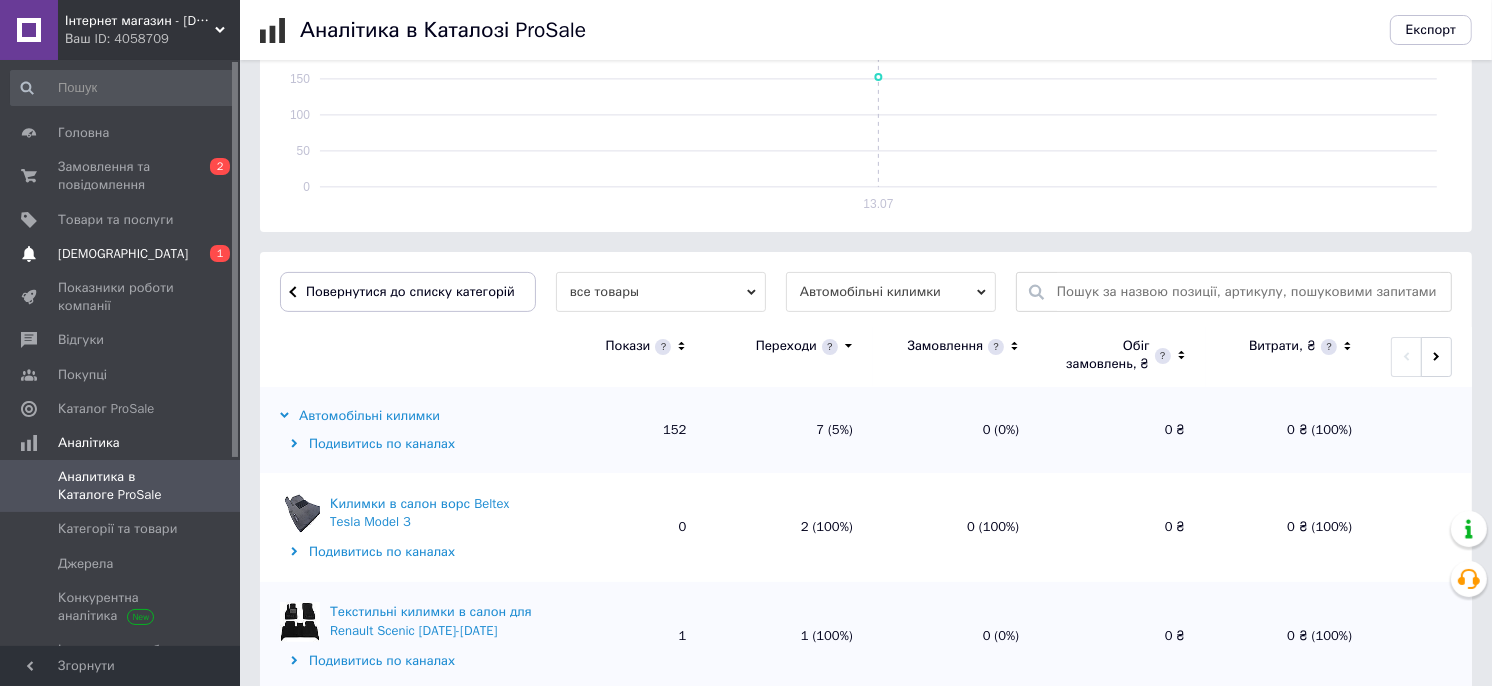 click on "Сповіщення 0 1" at bounding box center (123, 254) 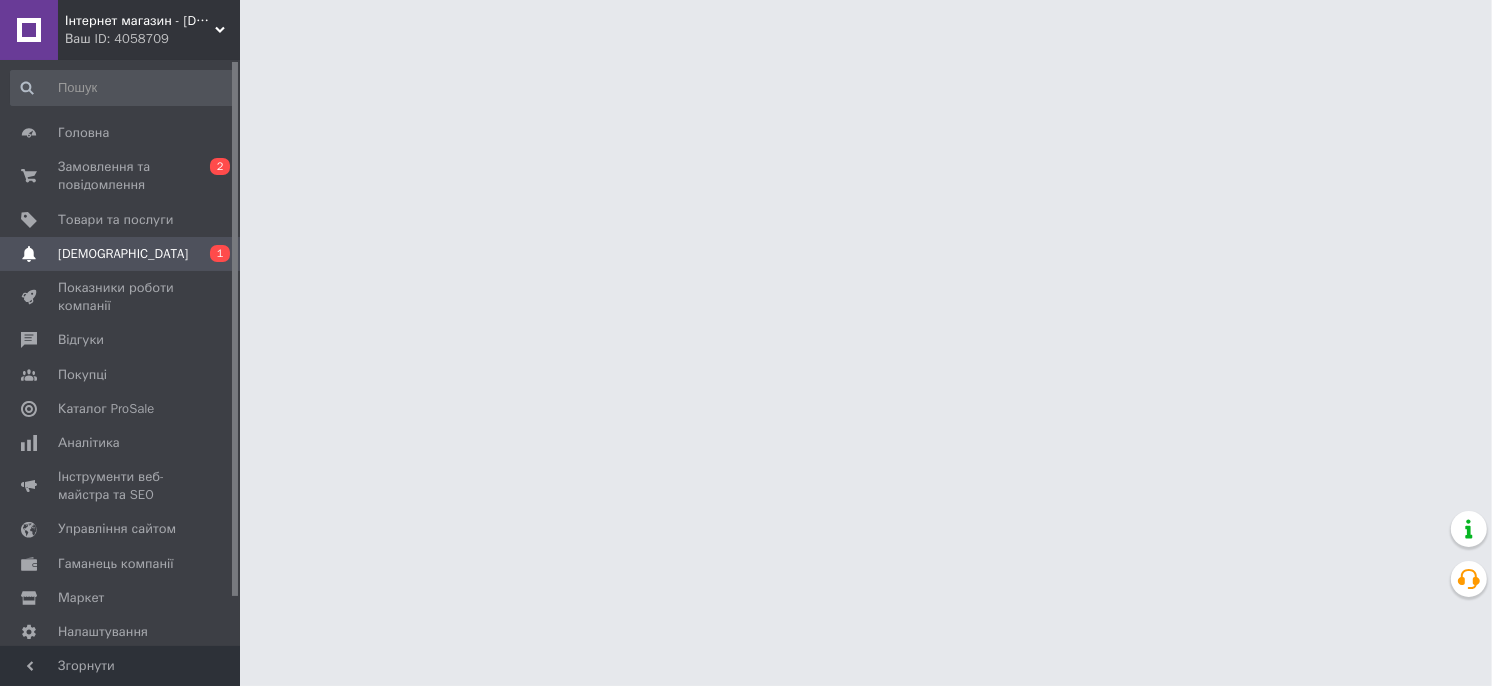 scroll, scrollTop: 0, scrollLeft: 0, axis: both 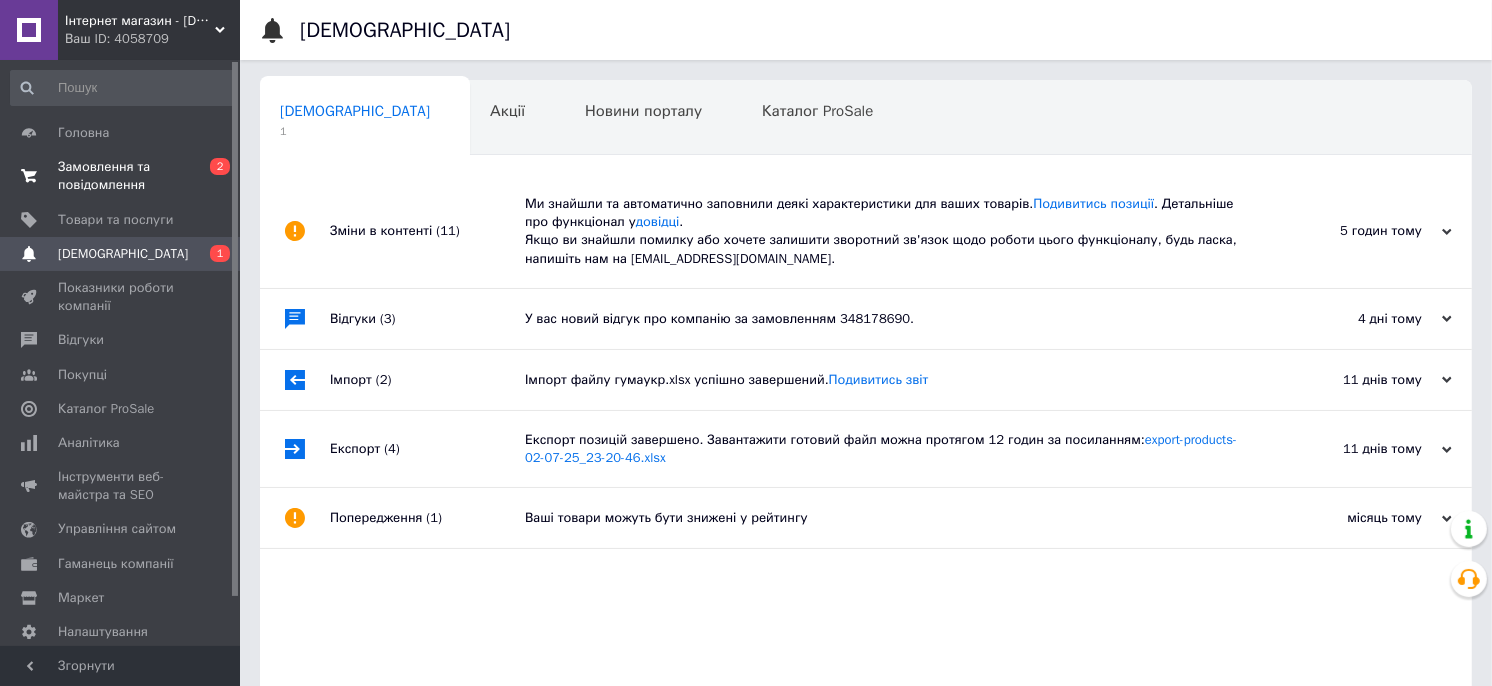 click on "Замовлення та повідомлення 0 2" at bounding box center [123, 176] 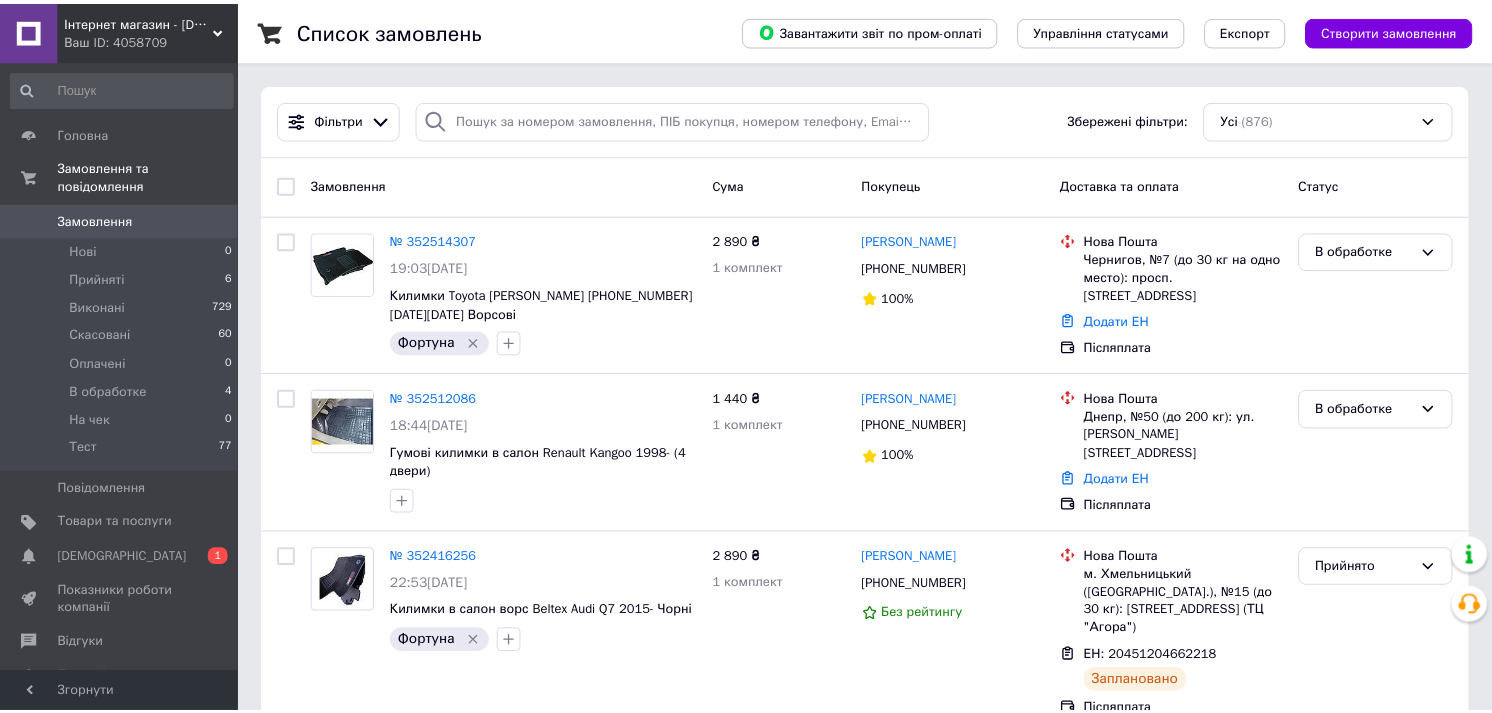 scroll, scrollTop: 0, scrollLeft: 0, axis: both 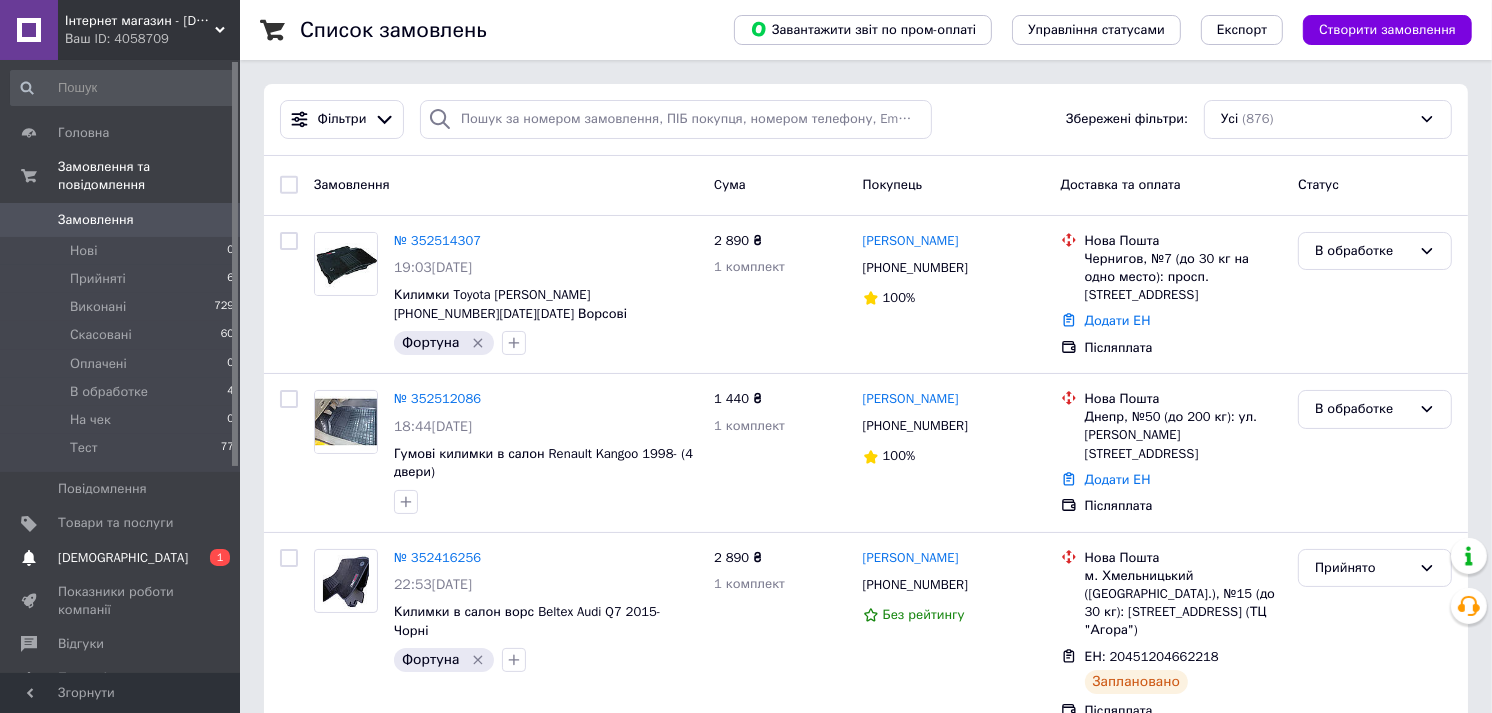 click on "Сповіщення 0 1" at bounding box center (123, 558) 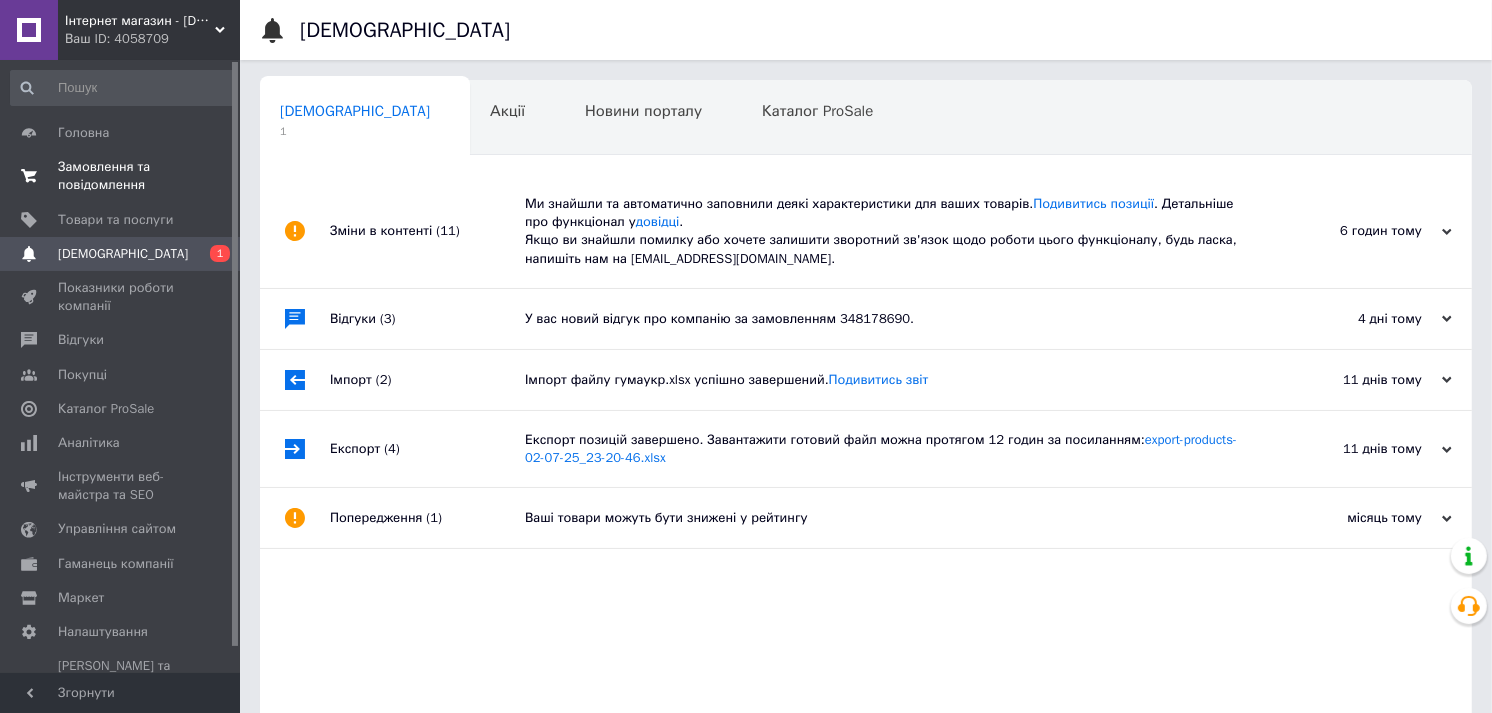 click on "Замовлення та повідомлення" at bounding box center (121, 176) 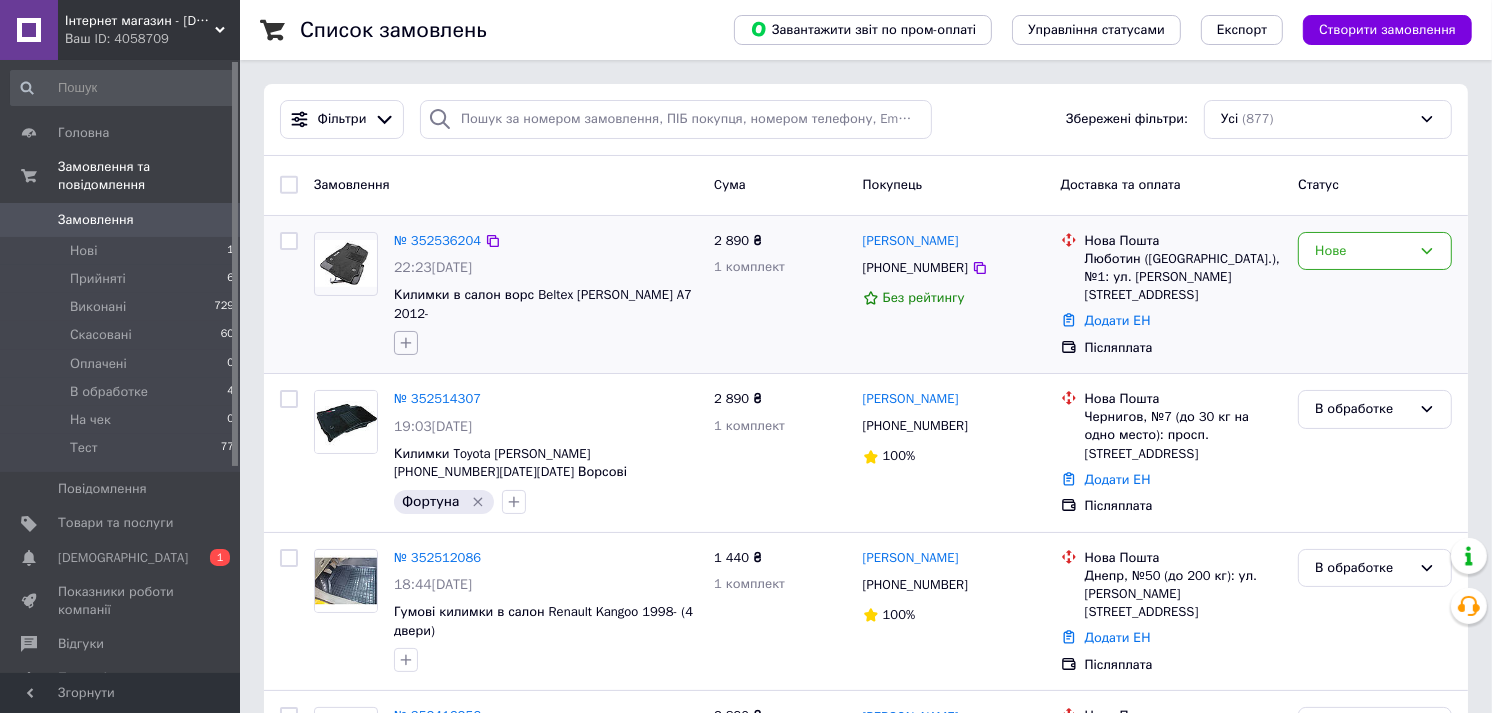 click at bounding box center [406, 343] 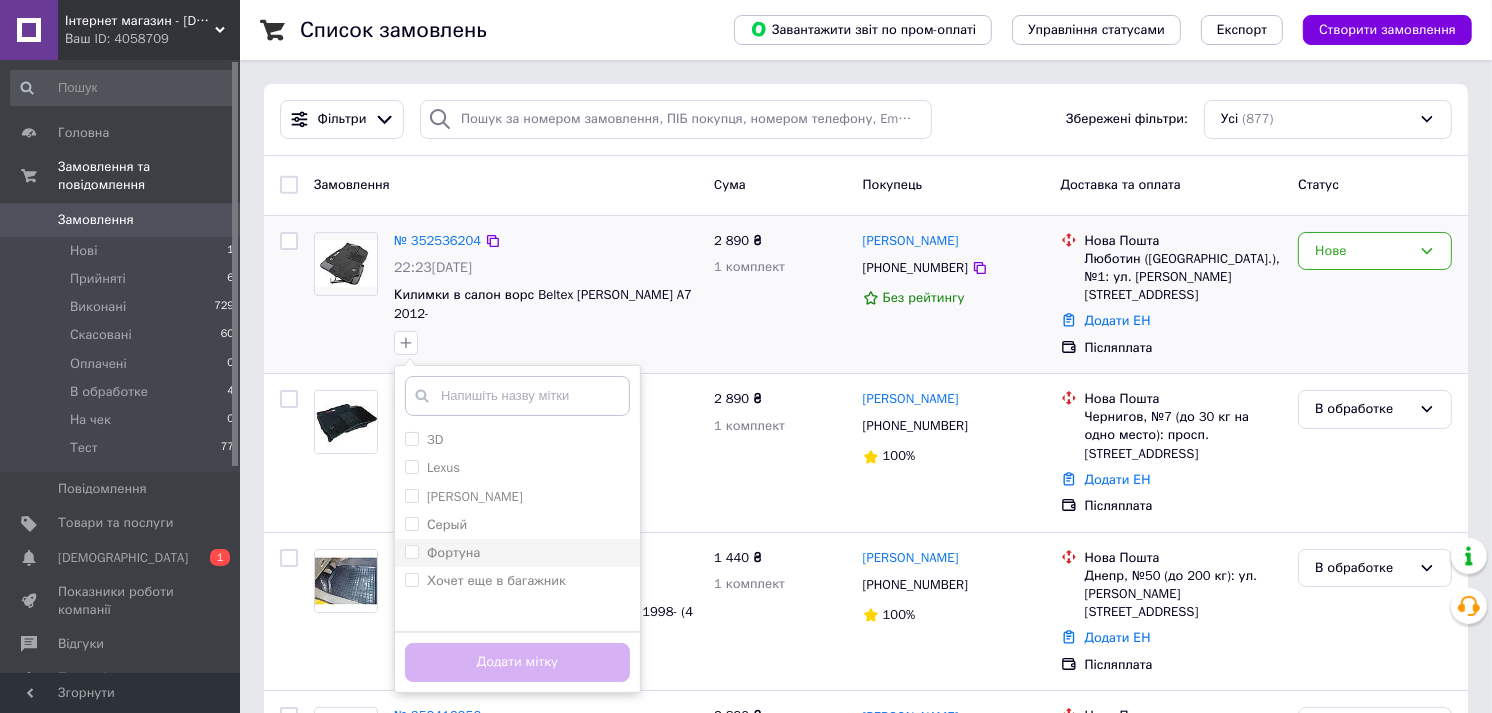 click on "Фортуна" at bounding box center (517, 553) 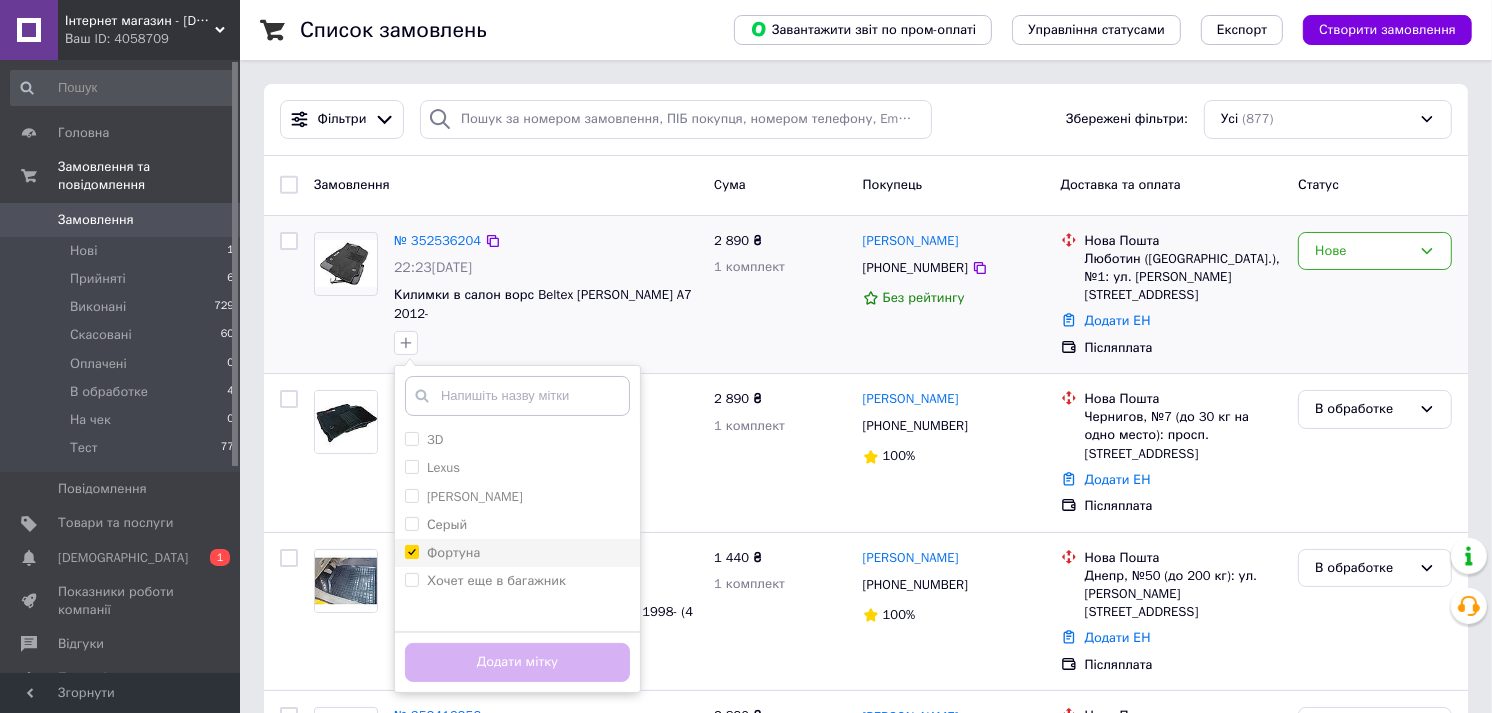 checkbox on "true" 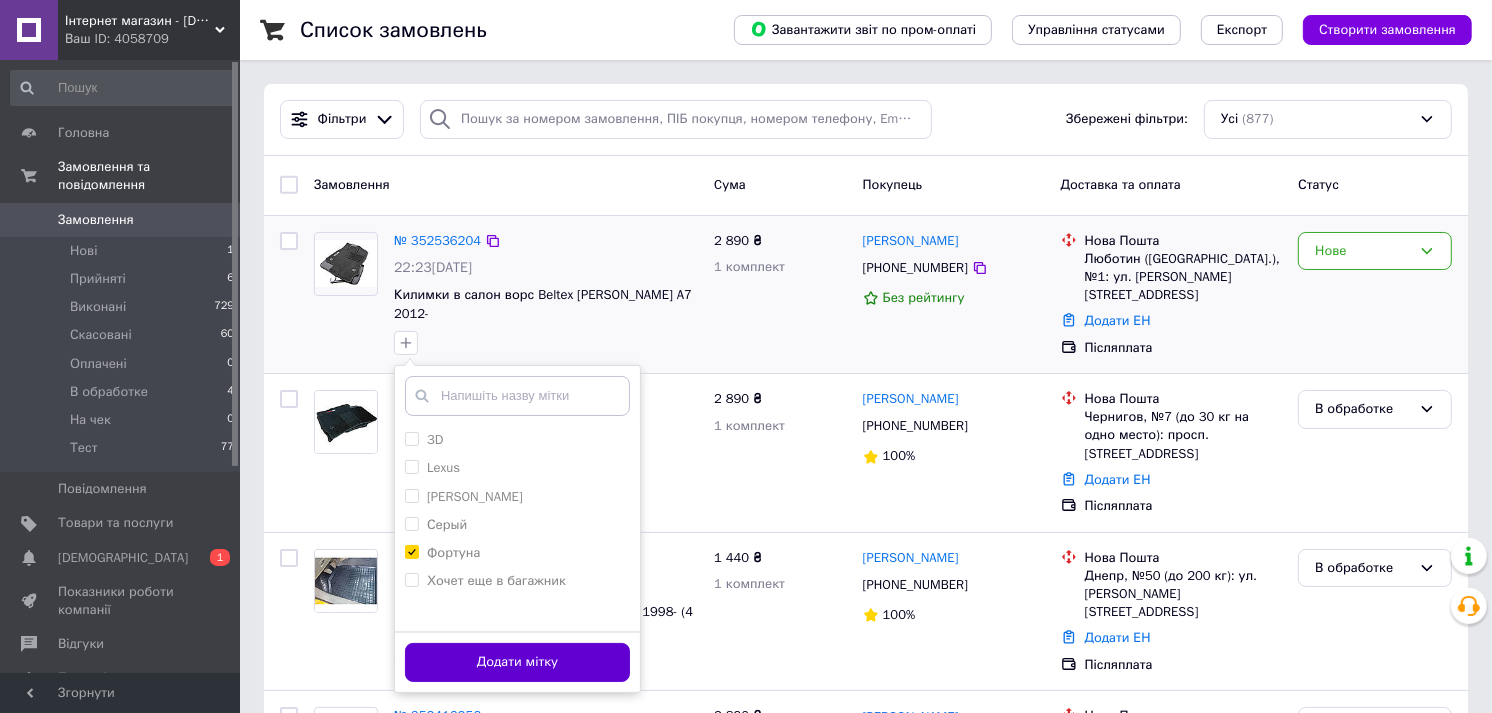 click on "Додати мітку" at bounding box center [517, 662] 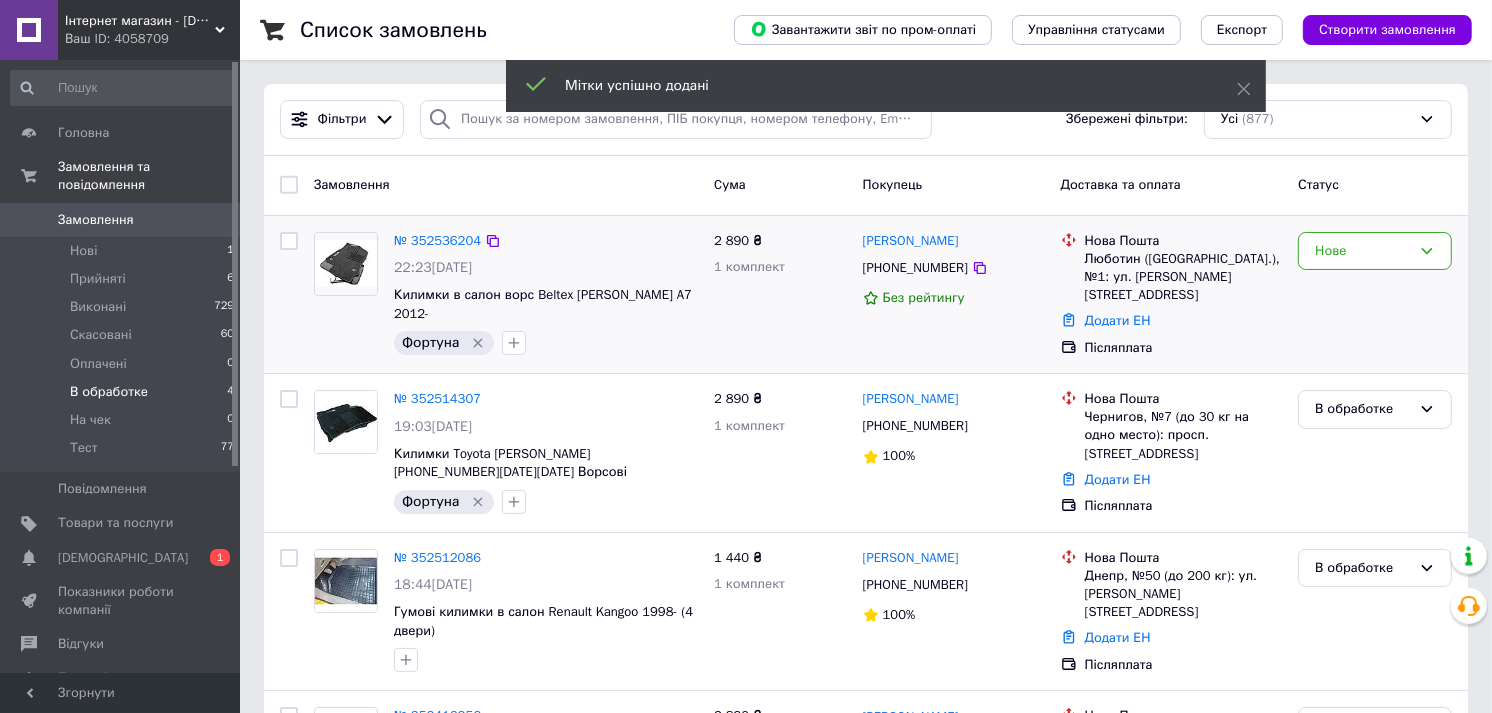 click on "В обработке 4" at bounding box center [123, 392] 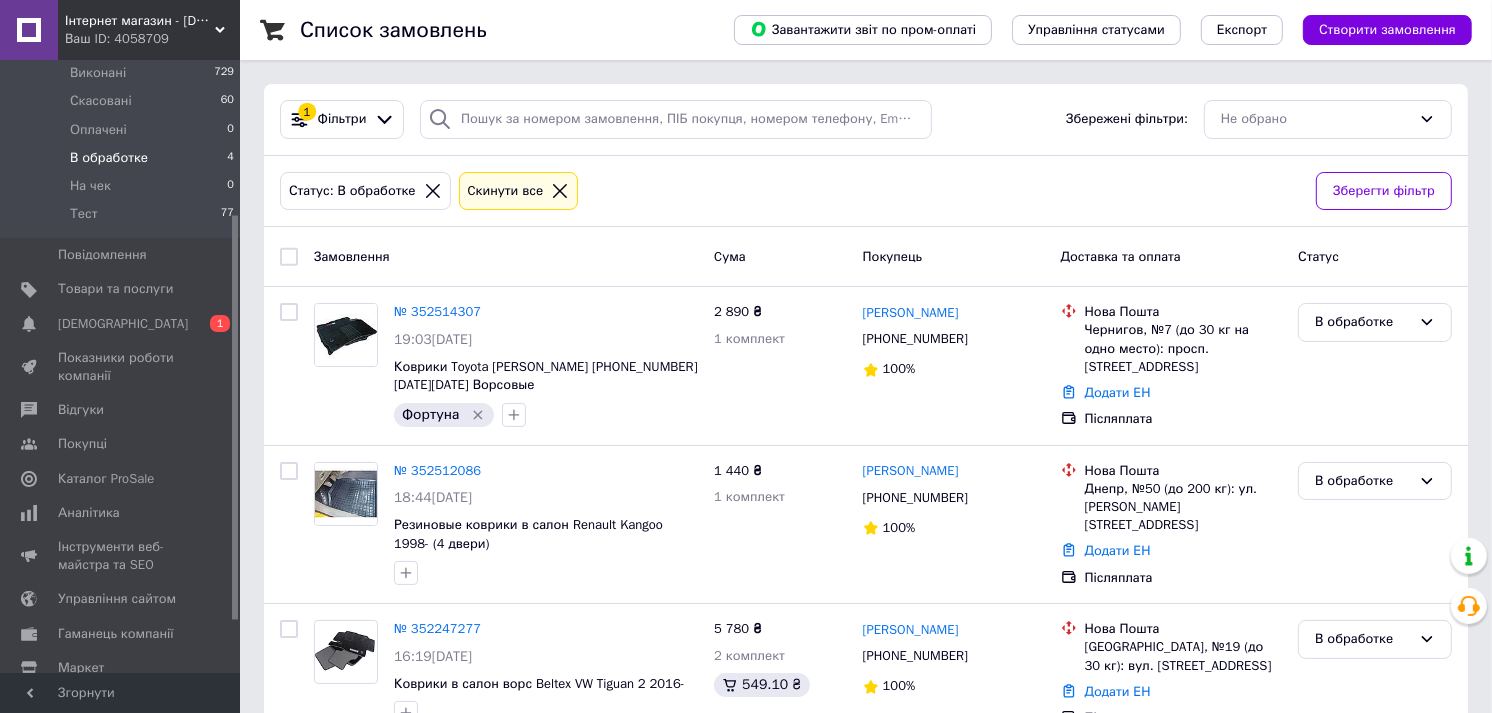 scroll, scrollTop: 313, scrollLeft: 0, axis: vertical 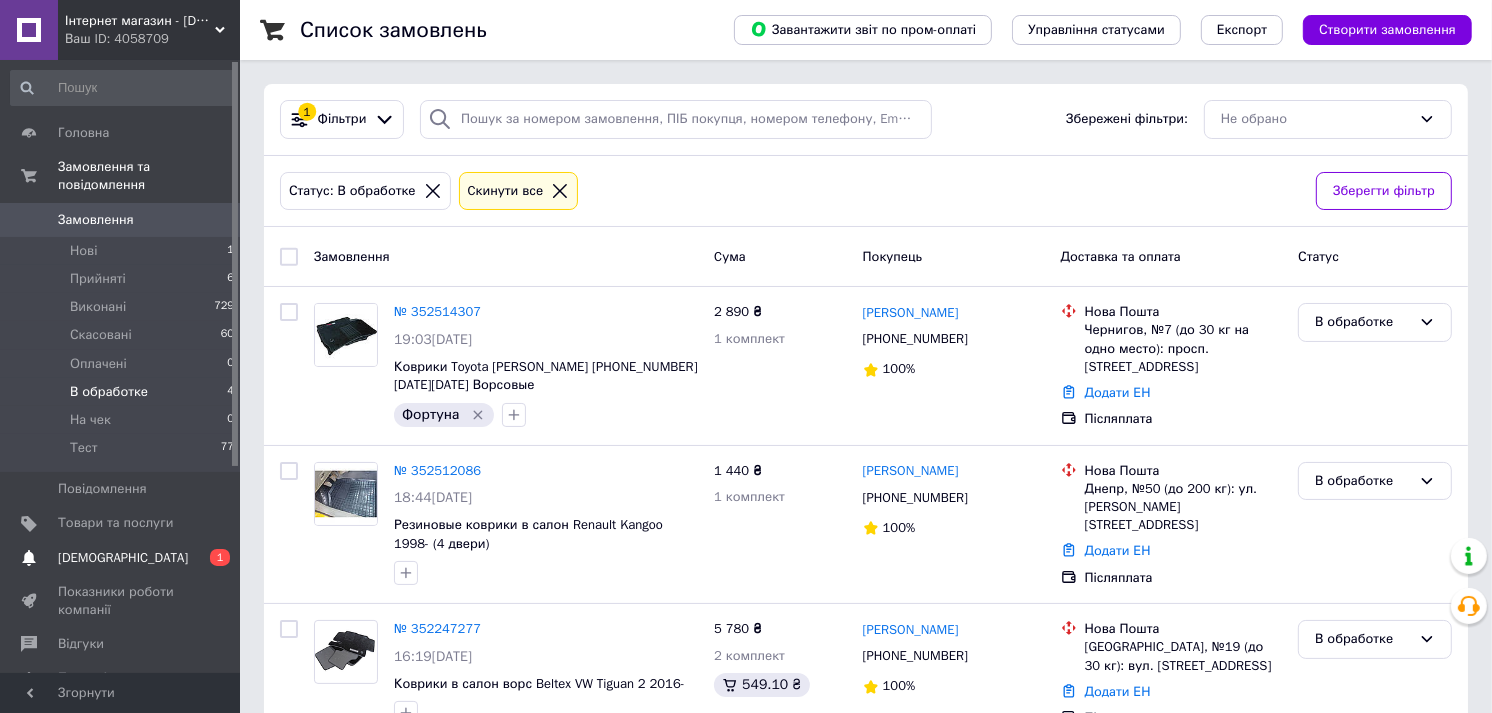 click on "[DEMOGRAPHIC_DATA]" at bounding box center (121, 558) 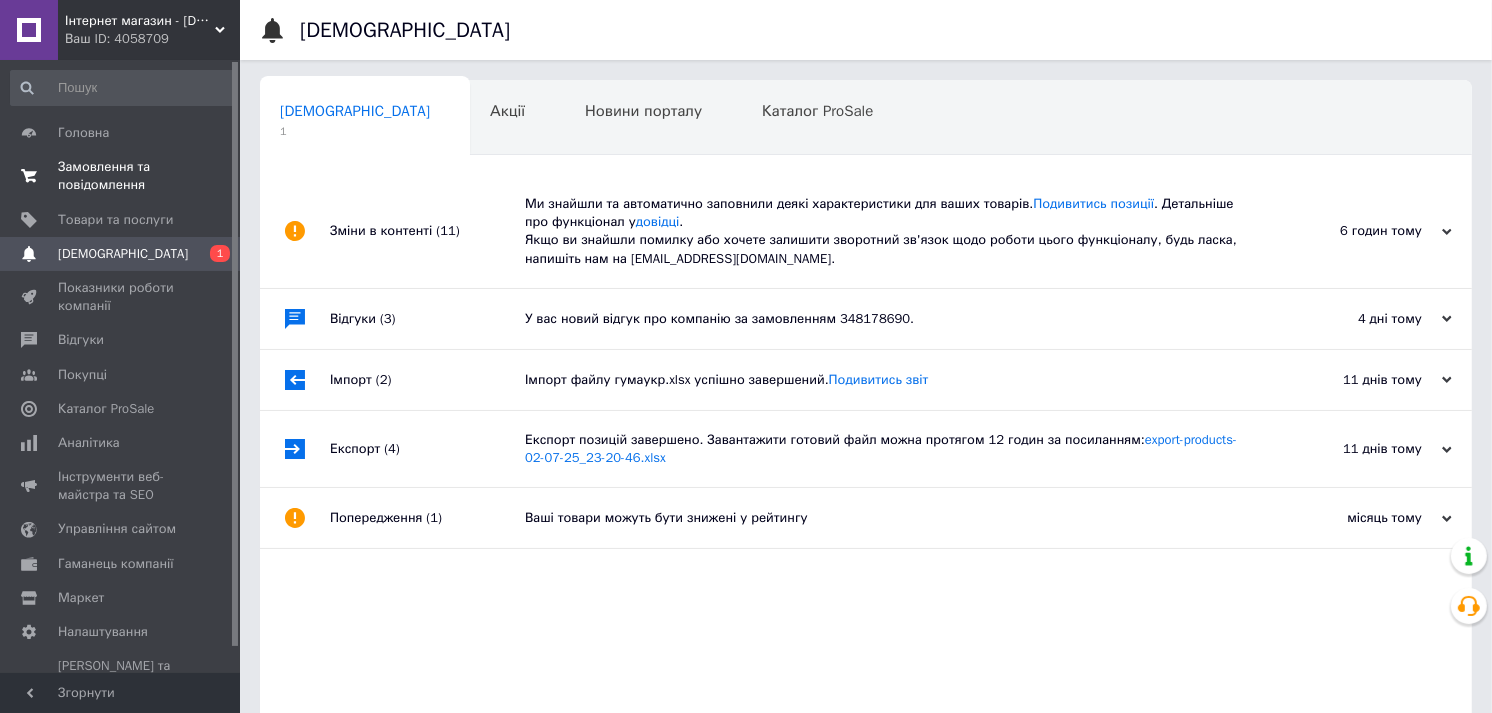 click on "Замовлення та повідомлення" at bounding box center [121, 176] 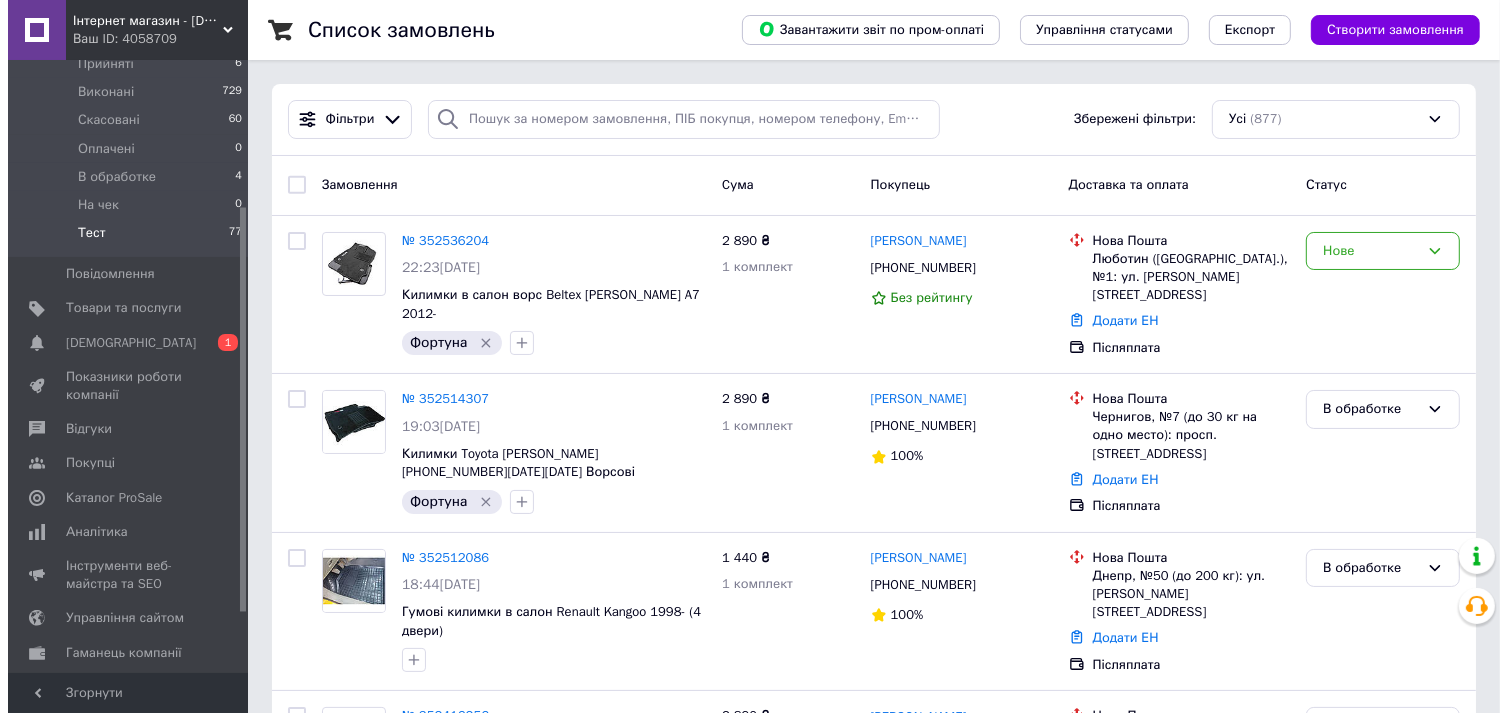 scroll, scrollTop: 222, scrollLeft: 0, axis: vertical 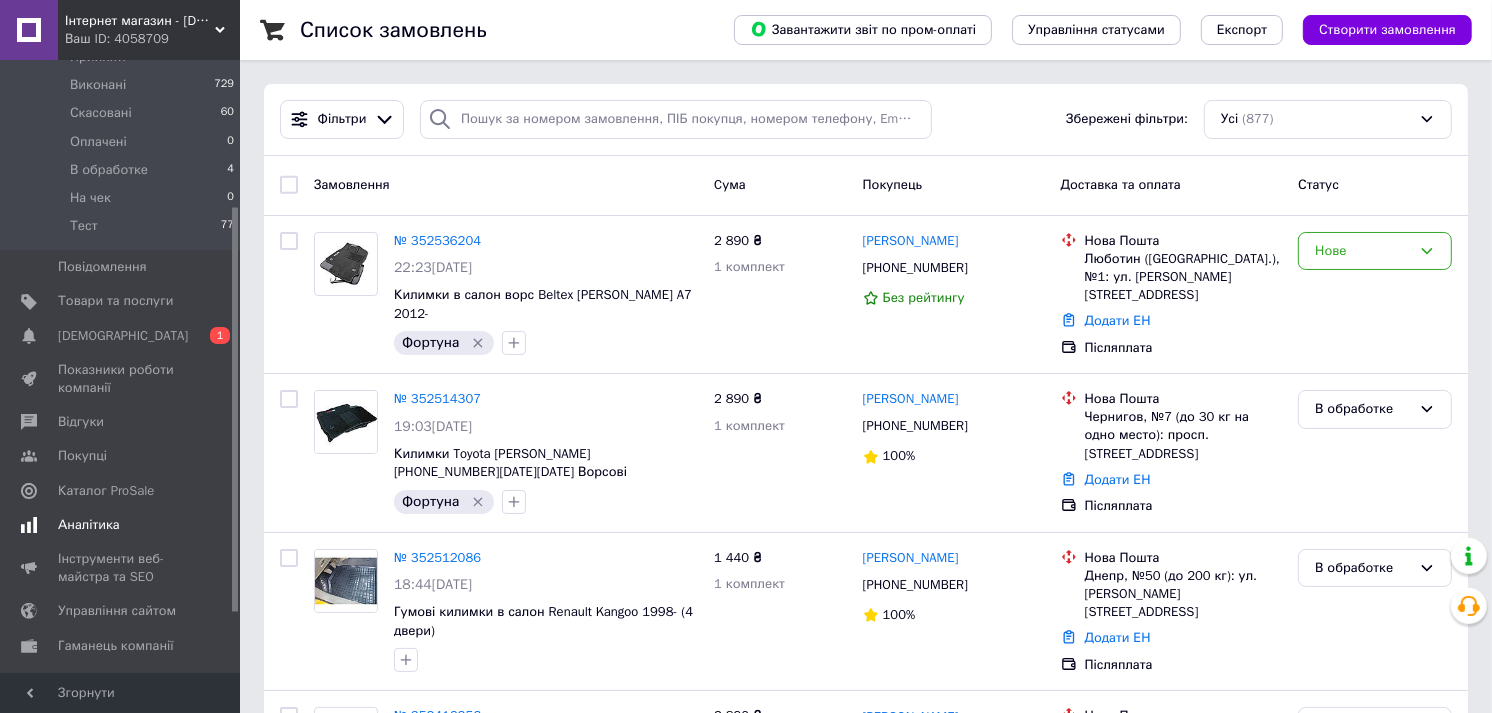 drag, startPoint x: 164, startPoint y: 478, endPoint x: 175, endPoint y: 414, distance: 64.93843 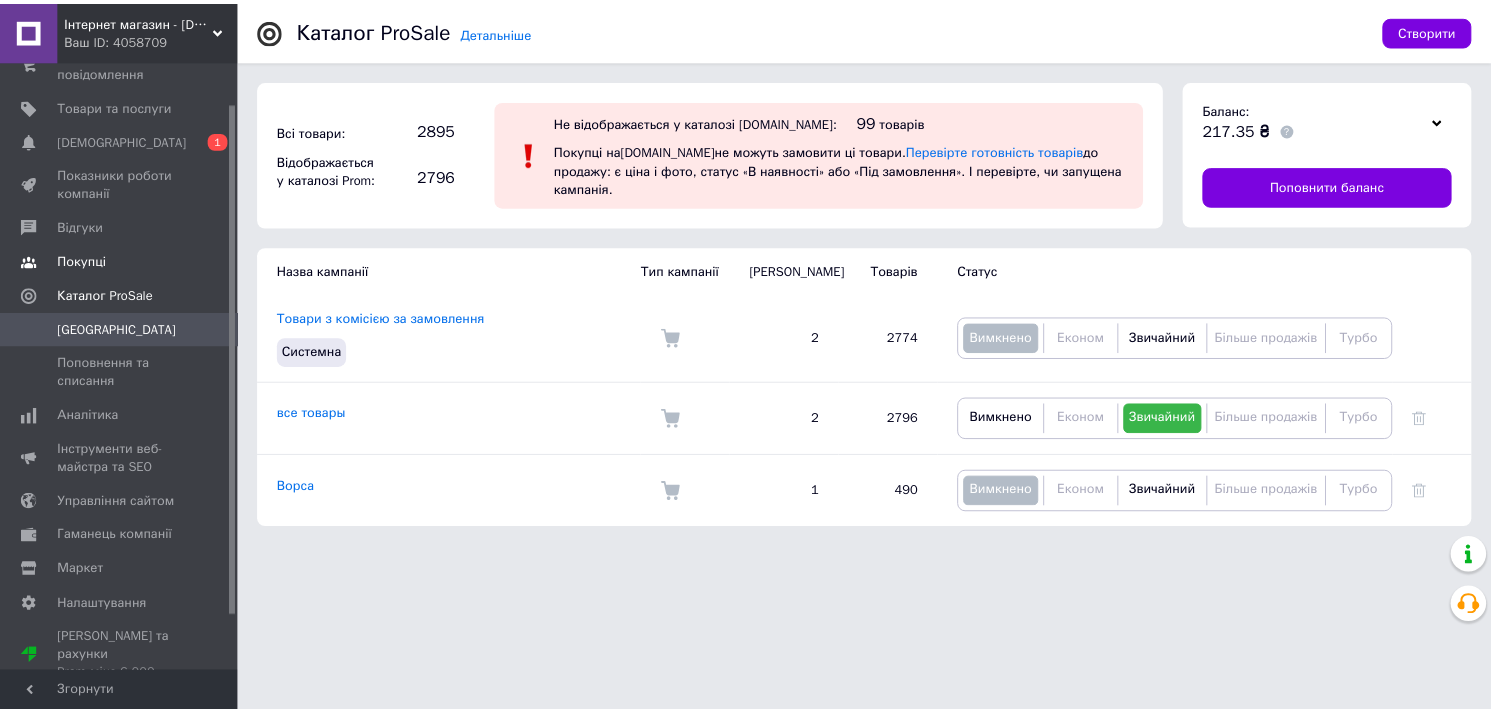 scroll, scrollTop: 0, scrollLeft: 0, axis: both 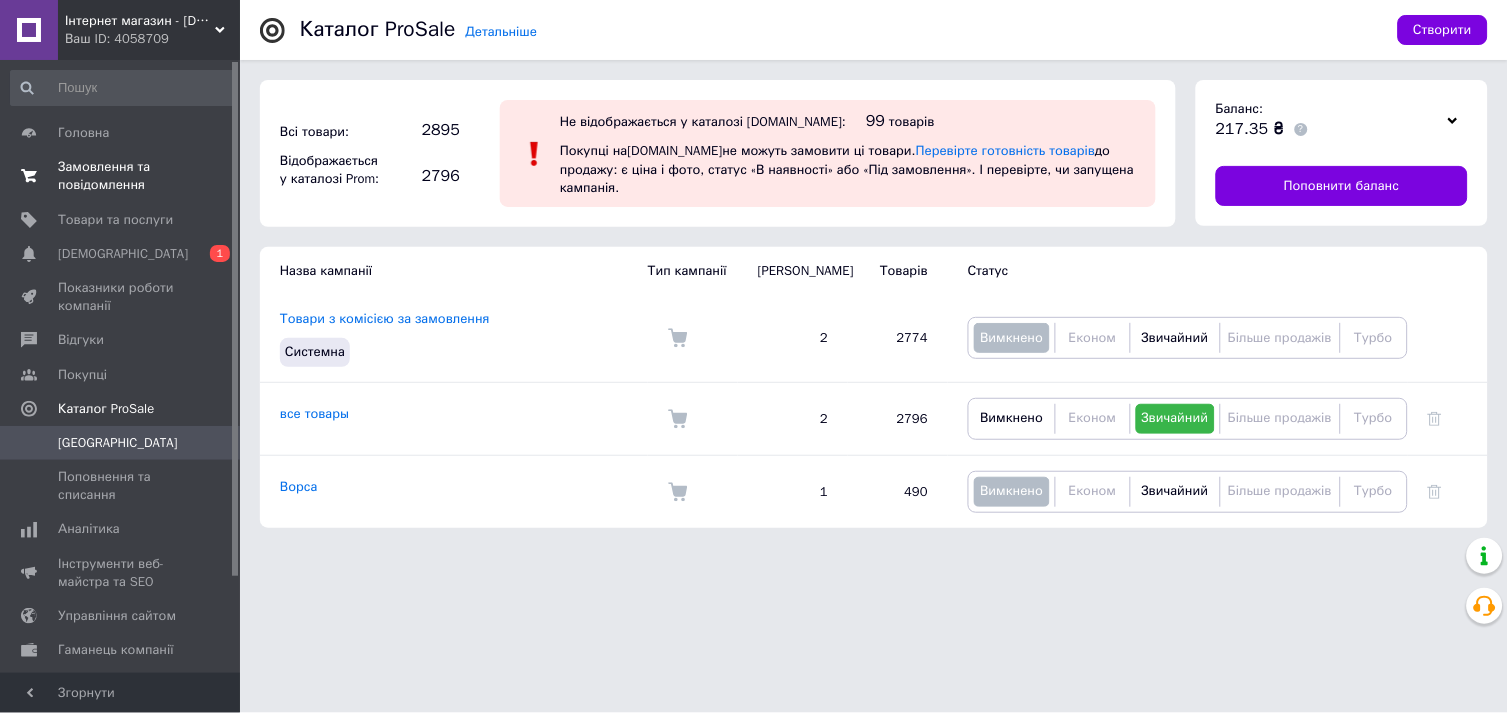 click on "Замовлення та повідомлення 0 0" at bounding box center [123, 176] 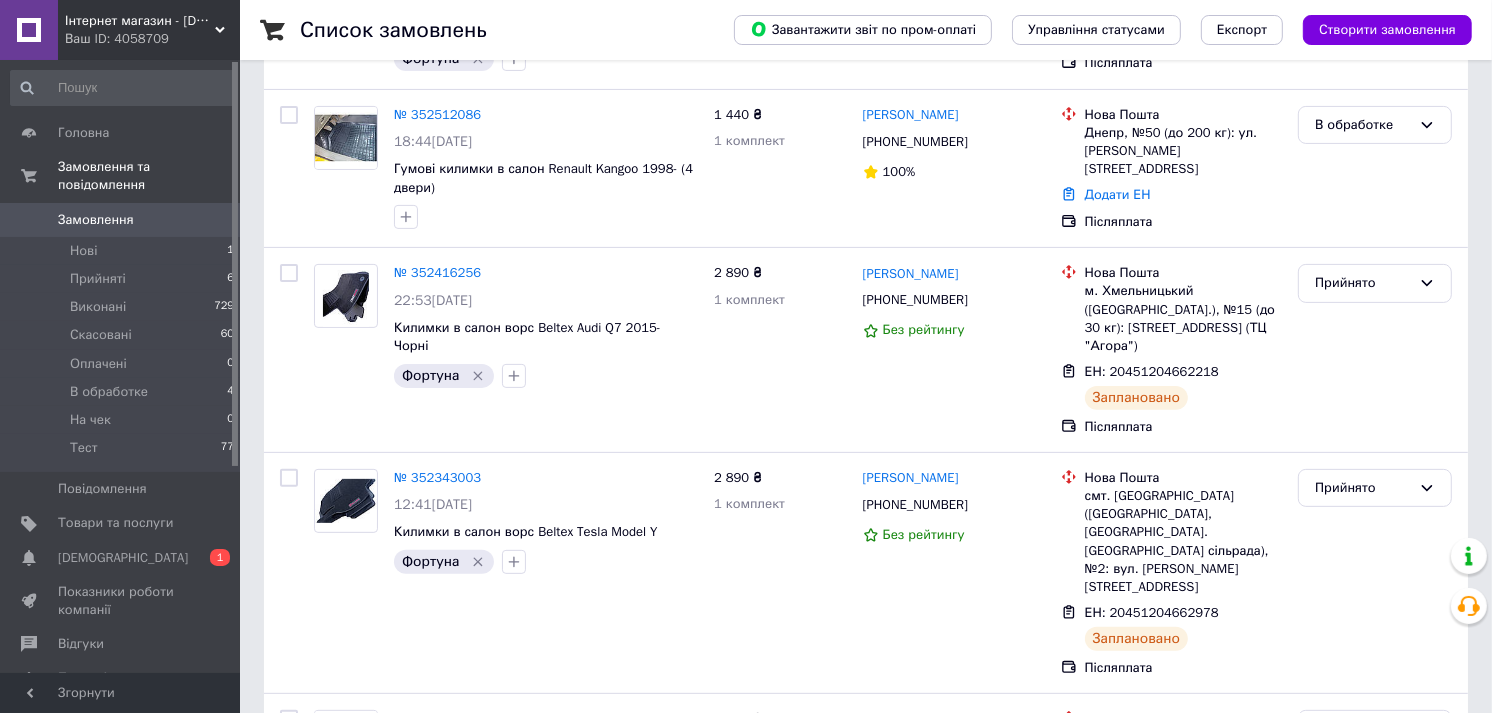 scroll, scrollTop: 444, scrollLeft: 0, axis: vertical 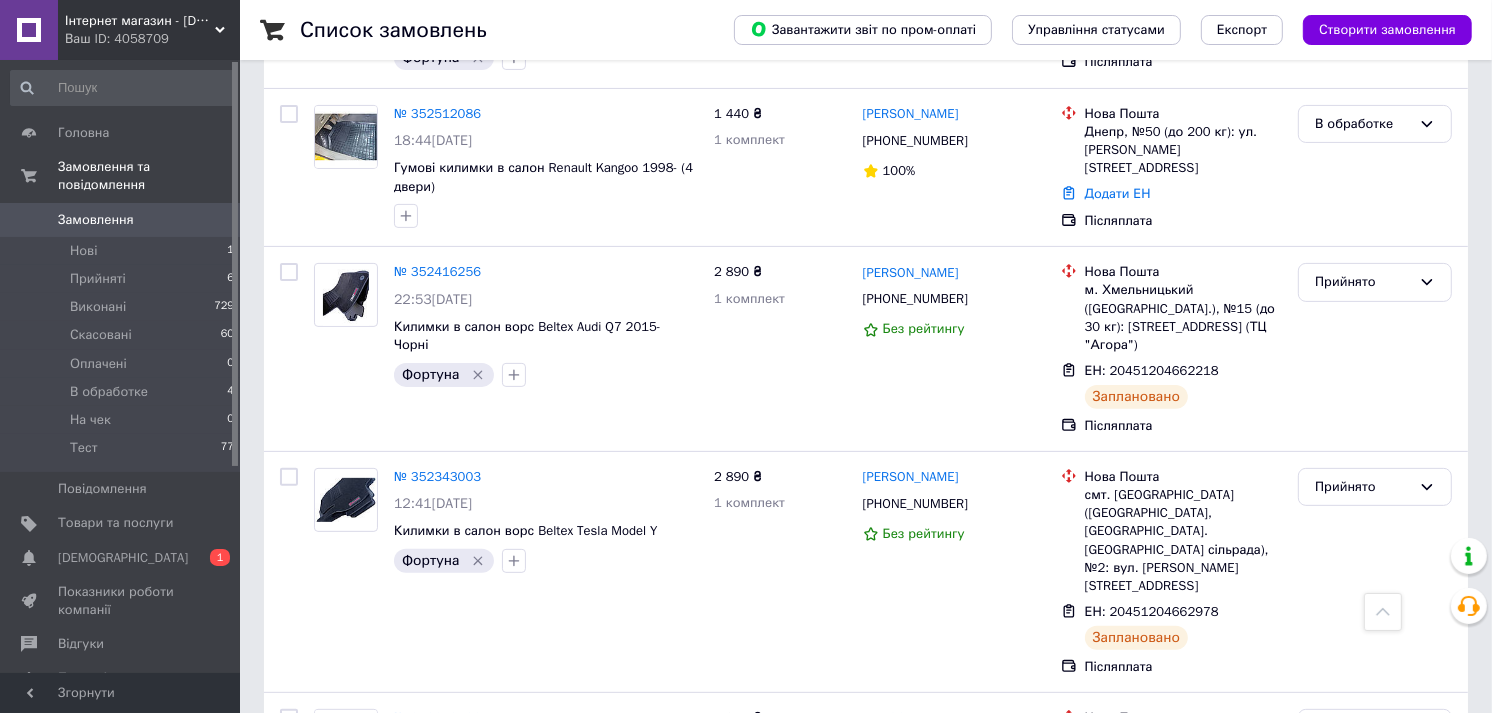 click on "[DEMOGRAPHIC_DATA]" at bounding box center (121, 558) 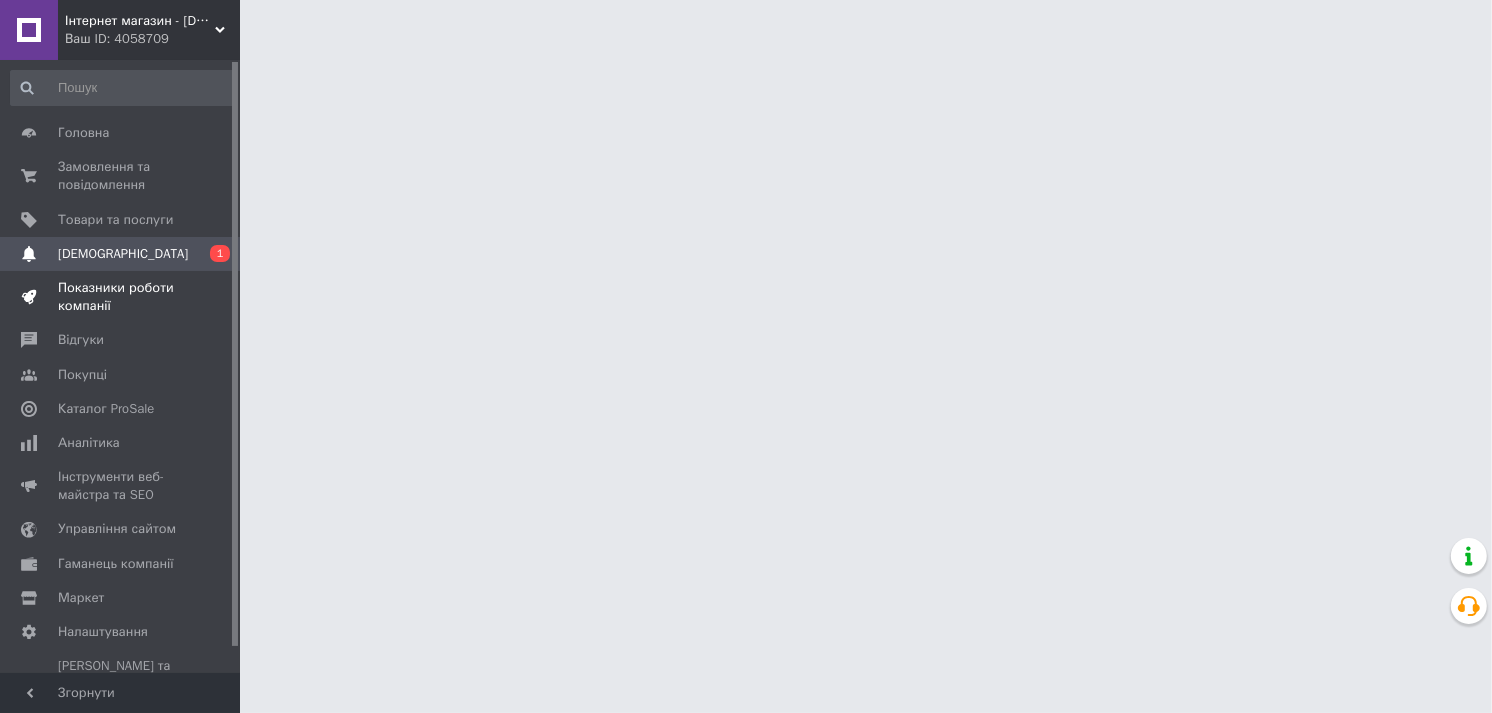 scroll, scrollTop: 0, scrollLeft: 0, axis: both 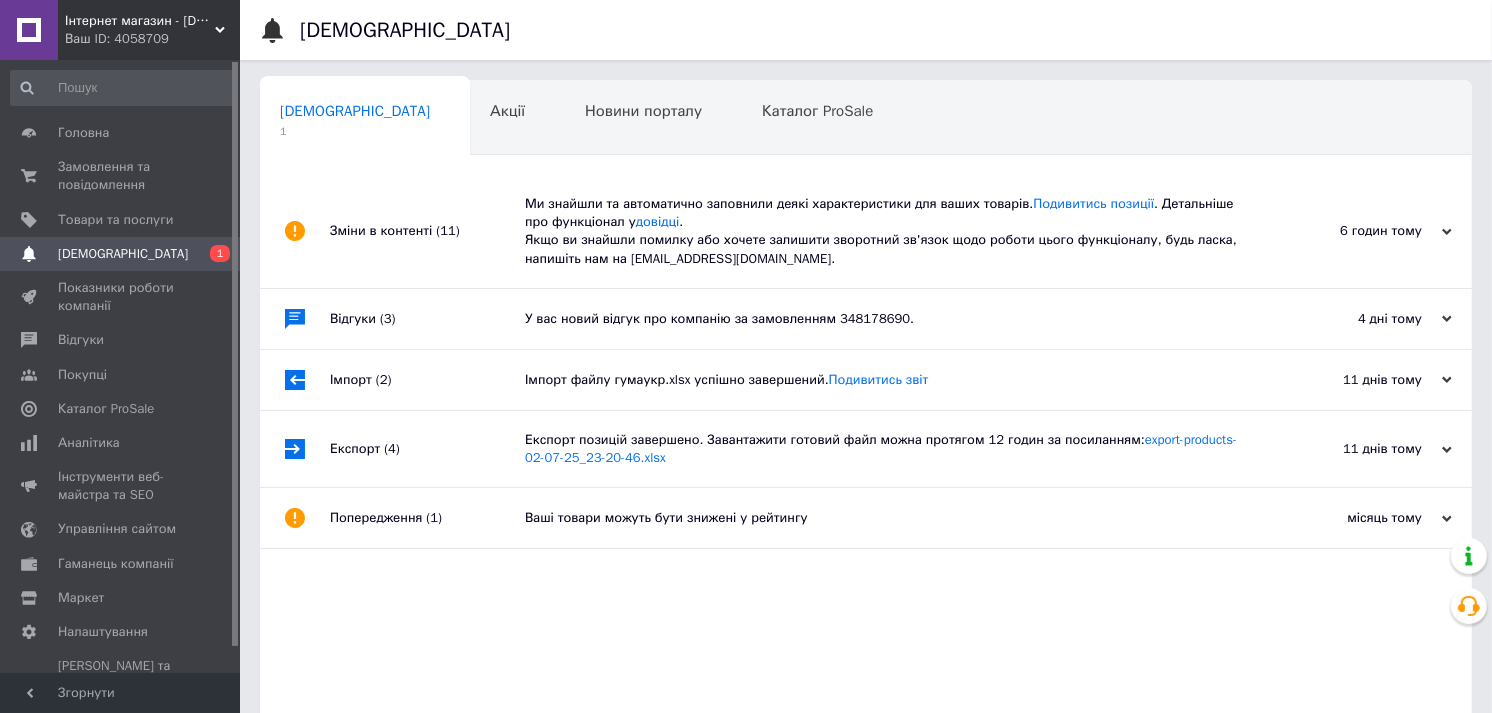 click on "Сповіщення 0 1" at bounding box center [123, 254] 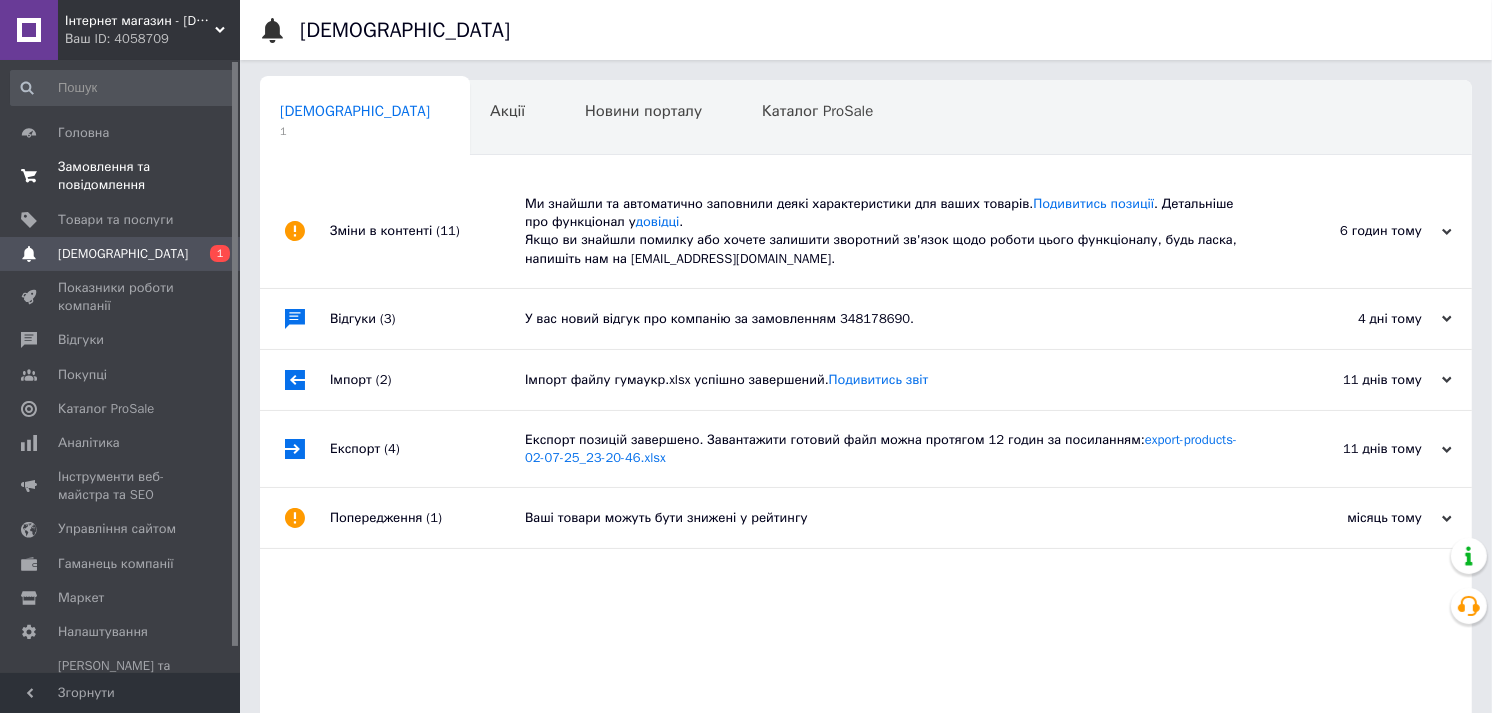click on "Замовлення та повідомлення" at bounding box center (121, 176) 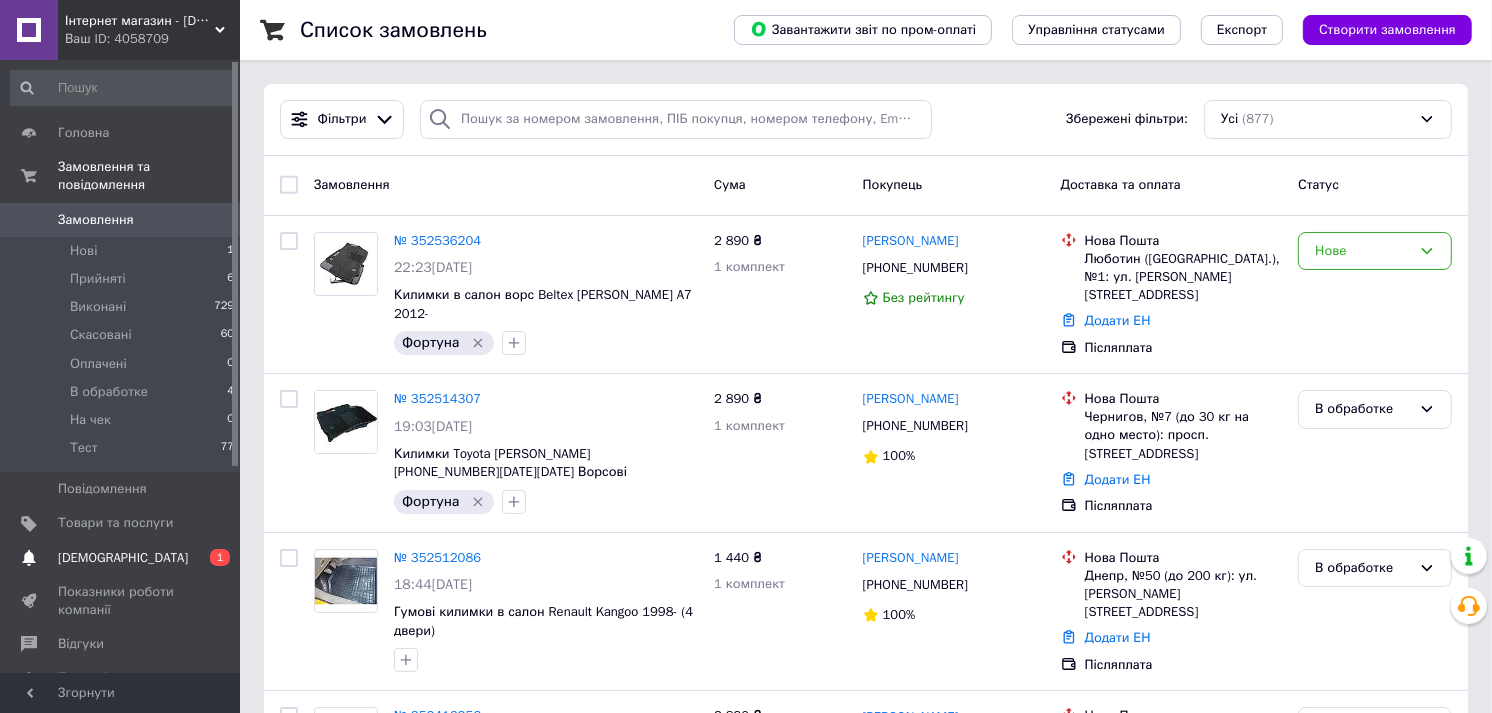click on "[DEMOGRAPHIC_DATA]" at bounding box center (123, 558) 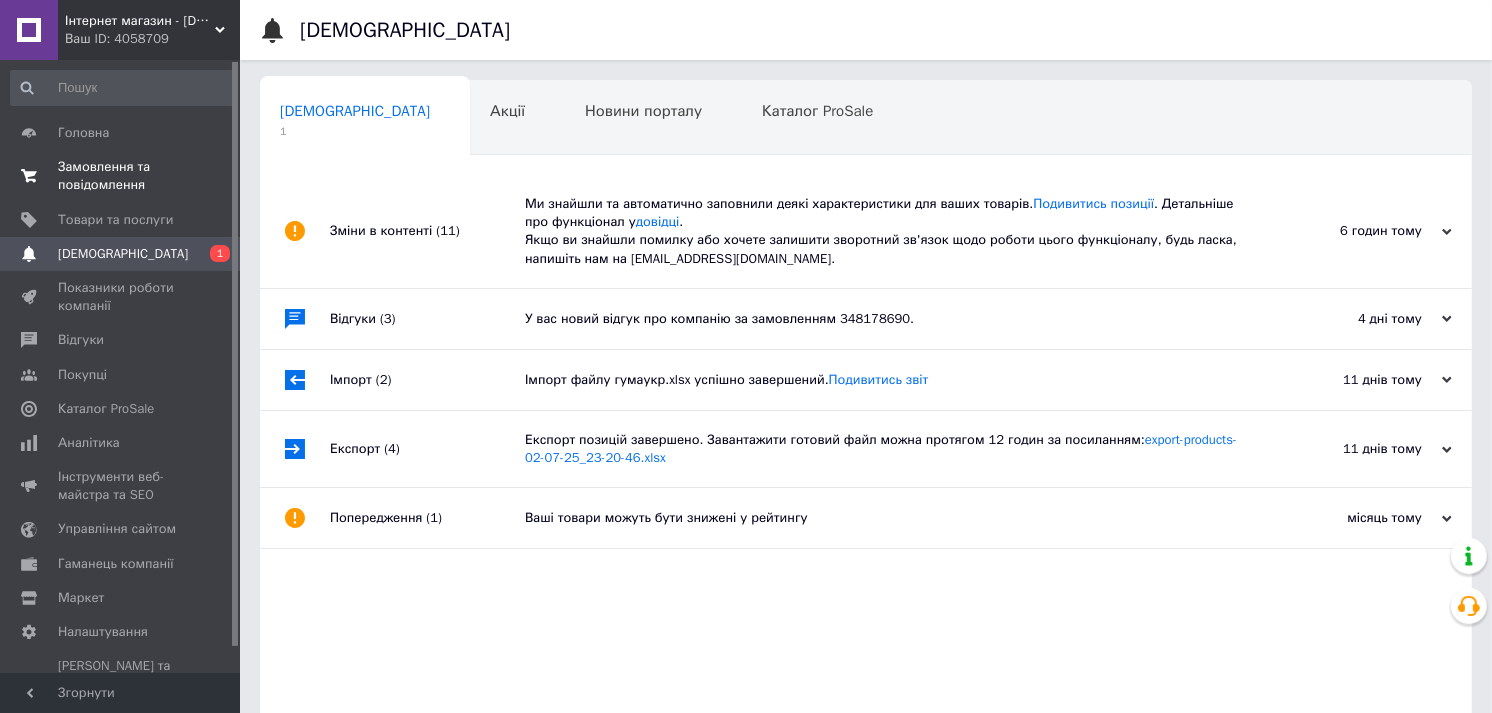 click on "Замовлення та повідомлення" at bounding box center [121, 176] 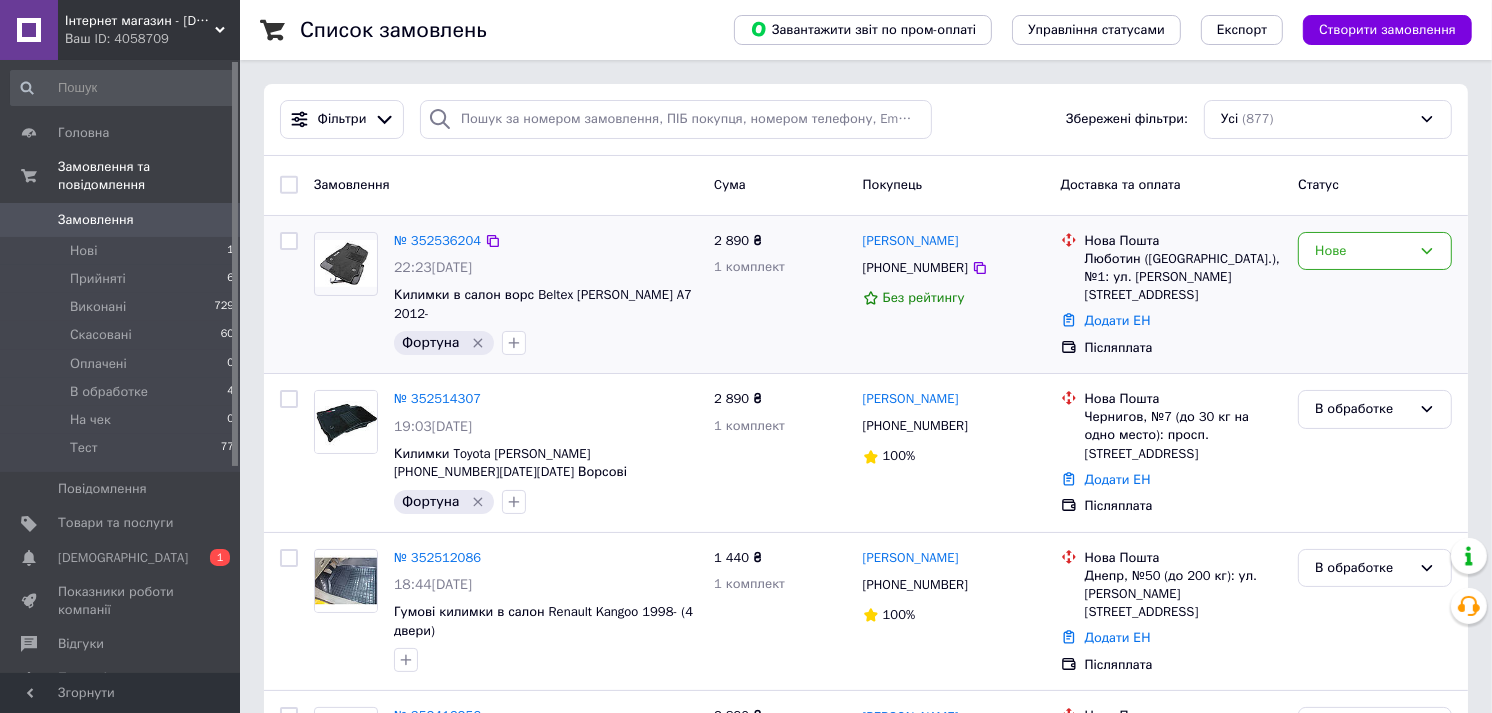 click on "Нове" at bounding box center [1375, 295] 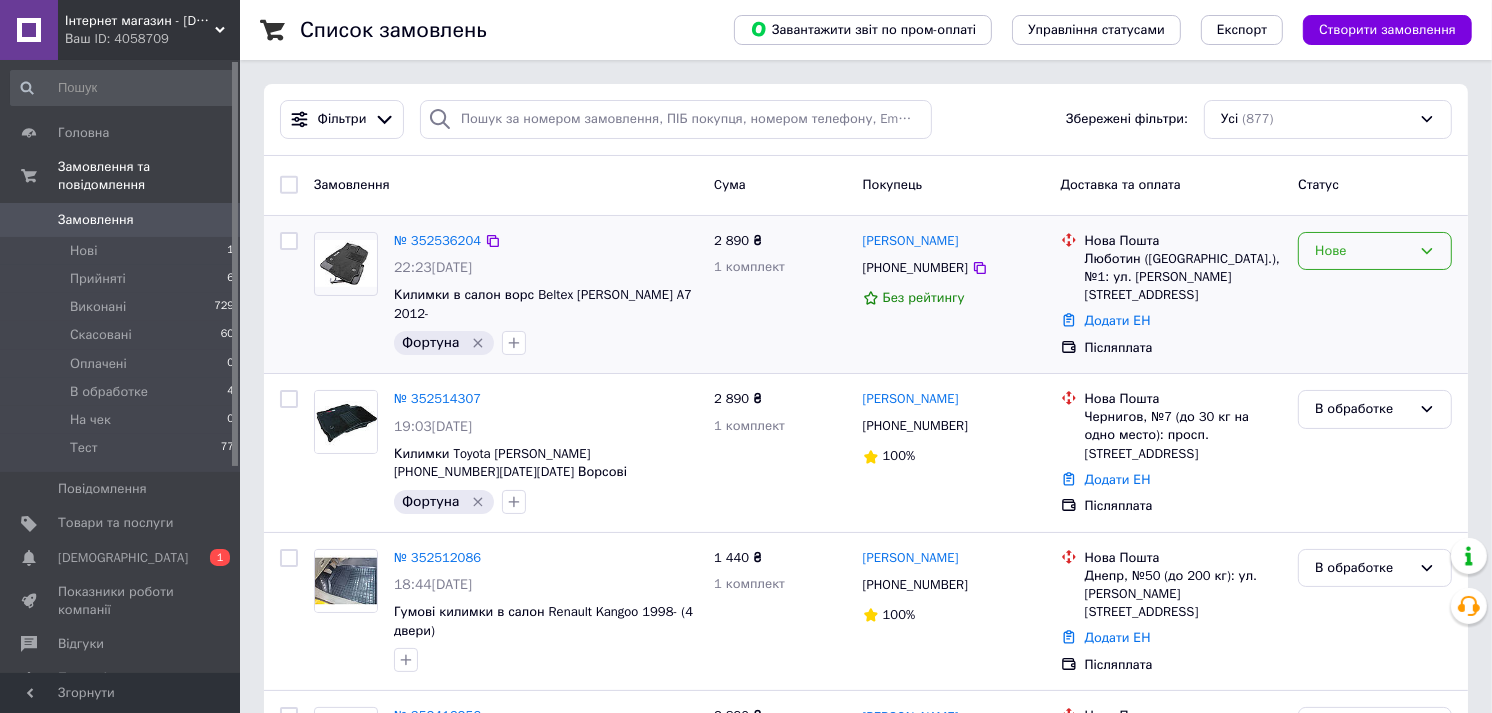 click on "Нове" at bounding box center [1363, 251] 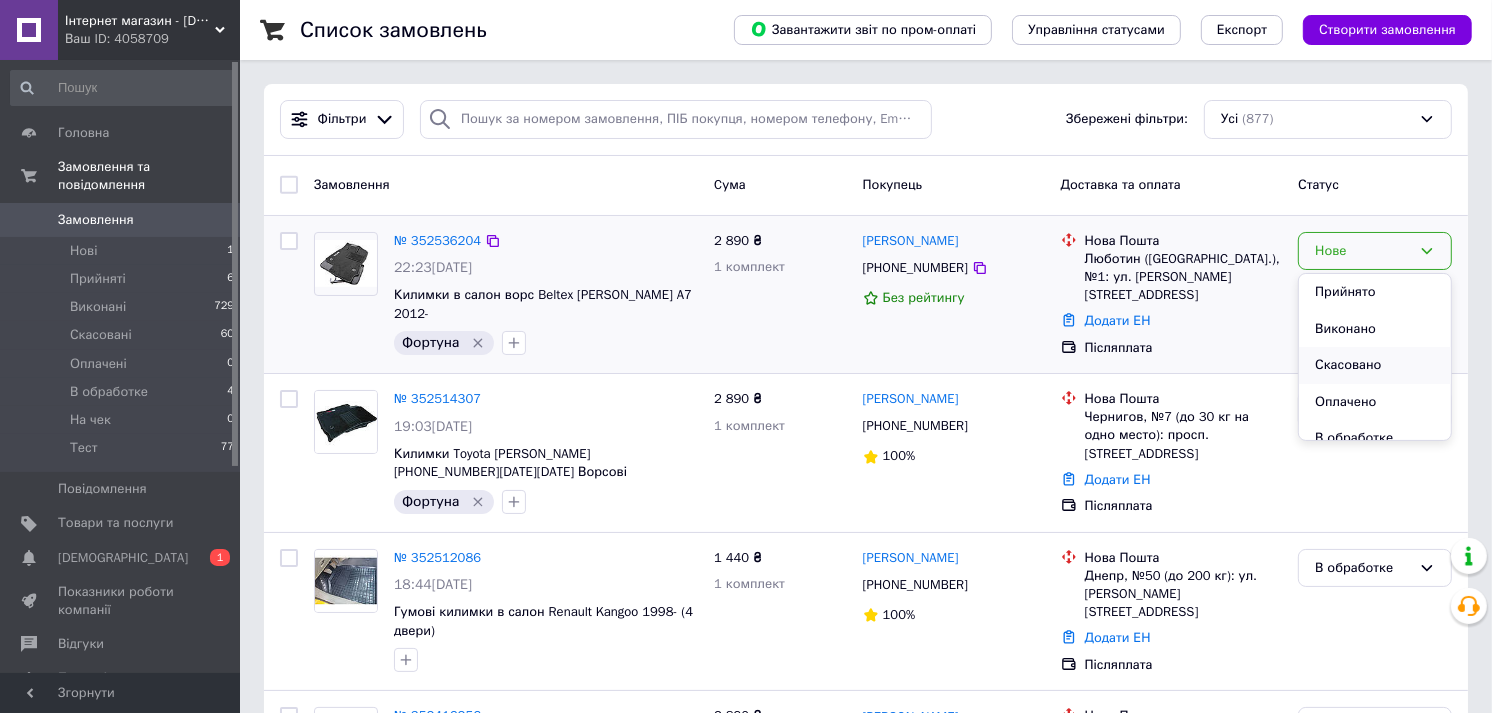 scroll, scrollTop: 90, scrollLeft: 0, axis: vertical 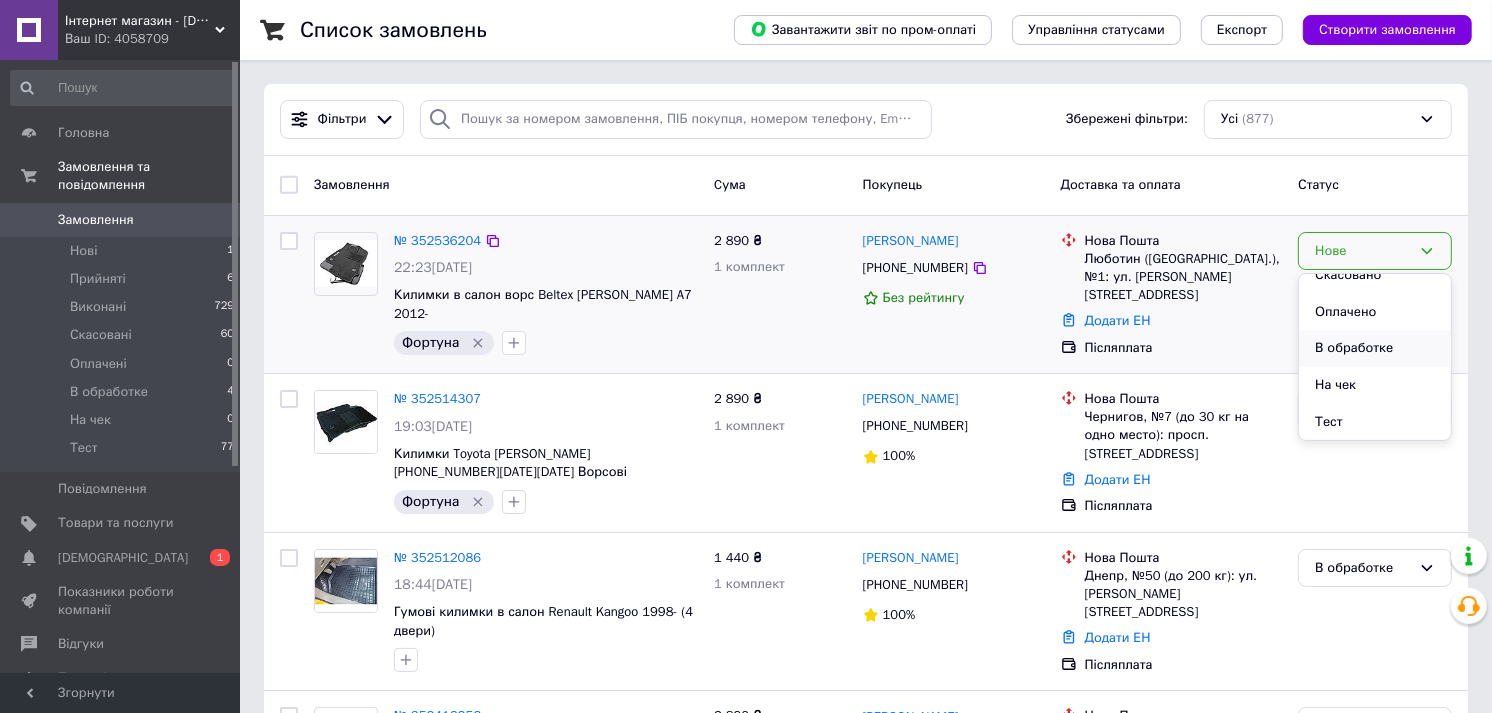 click on "В обработке" at bounding box center [1375, 348] 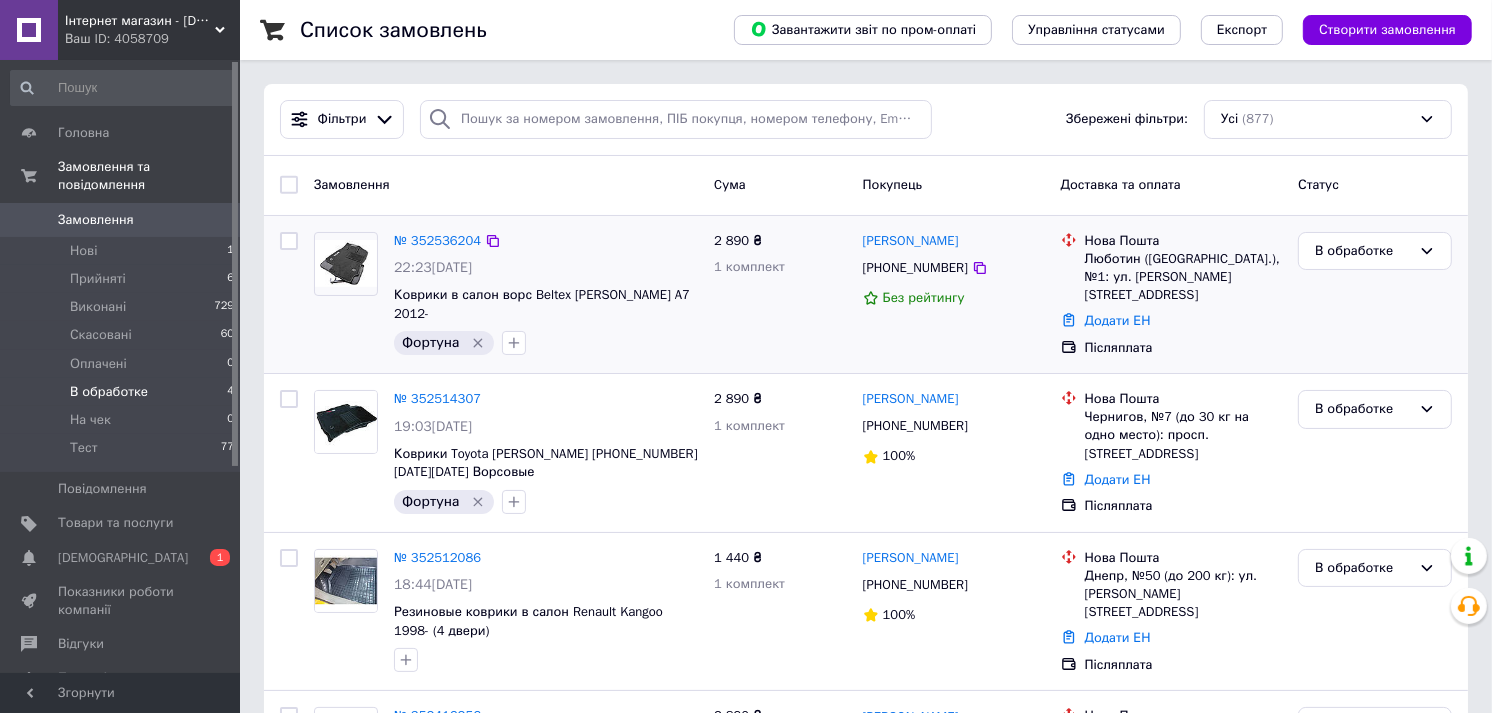 click on "В обработке" at bounding box center [109, 392] 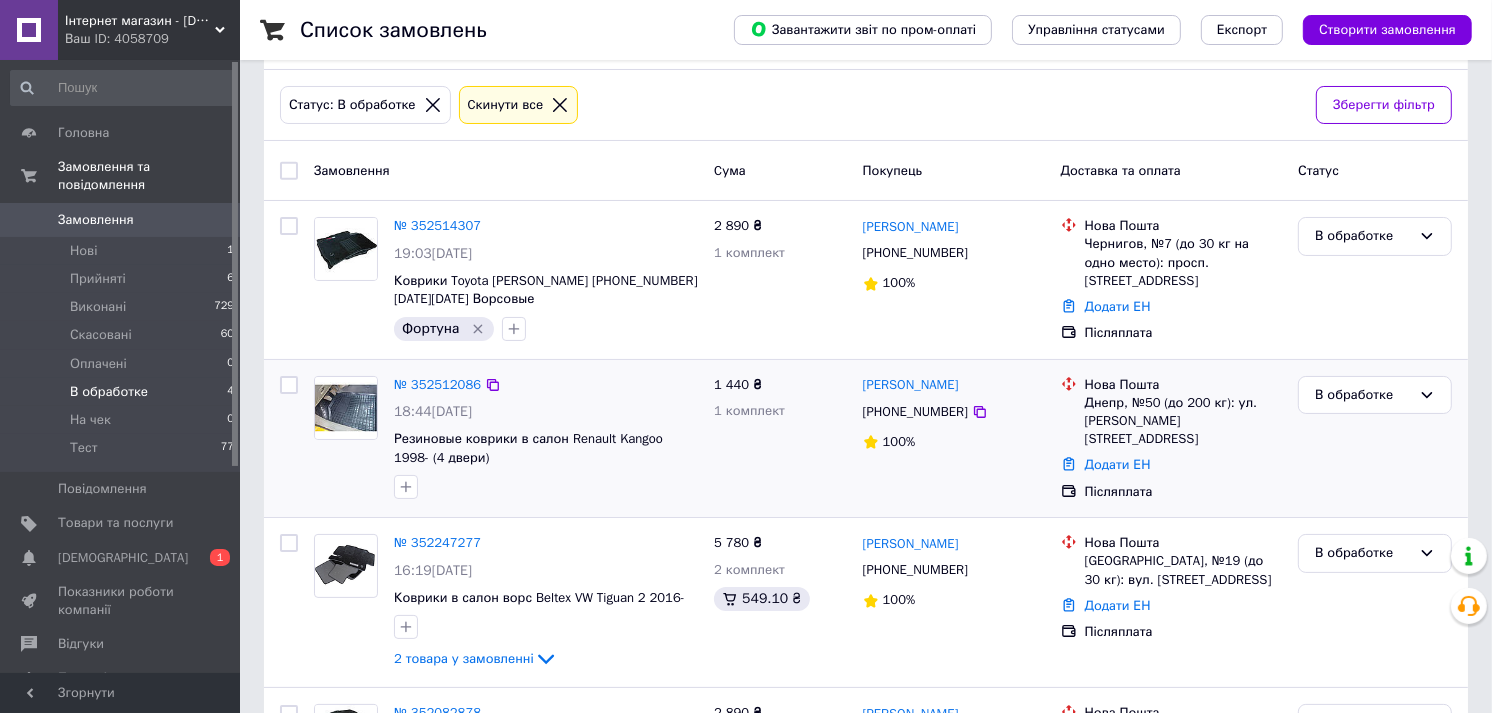 scroll, scrollTop: 0, scrollLeft: 0, axis: both 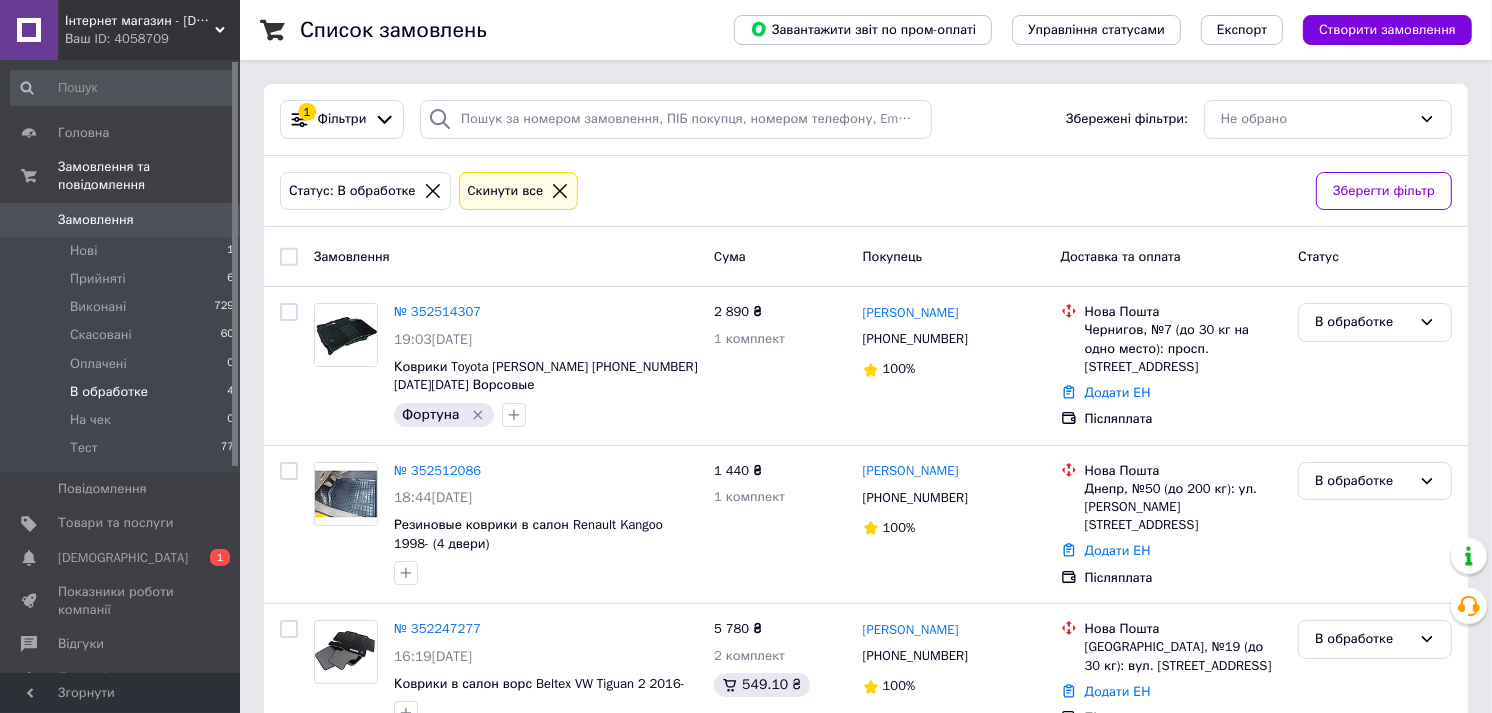 click on "Замовлення 0" at bounding box center (123, 220) 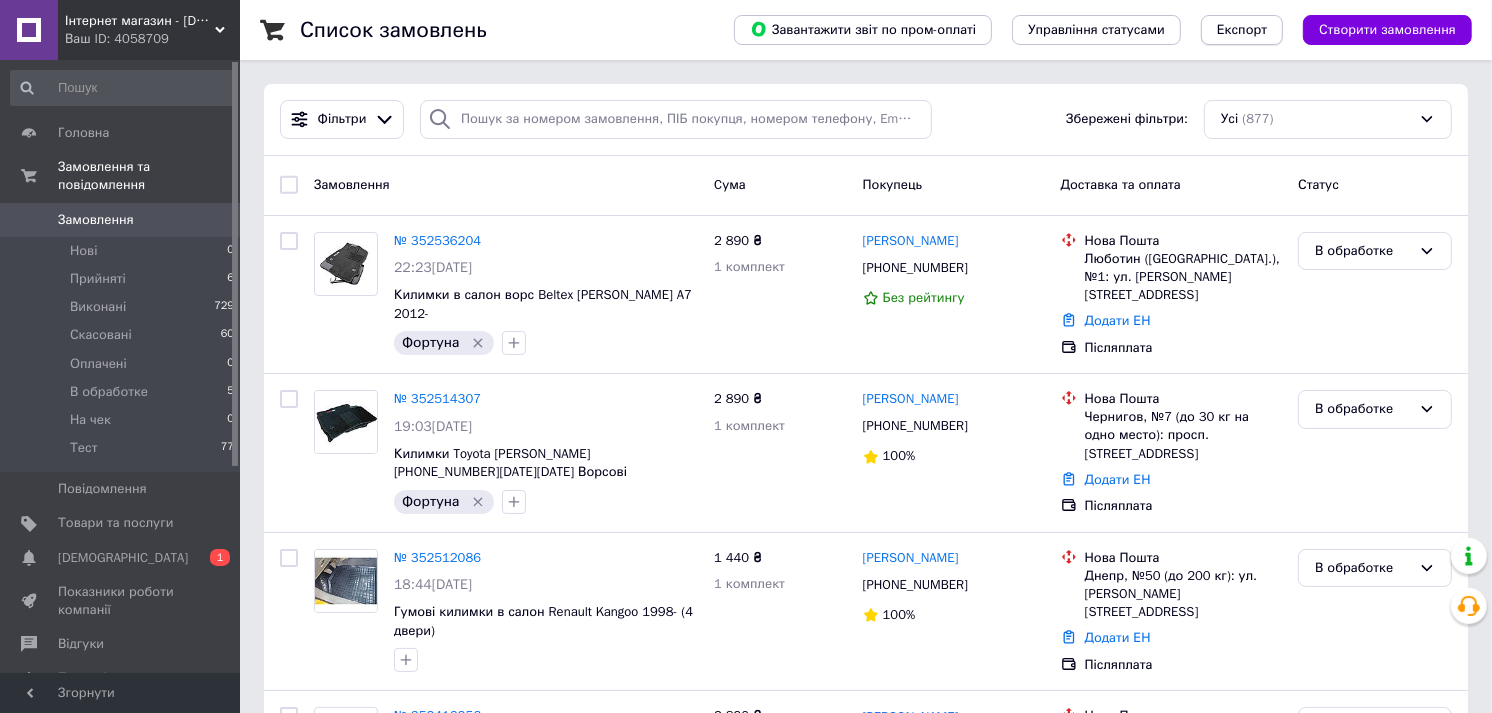 click on "Експорт" at bounding box center (1242, 30) 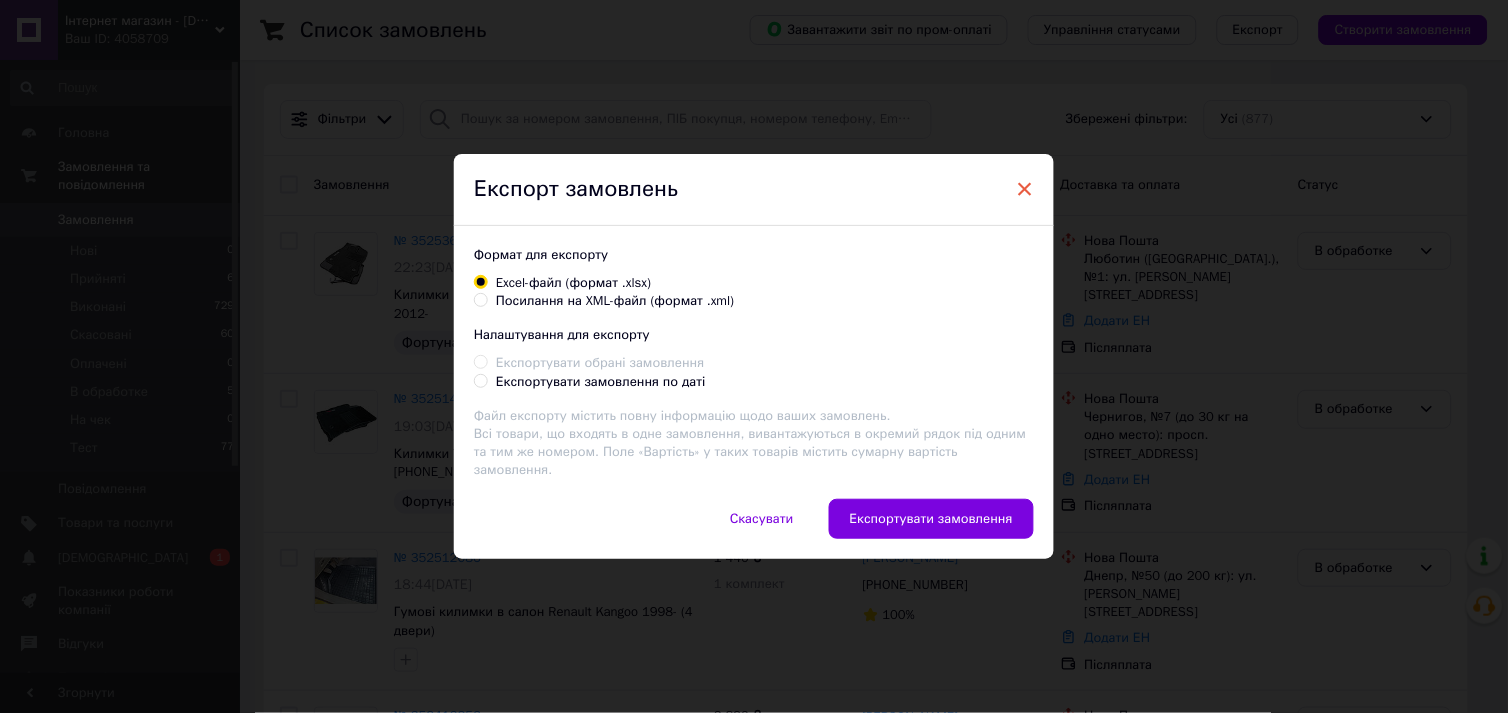 click on "×" at bounding box center (1025, 189) 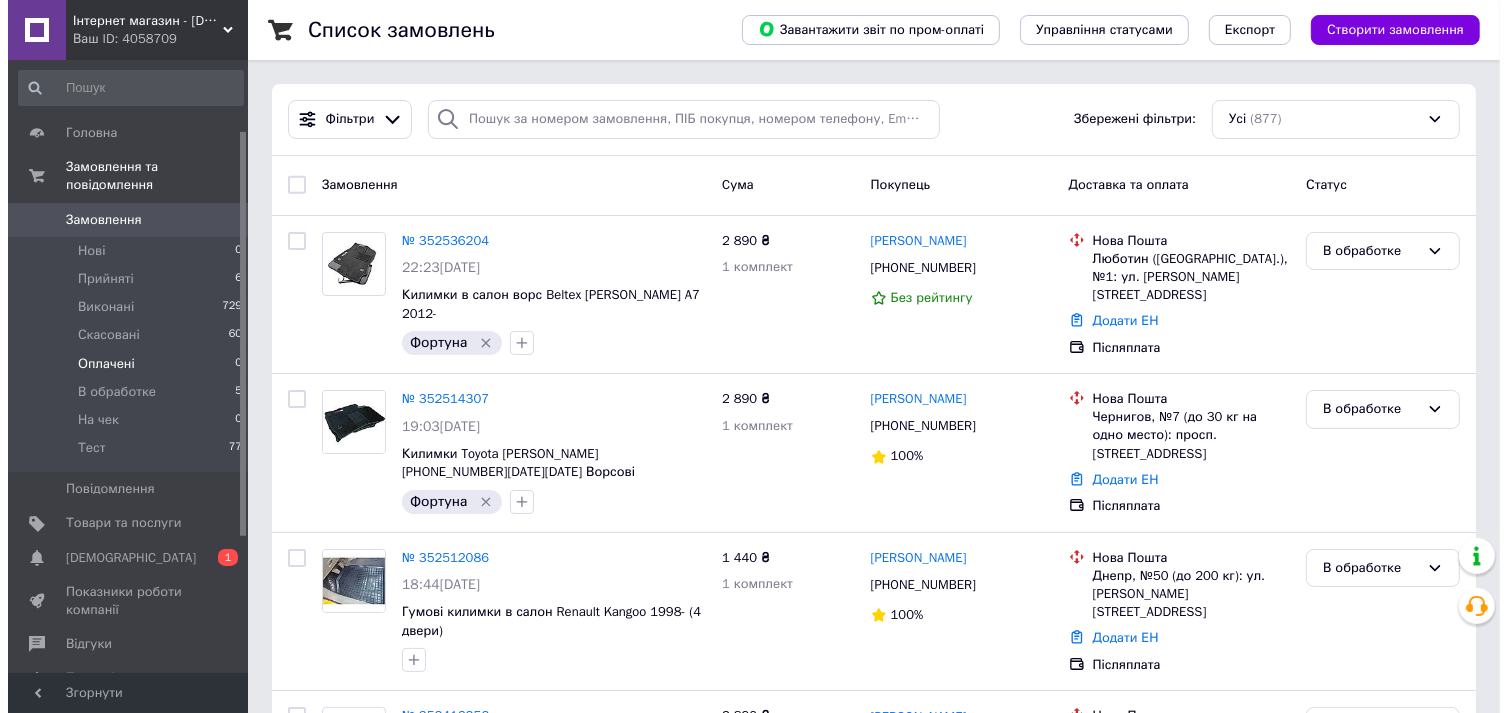 scroll, scrollTop: 111, scrollLeft: 0, axis: vertical 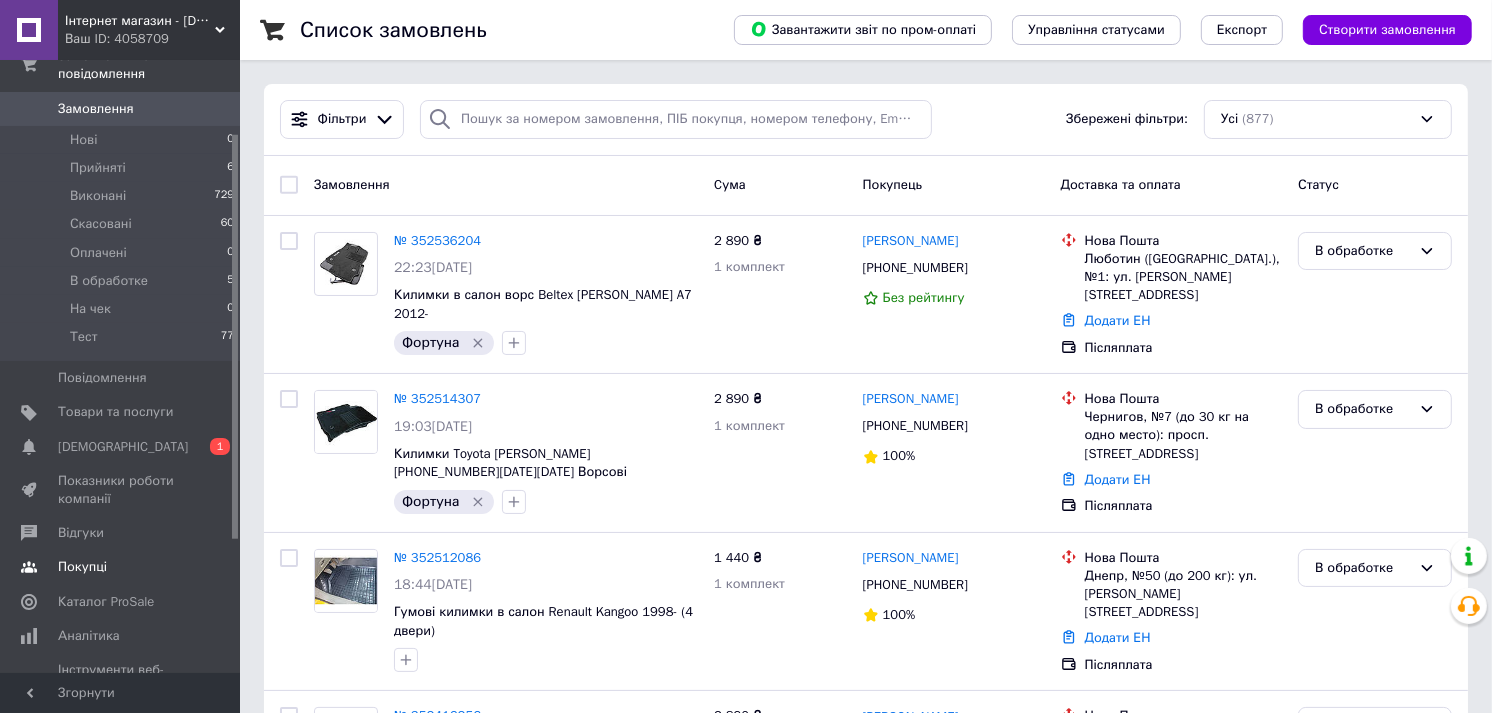 click on "Покупці" at bounding box center [121, 567] 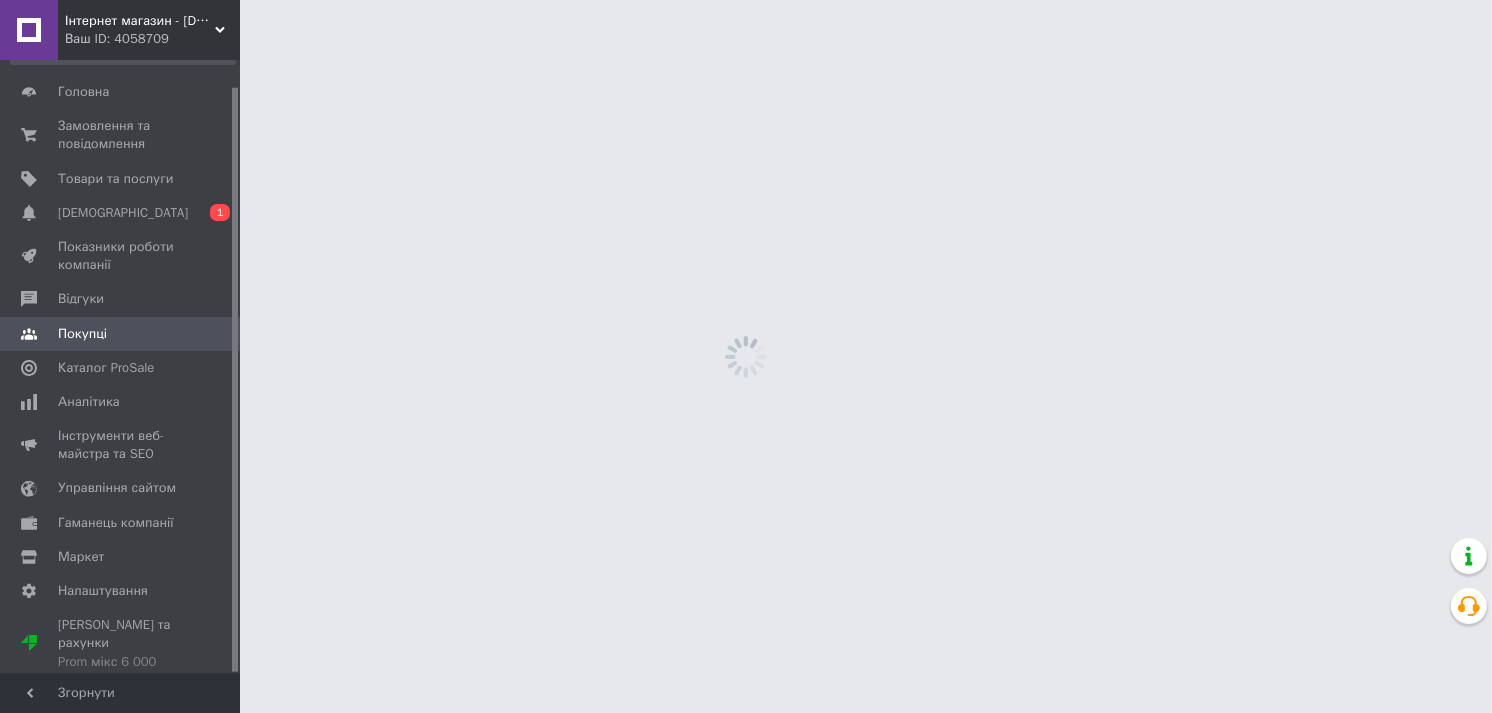 scroll, scrollTop: 27, scrollLeft: 0, axis: vertical 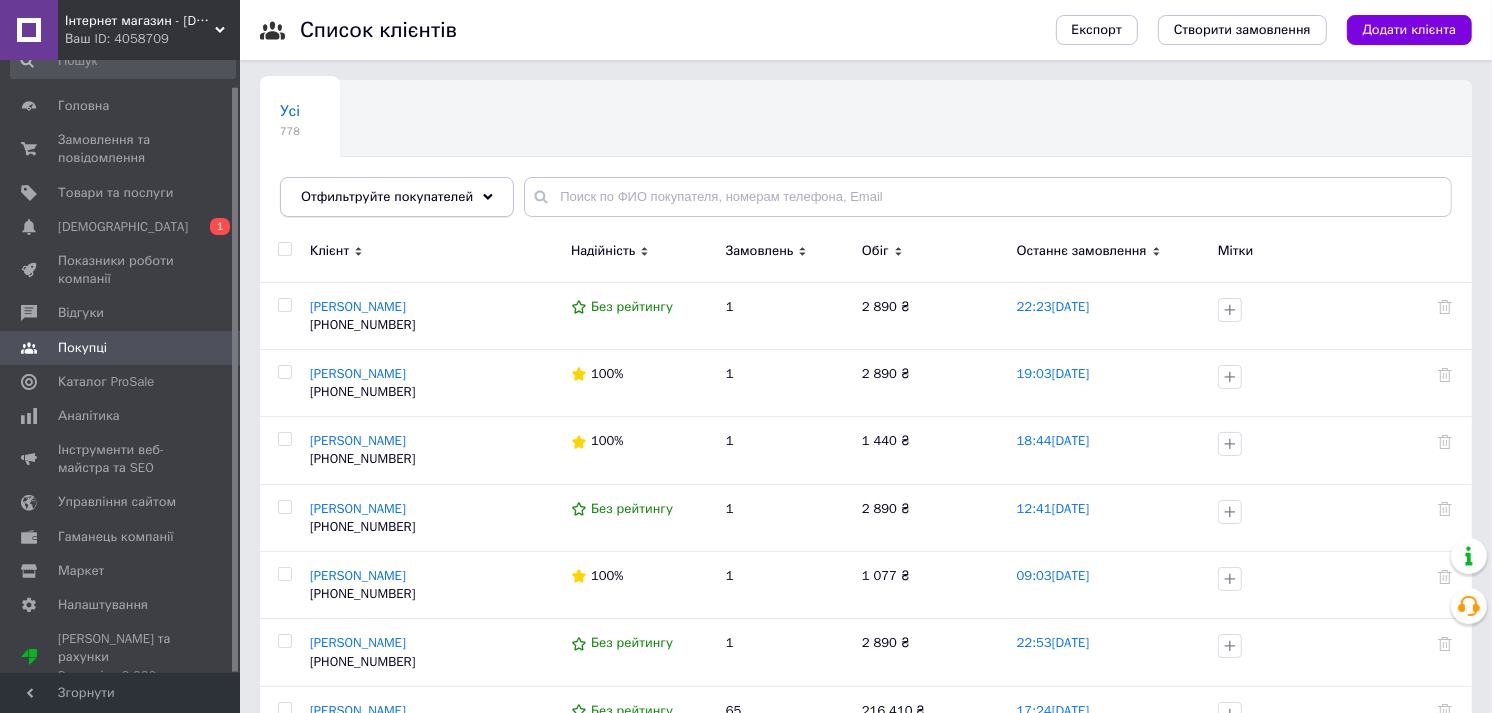 click on "Отфильтруйте покупателей" at bounding box center [397, 197] 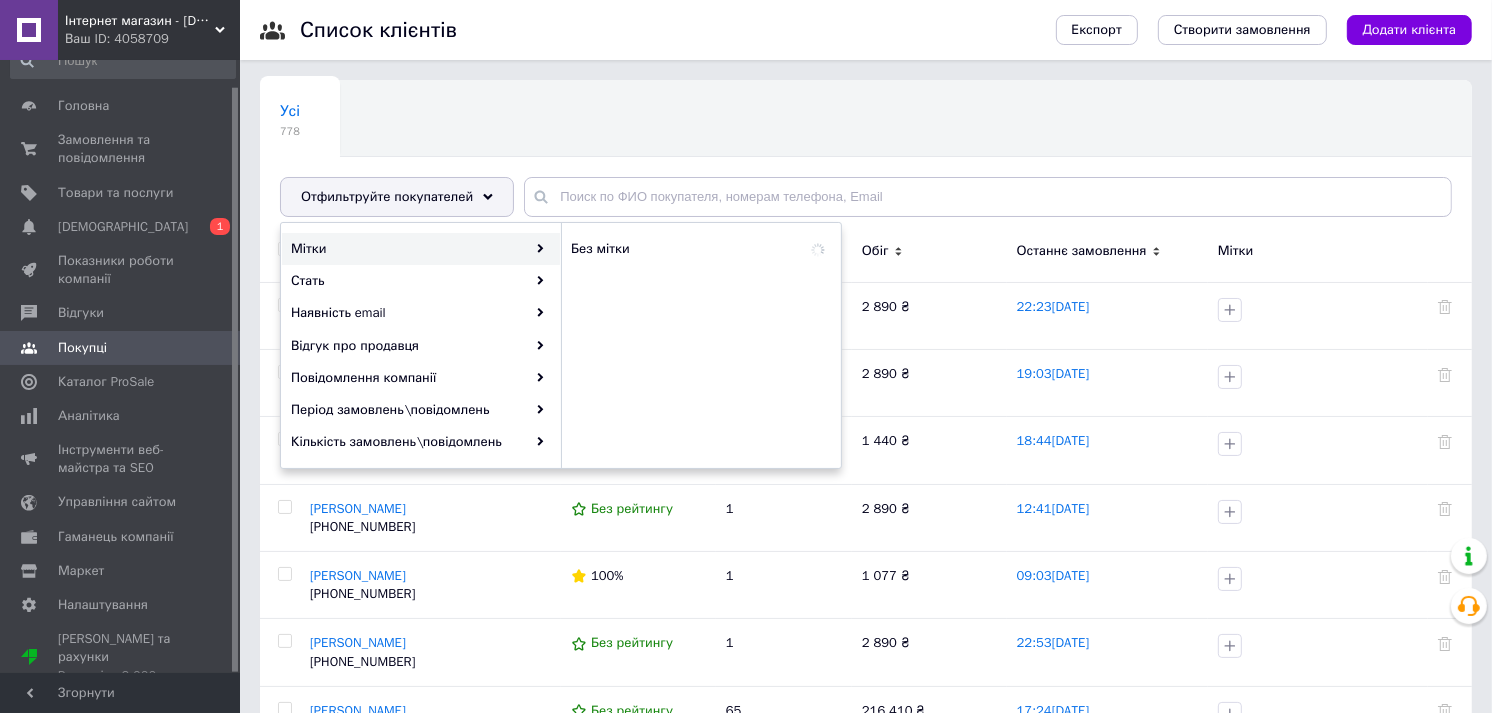 click on "Усі 778 Ok Відфільтровано...  Зберегти" at bounding box center (866, 158) 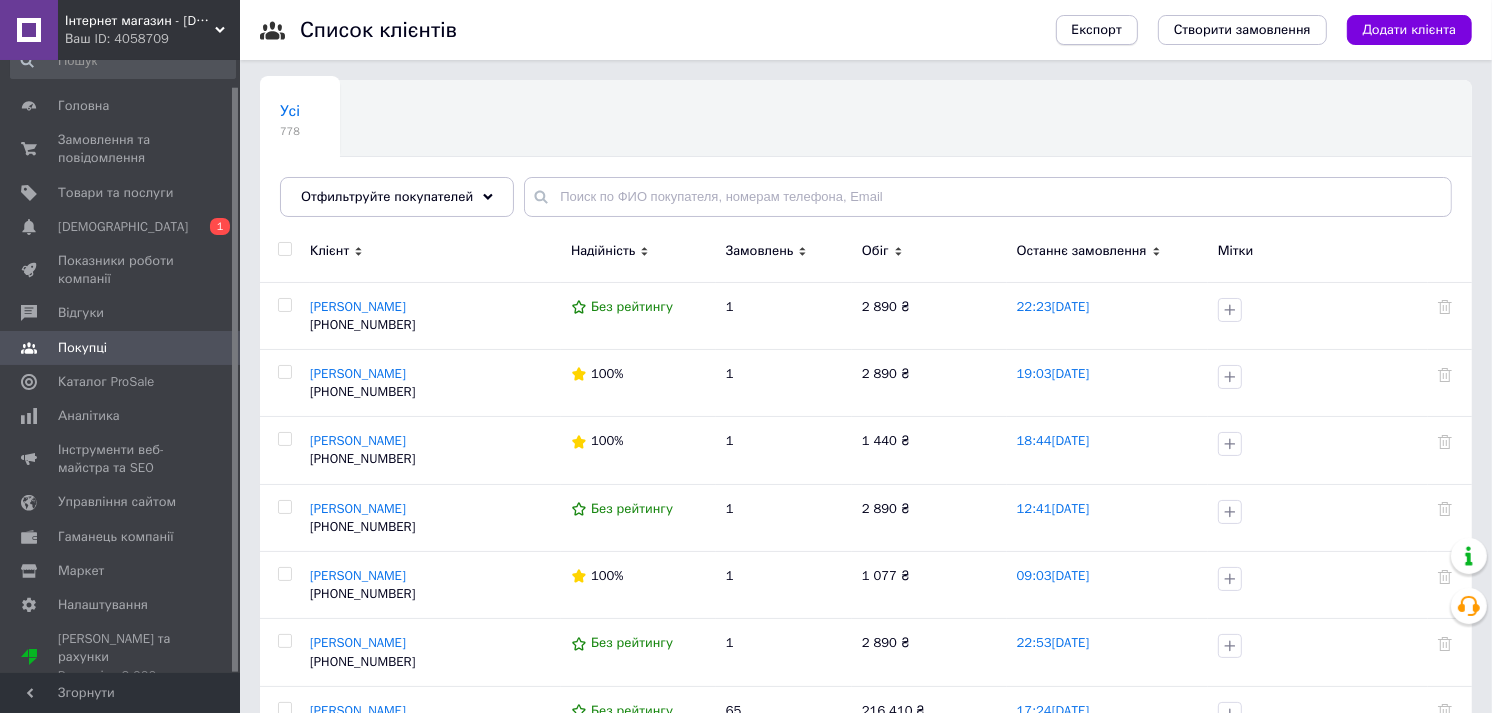 click on "Експорт" at bounding box center [1097, 30] 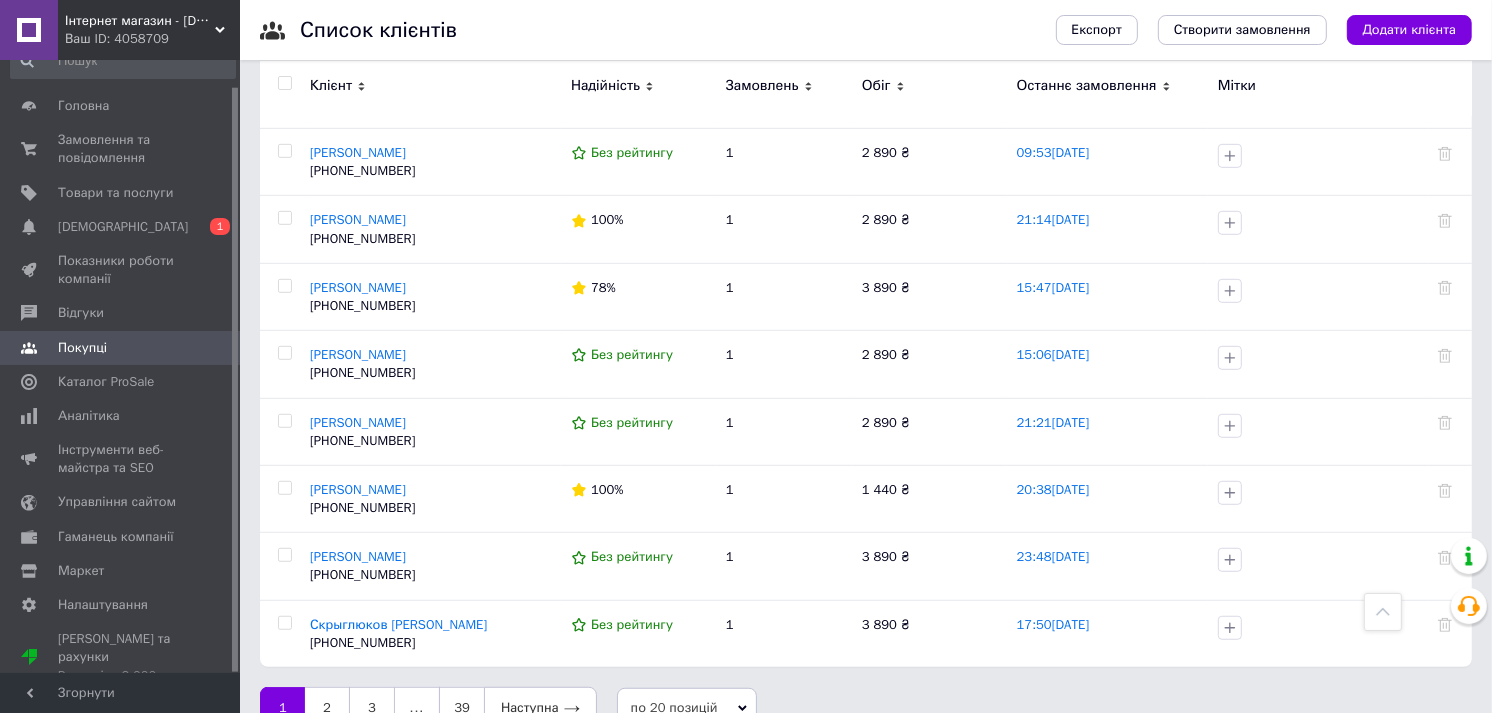 scroll, scrollTop: 1002, scrollLeft: 0, axis: vertical 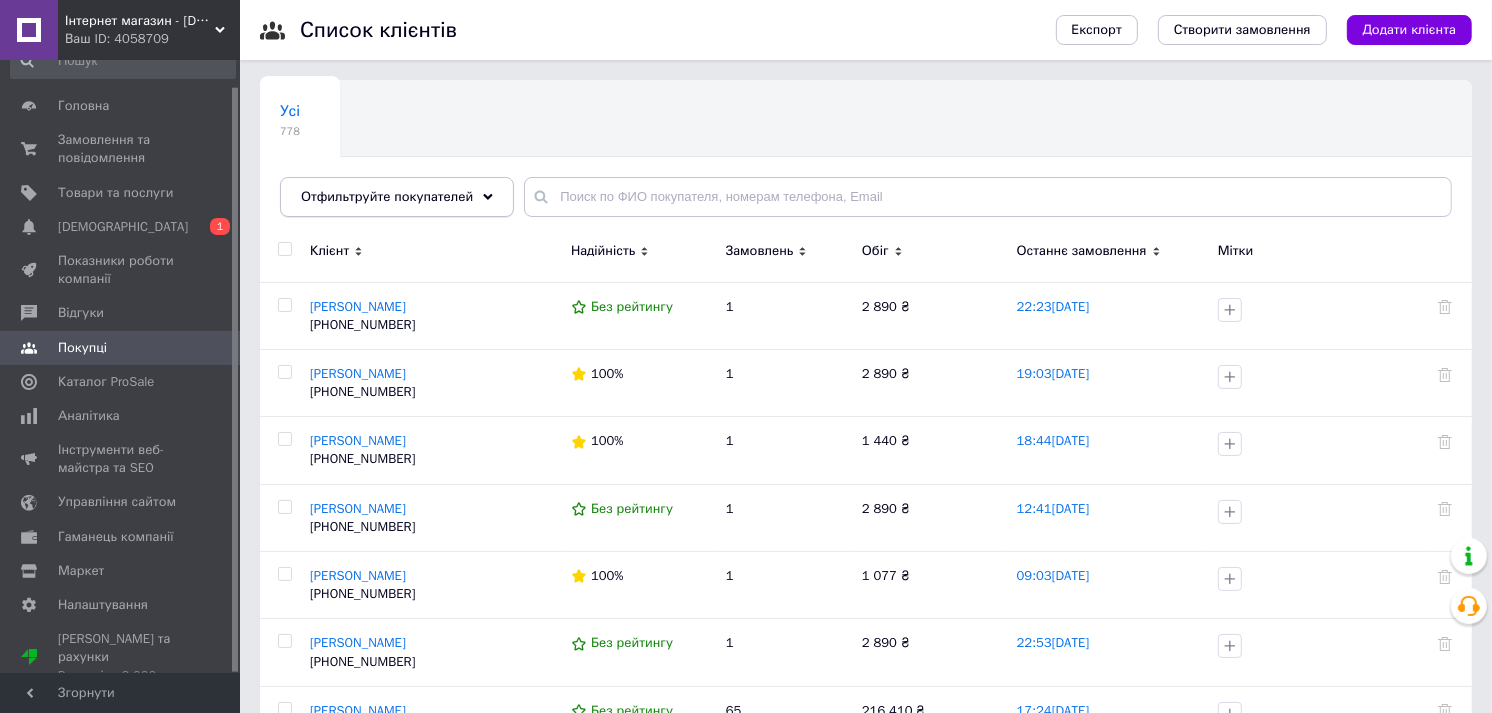 click on "Отфильтруйте покупателей" at bounding box center (397, 197) 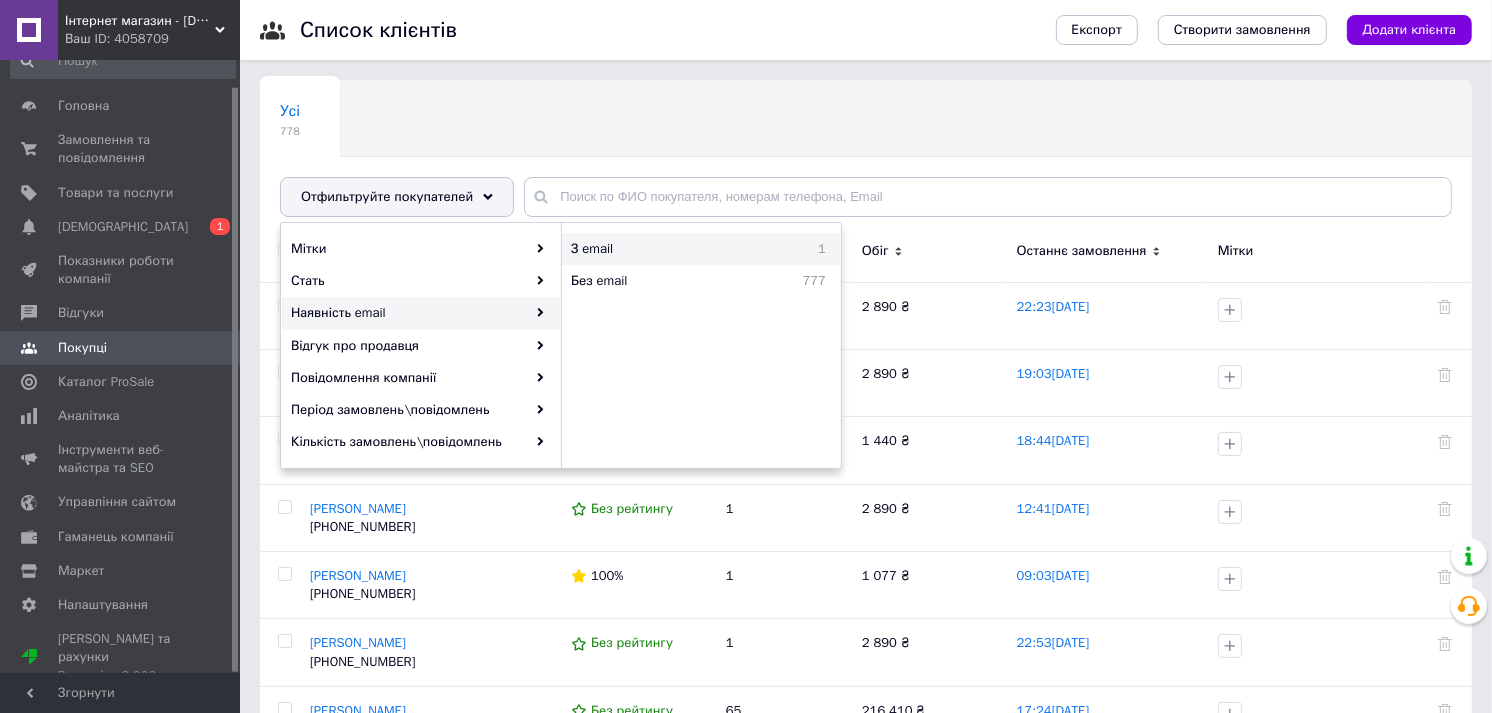 click on "З email" at bounding box center (660, 249) 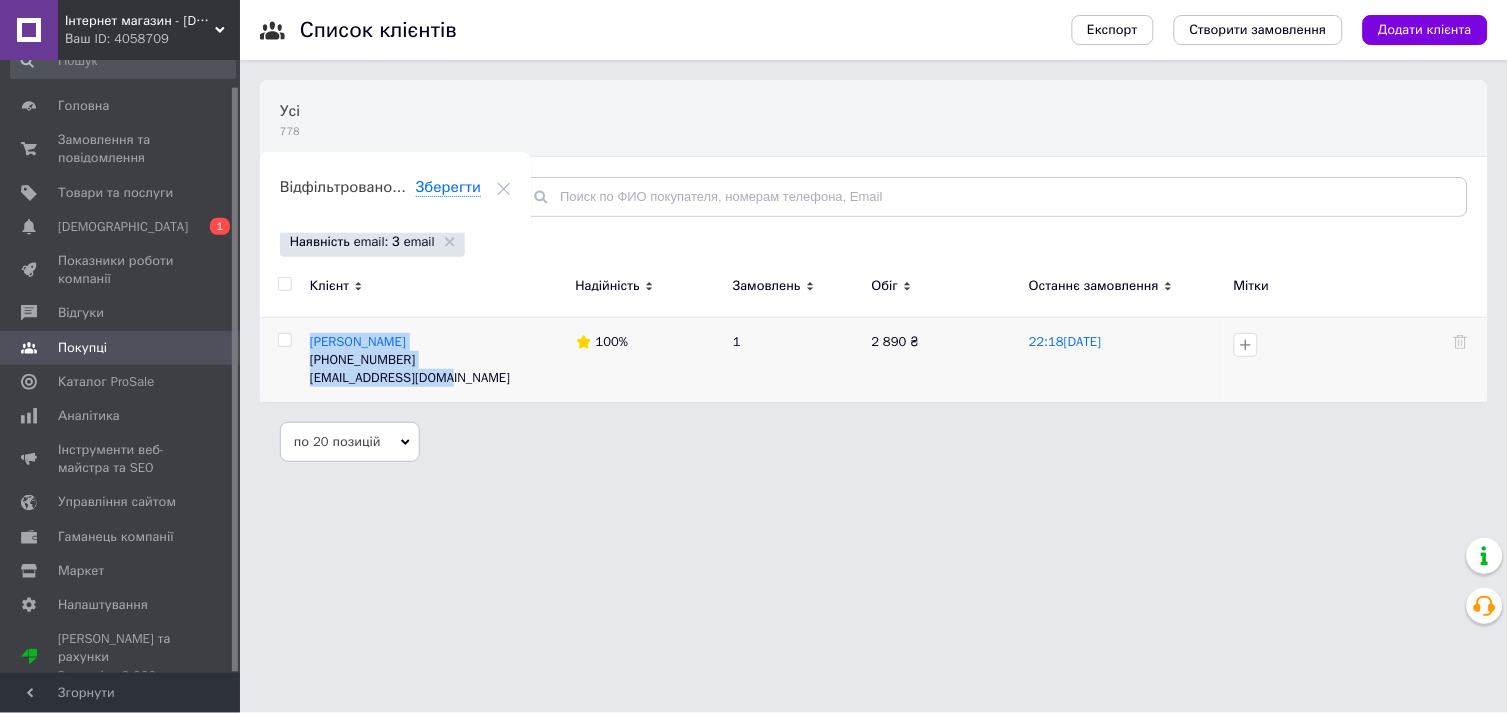 drag, startPoint x: 465, startPoint y: 380, endPoint x: 306, endPoint y: 387, distance: 159.154 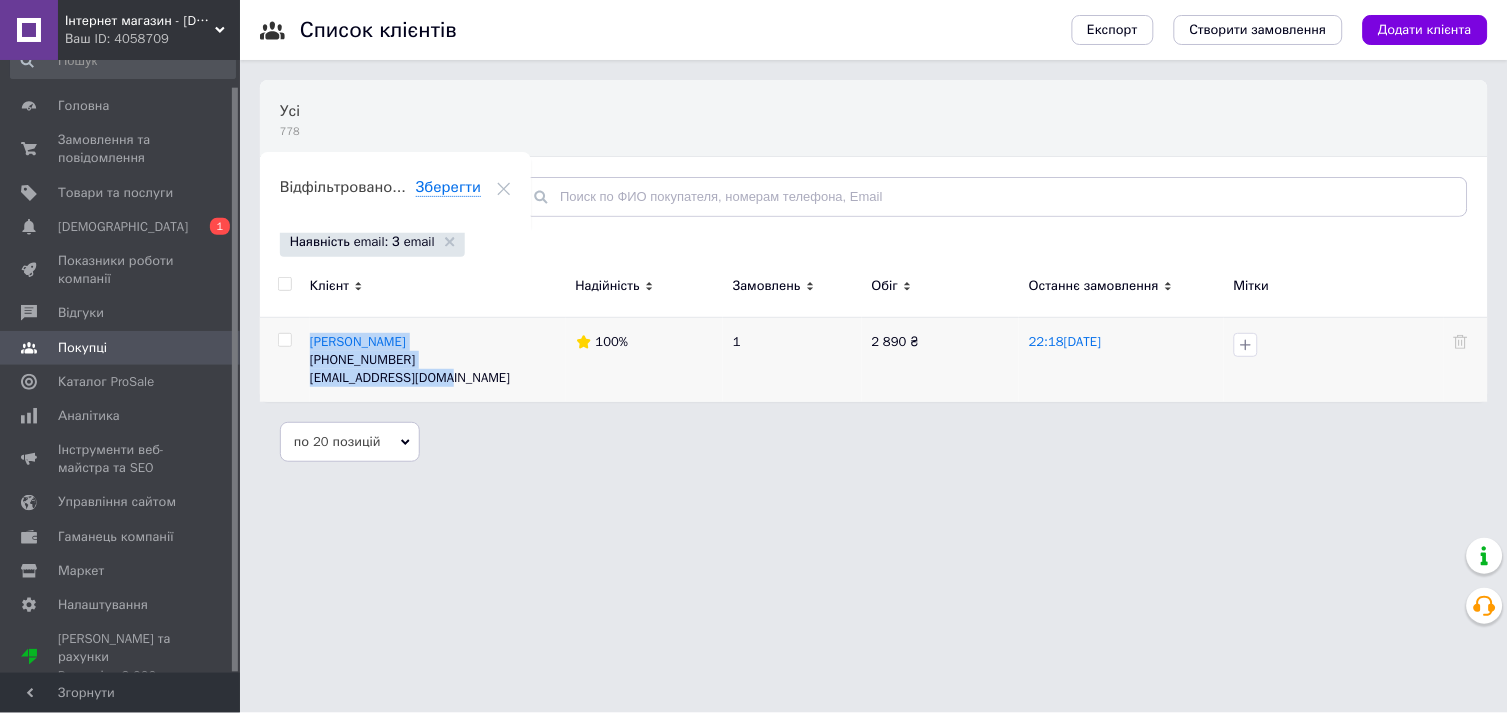 click on "Березюк Анатолий +380731810751 a_berezuk@icloud.com 100% 1 2 890 ₴ 22:18, 07.06.2025" at bounding box center [874, 359] 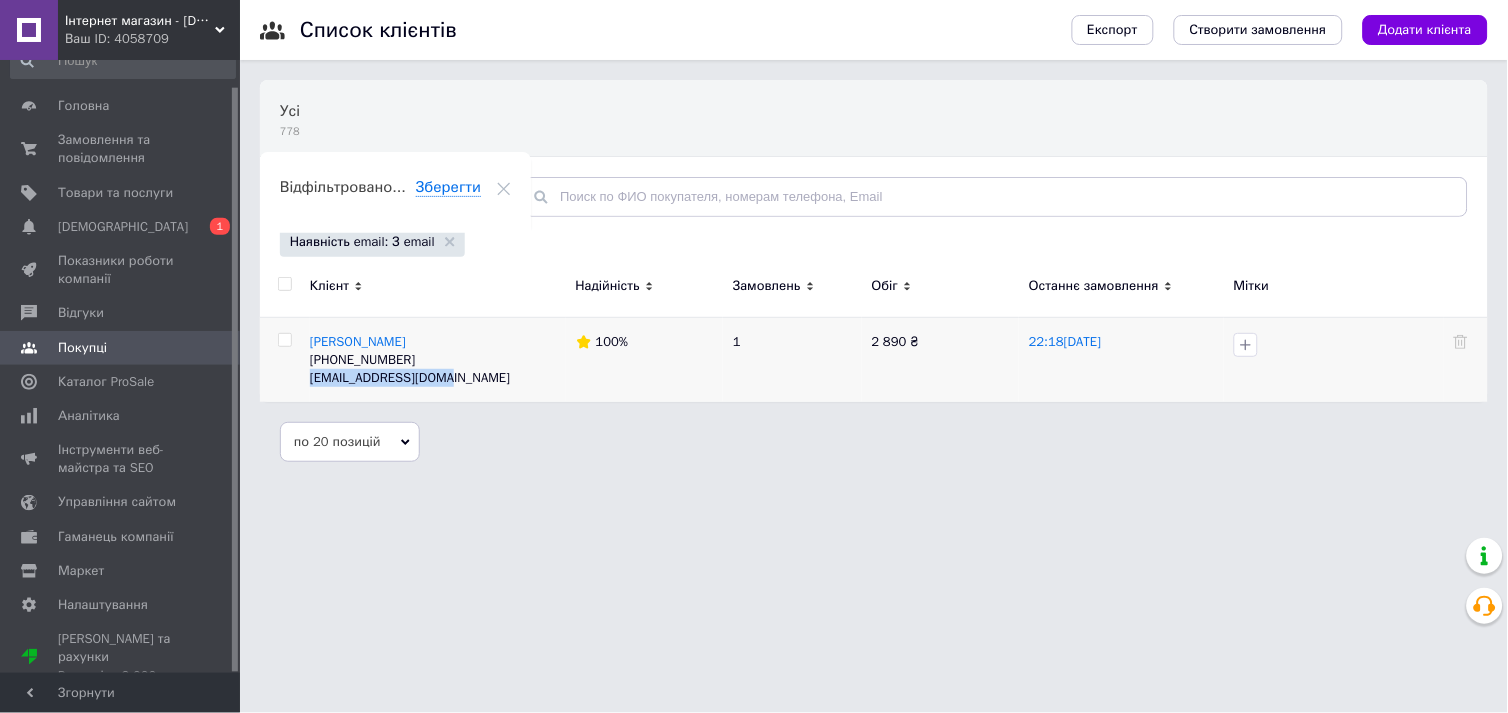 drag, startPoint x: 454, startPoint y: 382, endPoint x: 311, endPoint y: 380, distance: 143.01399 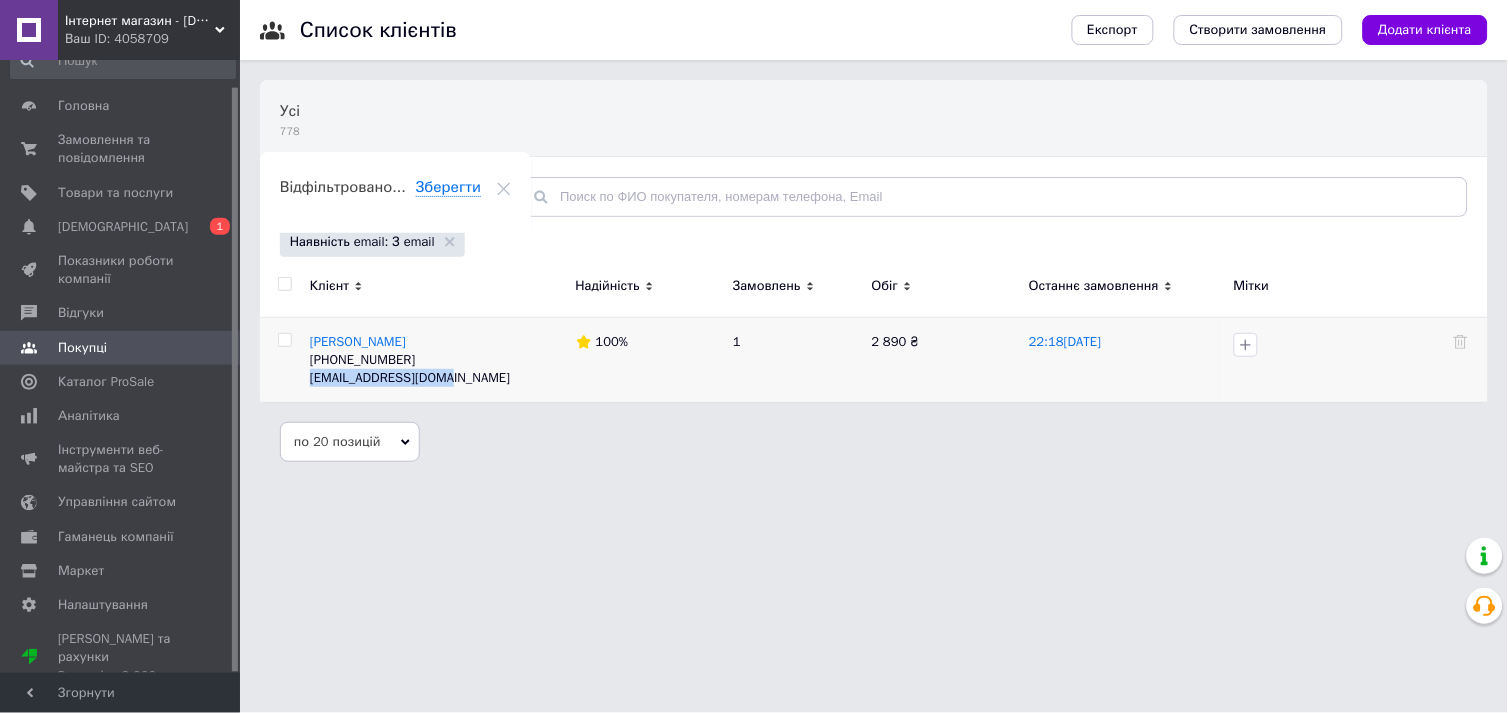 click on "a_berezuk@icloud.com" at bounding box center (438, 378) 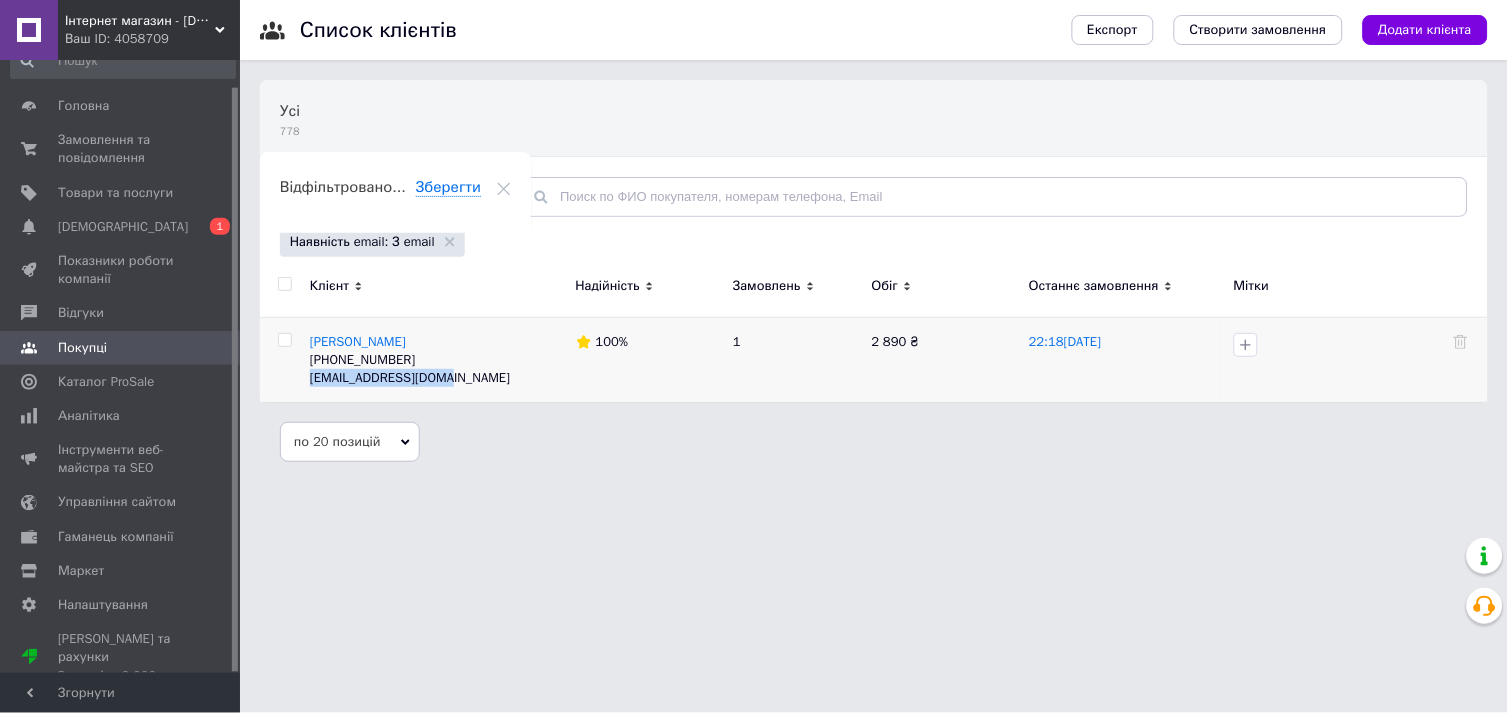 copy on "a_berezuk@icloud.com" 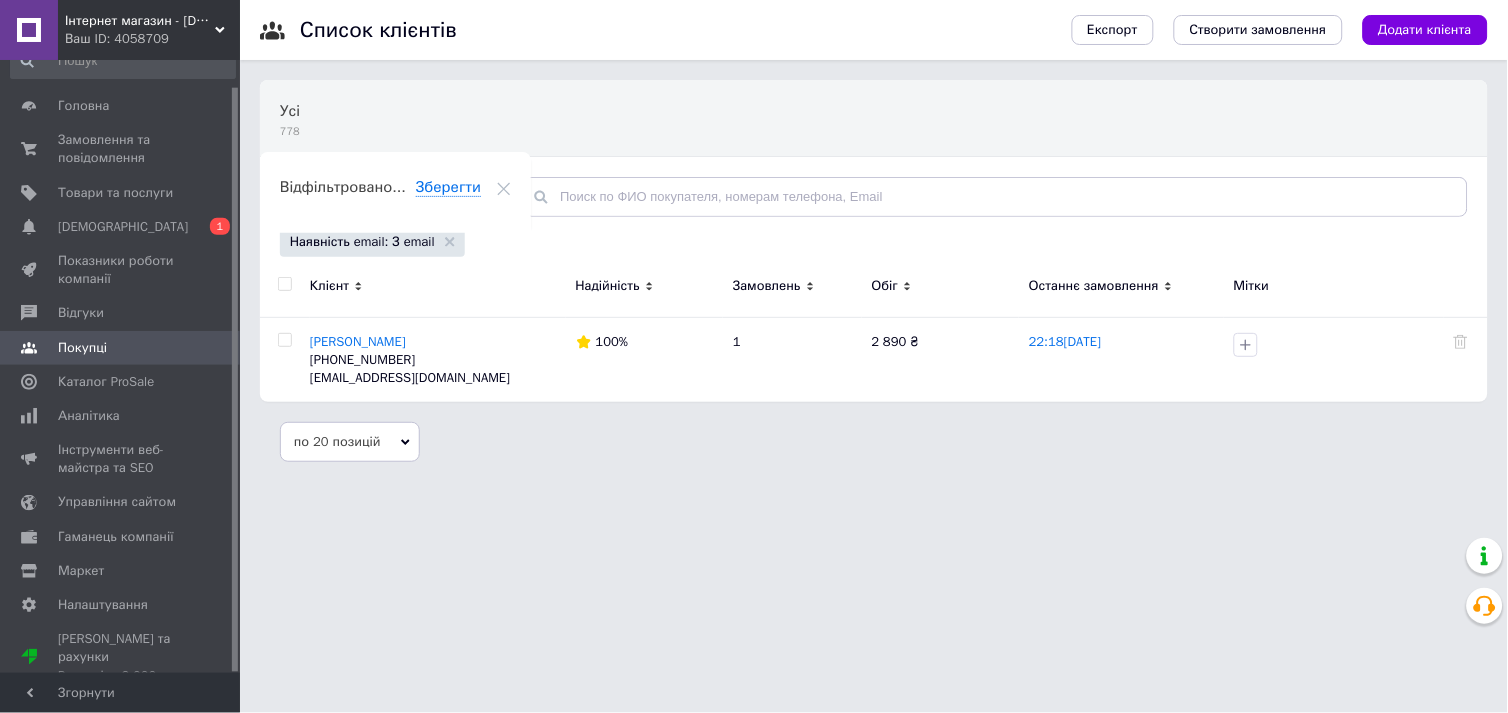 click on "Інтернет магазин - VVmats.com.ua Ваш ID: 4058709 Сайт Інтернет магазин - VVmats.com.ua Кабінет покупця Перевірити стан системи Сторінка на порталі Довідка Вийти Головна Замовлення та повідомлення 0 0 Товари та послуги Сповіщення 0 1 Показники роботи компанії Відгуки Покупці Каталог ProSale Аналітика Інструменти веб-майстра та SEO Управління сайтом Гаманець компанії Маркет Налаштування Тарифи та рахунки Prom мікс 6 000 Згорнути
Список клієнтів Експорт Створити замовлення Додати клієнта Усі 778 Ok Відфільтровано...  Усі 778" at bounding box center [754, 241] 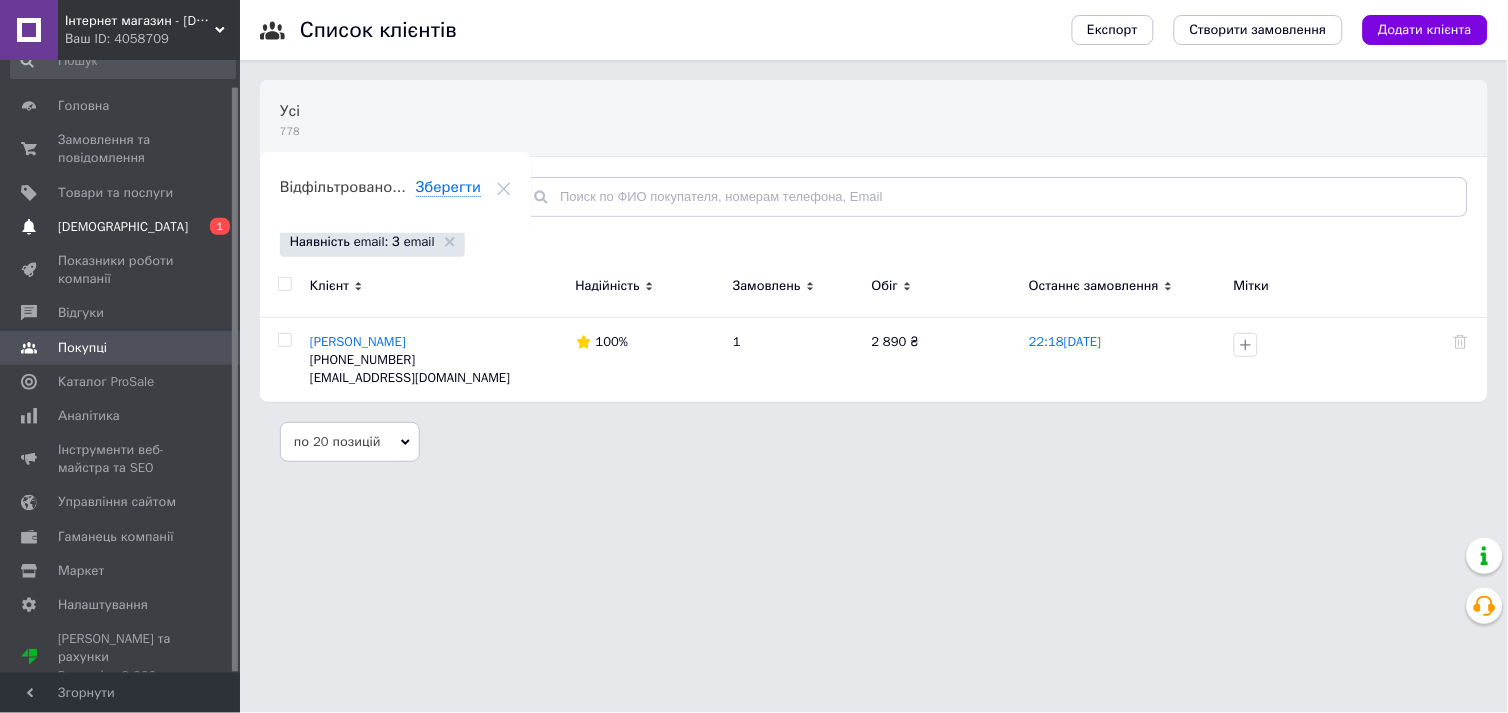 click on "[DEMOGRAPHIC_DATA]" at bounding box center (123, 227) 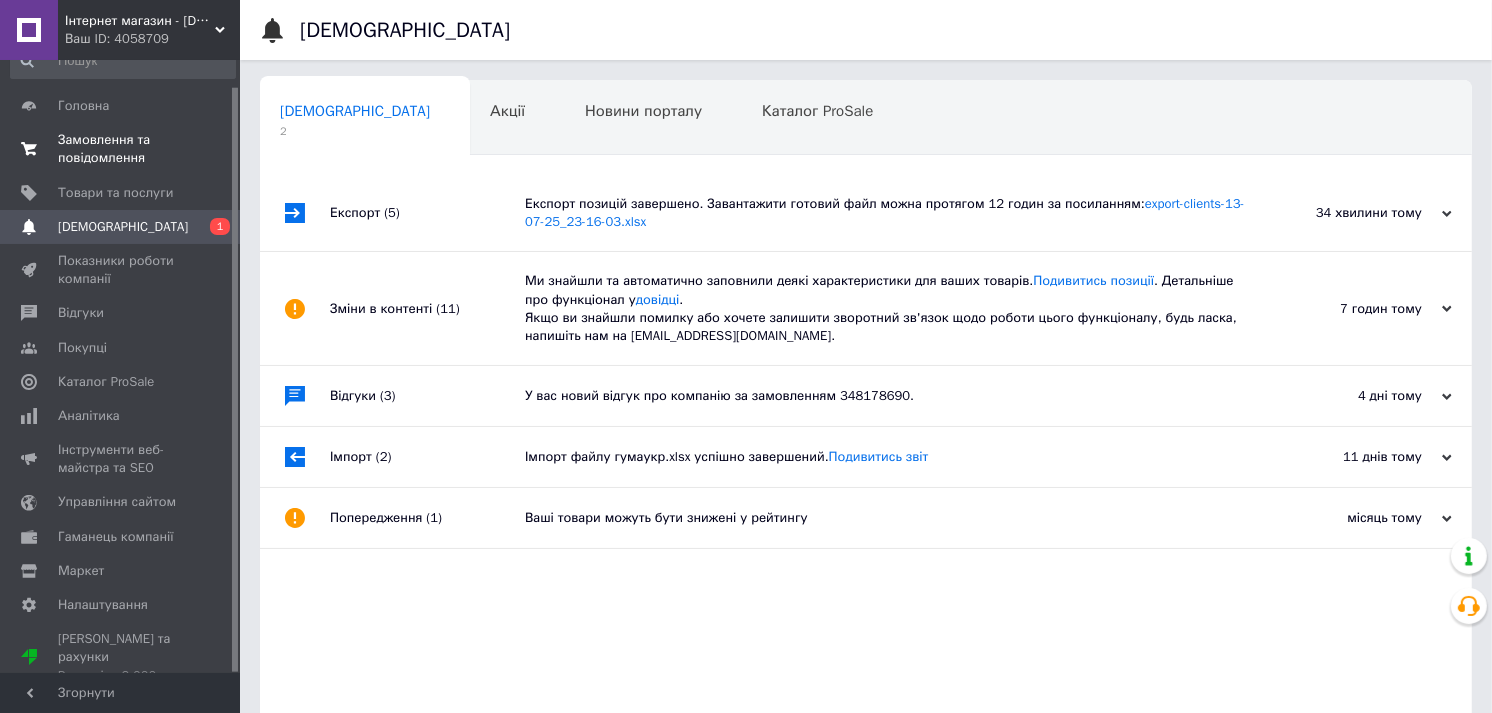 click on "Замовлення та повідомлення" at bounding box center (121, 149) 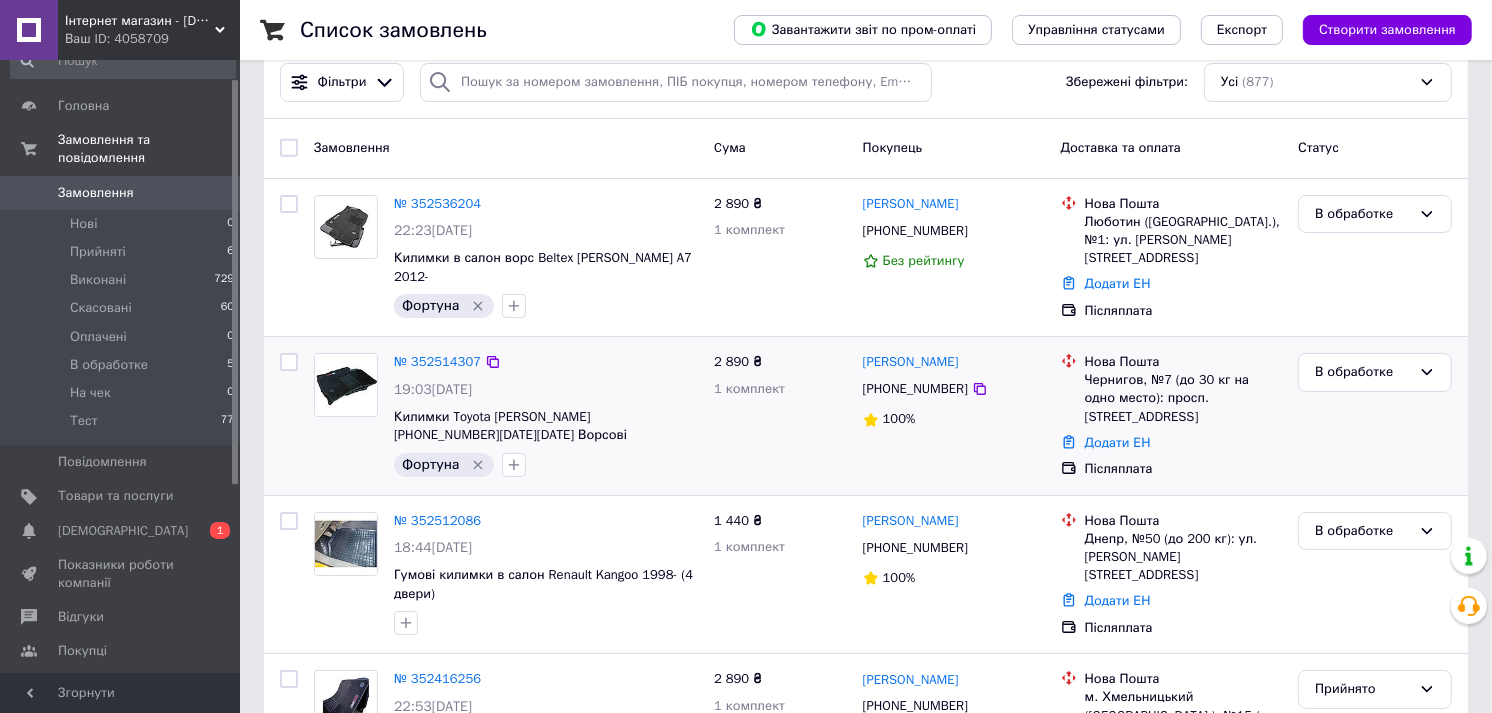 scroll, scrollTop: 0, scrollLeft: 0, axis: both 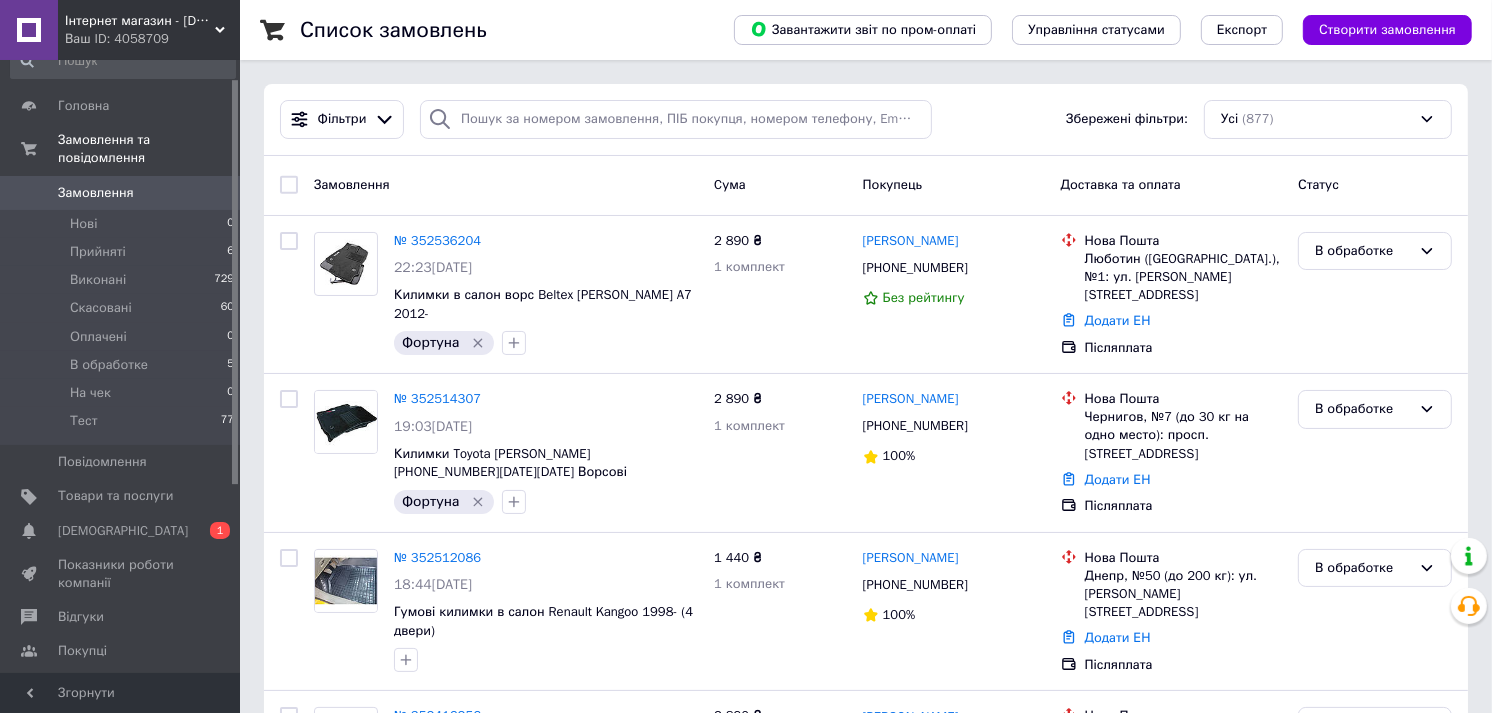 click on "Сповіщення 0 1" at bounding box center [123, 531] 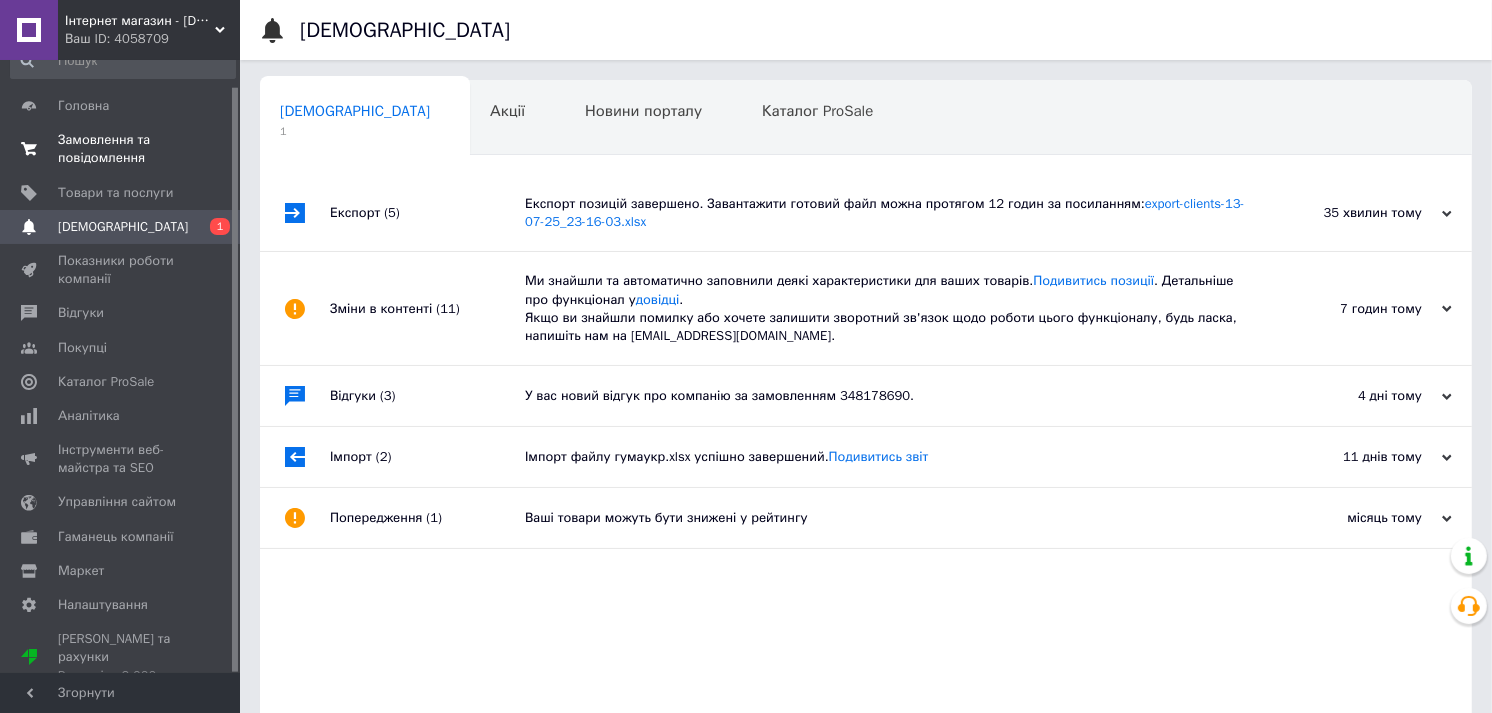 click on "Замовлення та повідомлення" at bounding box center [121, 149] 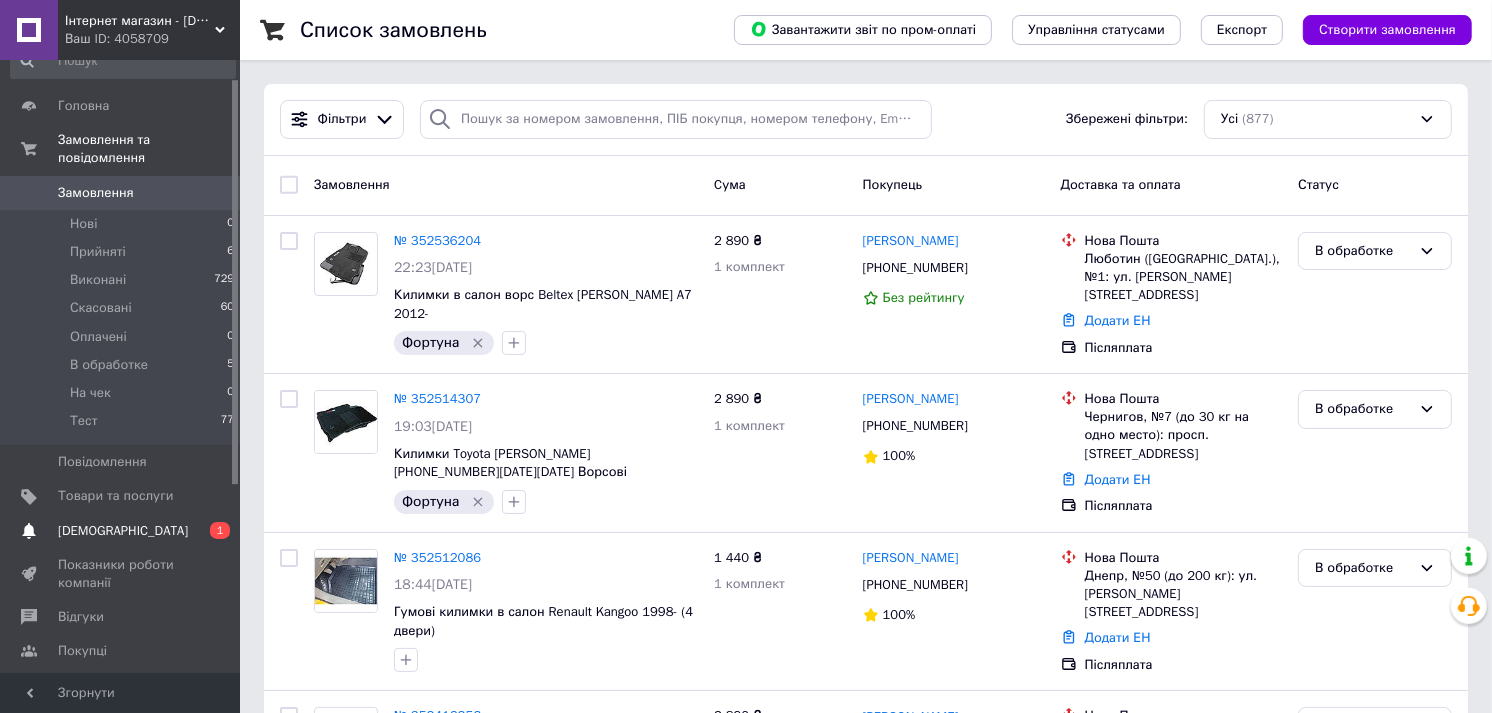 click on "[DEMOGRAPHIC_DATA]" at bounding box center (121, 531) 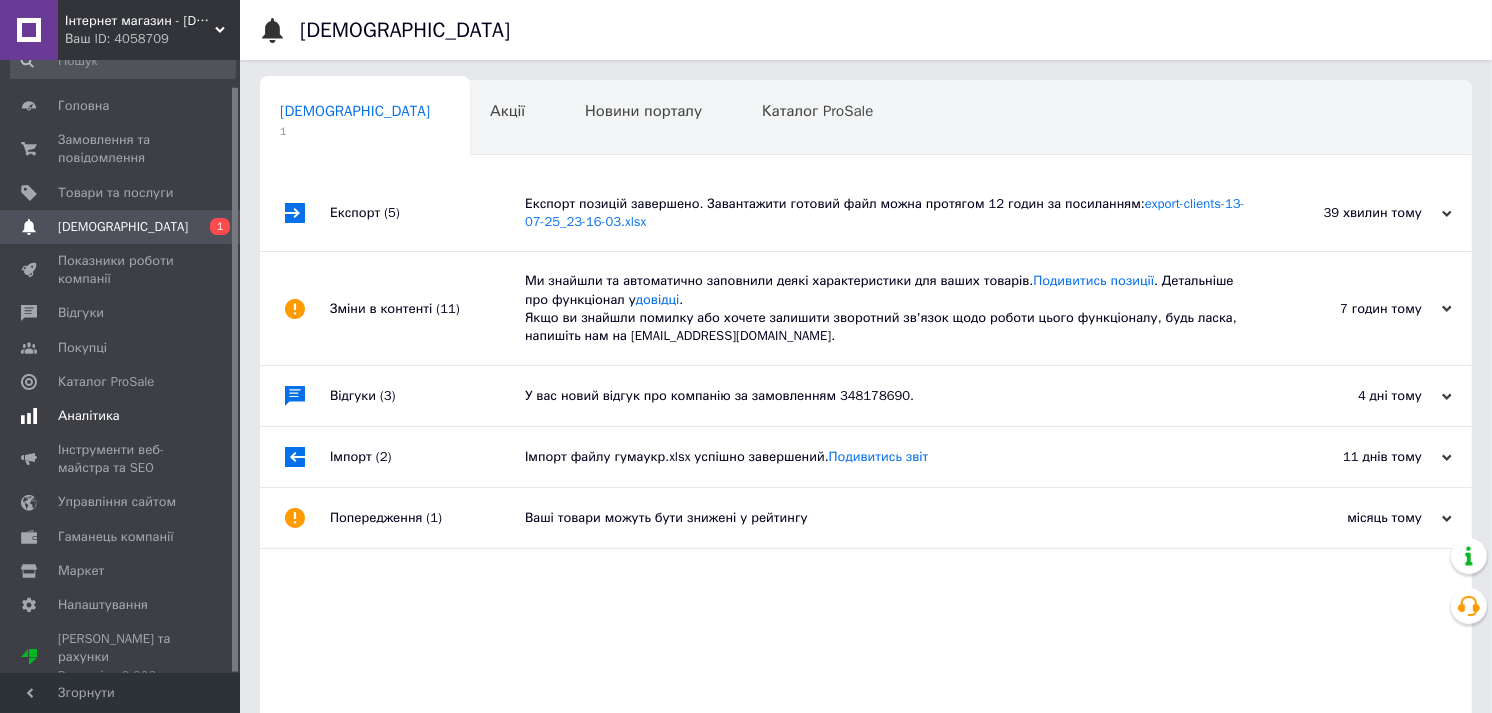 click on "Аналітика" at bounding box center (121, 416) 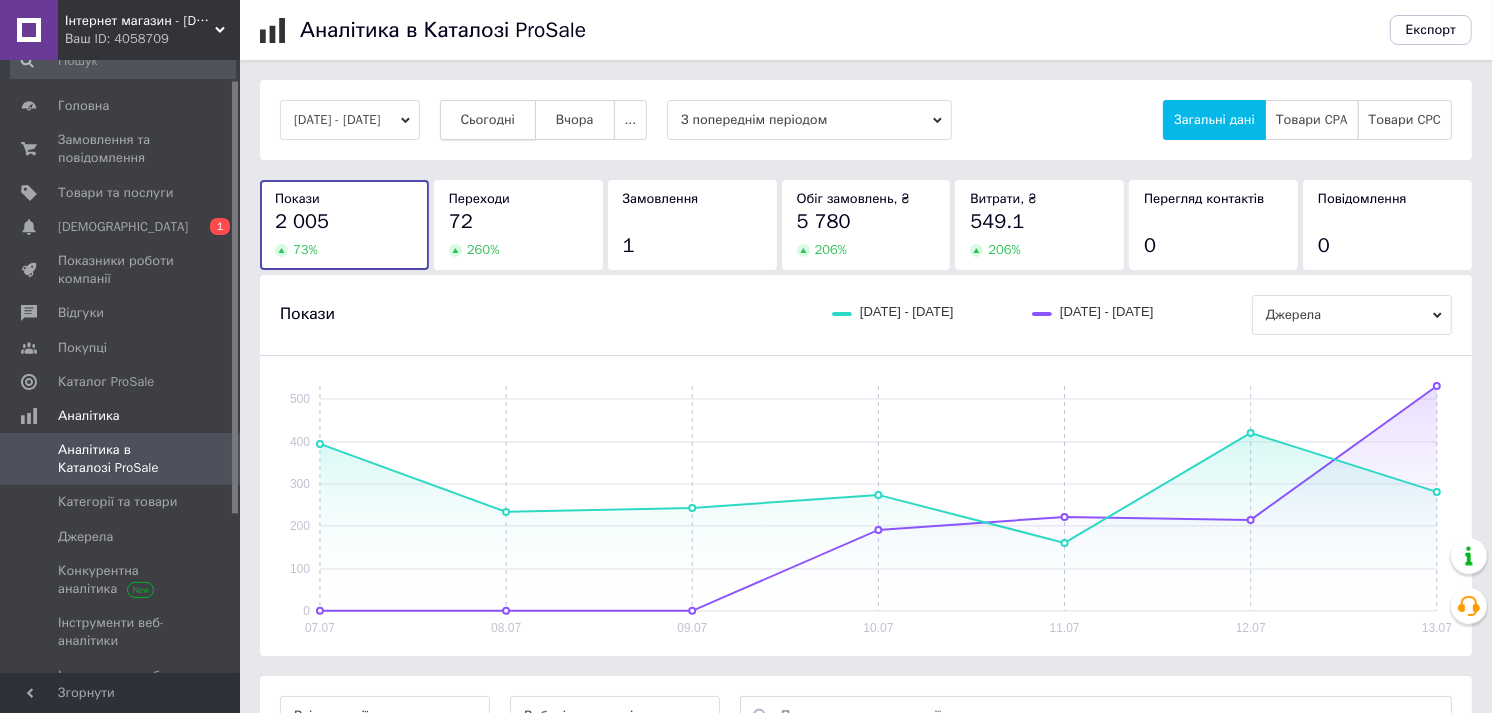 click on "Сьогодні" at bounding box center [488, 120] 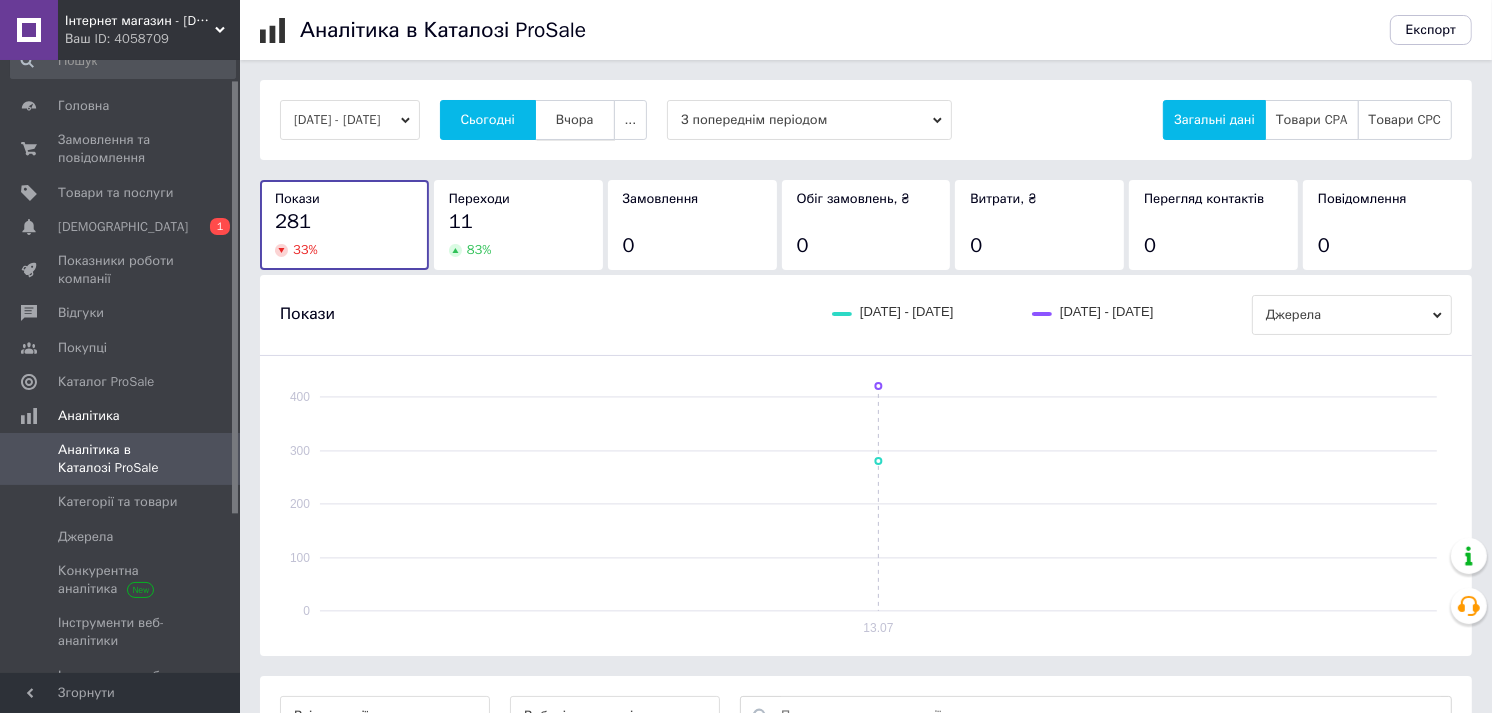 click on "Вчора" at bounding box center [575, 120] 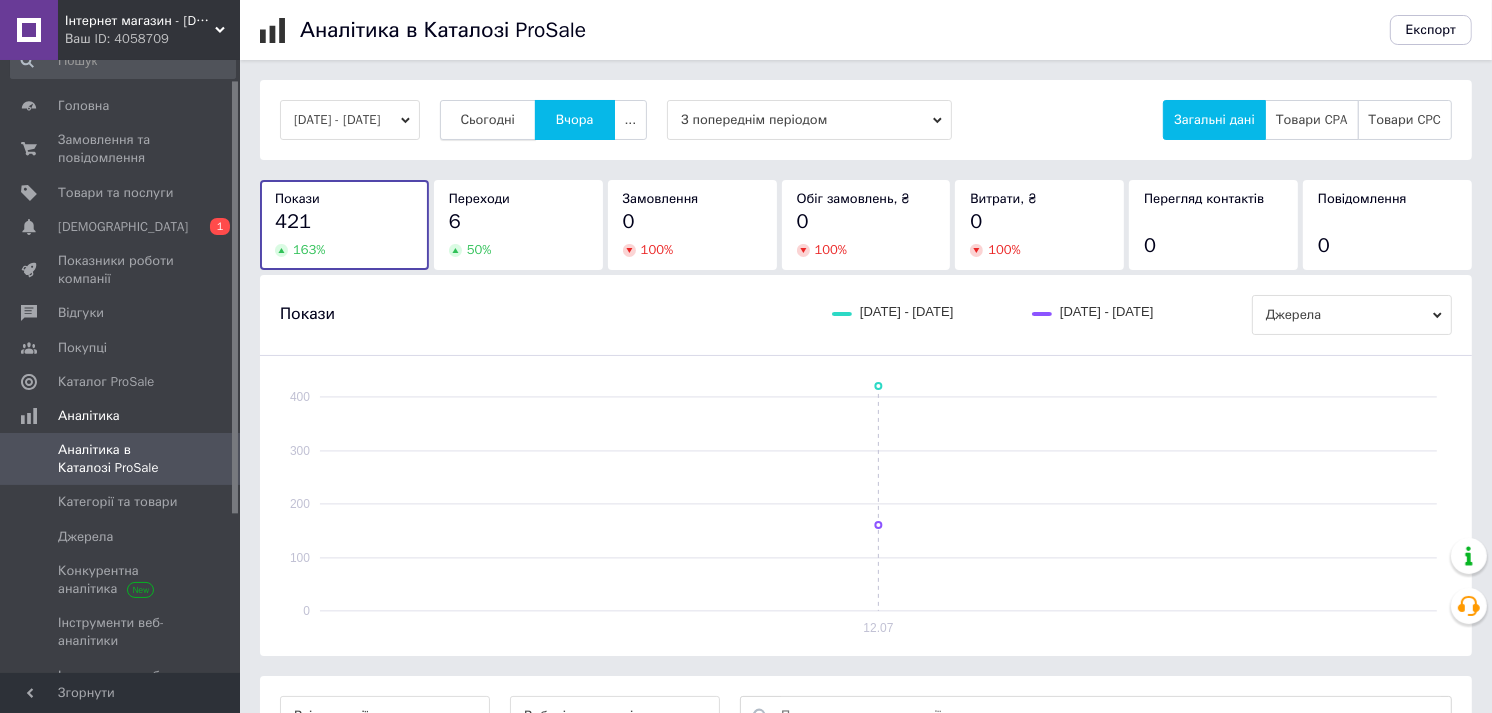 click on "Сьогодні" at bounding box center (488, 120) 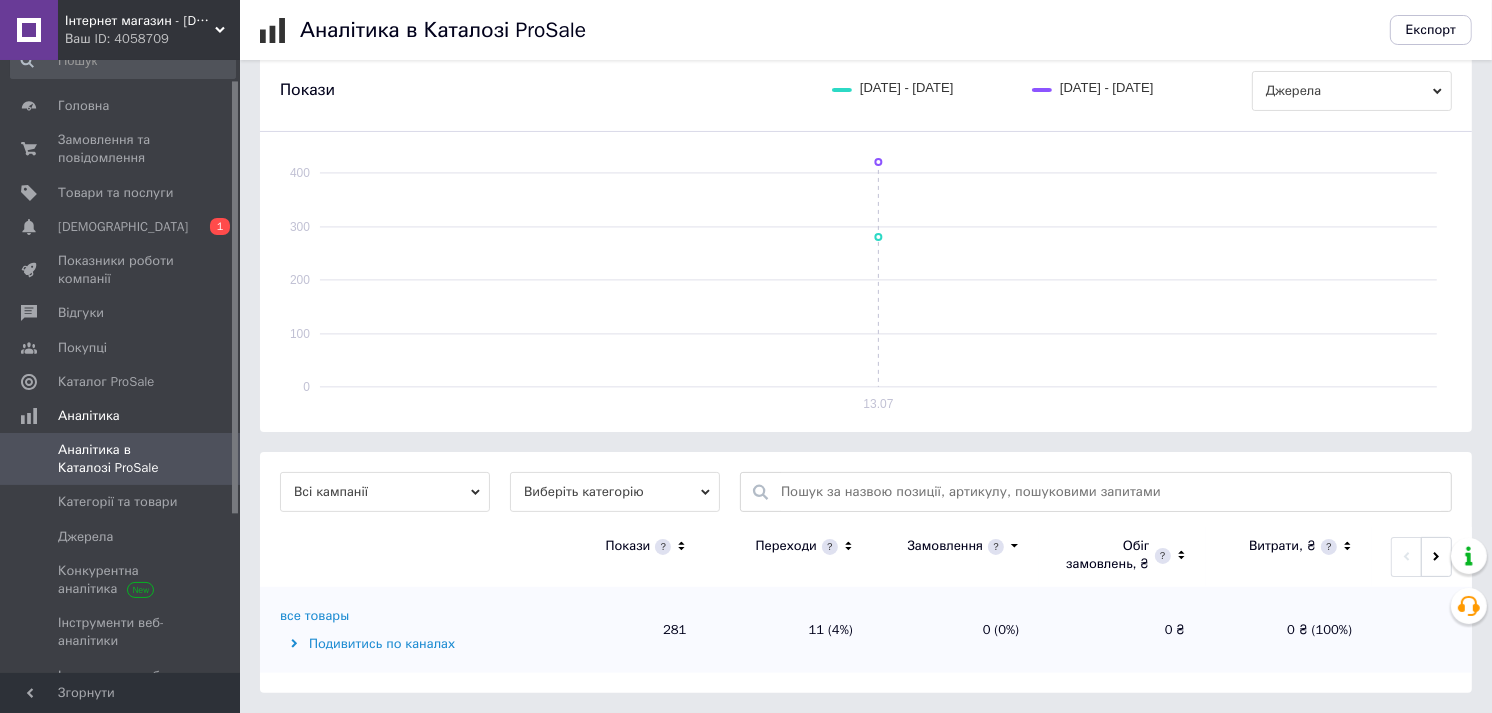 click on "все товары" at bounding box center (314, 616) 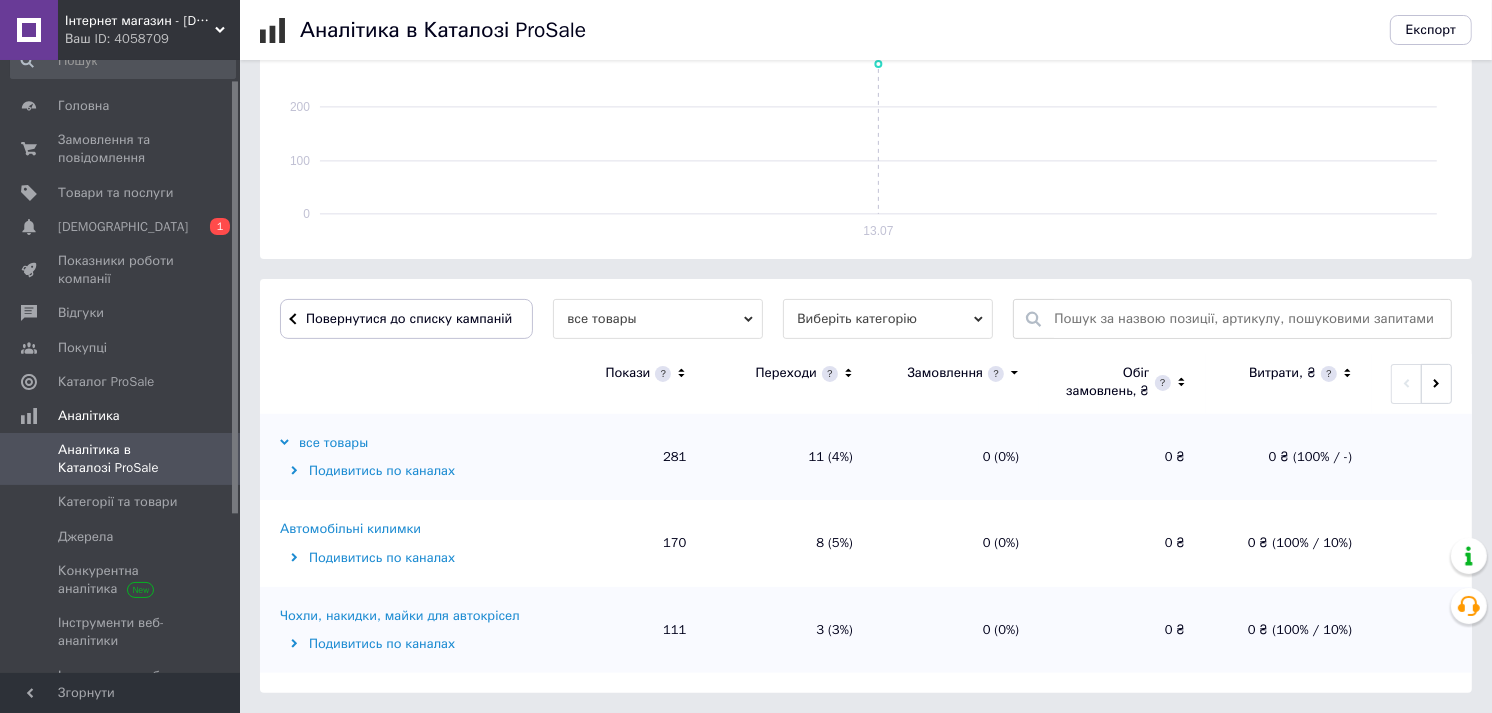 click on "Автомобільні килимки" at bounding box center (350, 529) 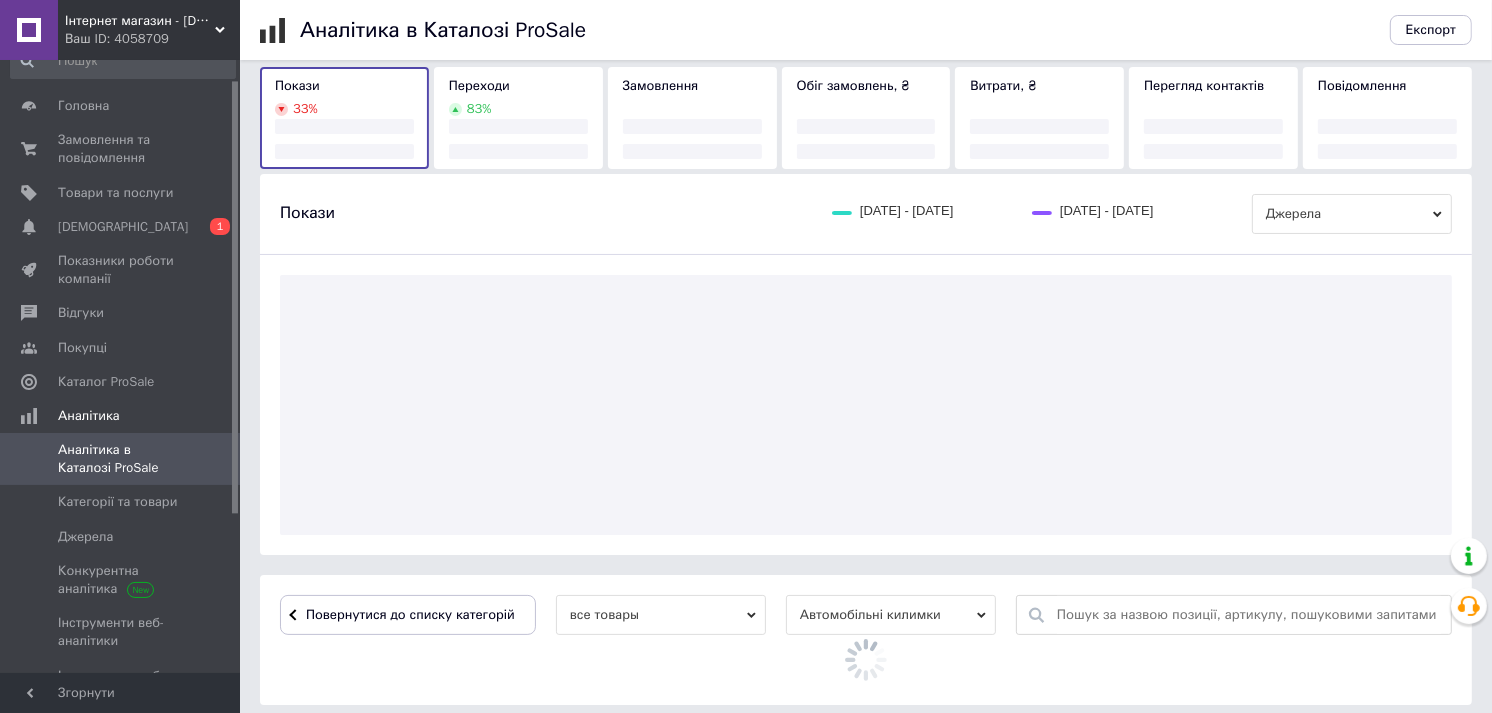 scroll, scrollTop: 397, scrollLeft: 0, axis: vertical 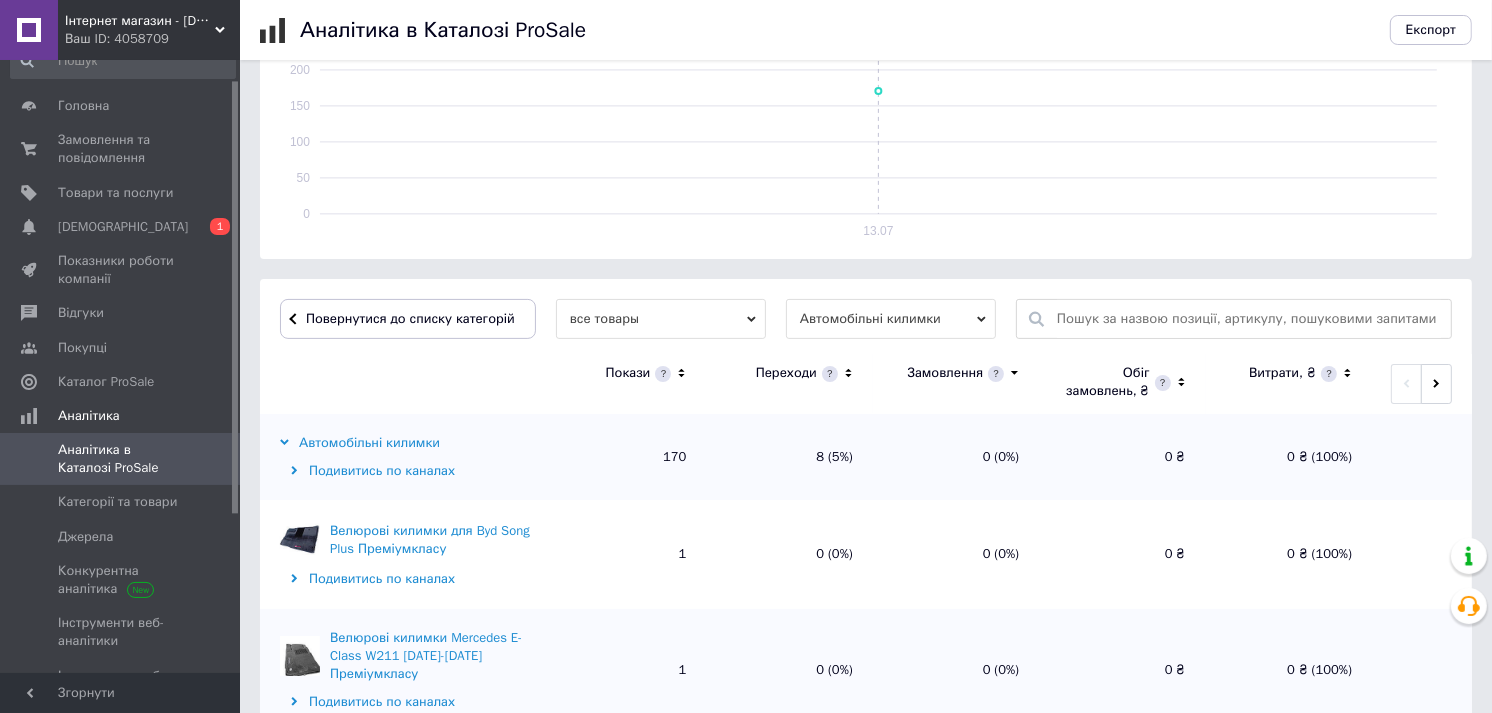click 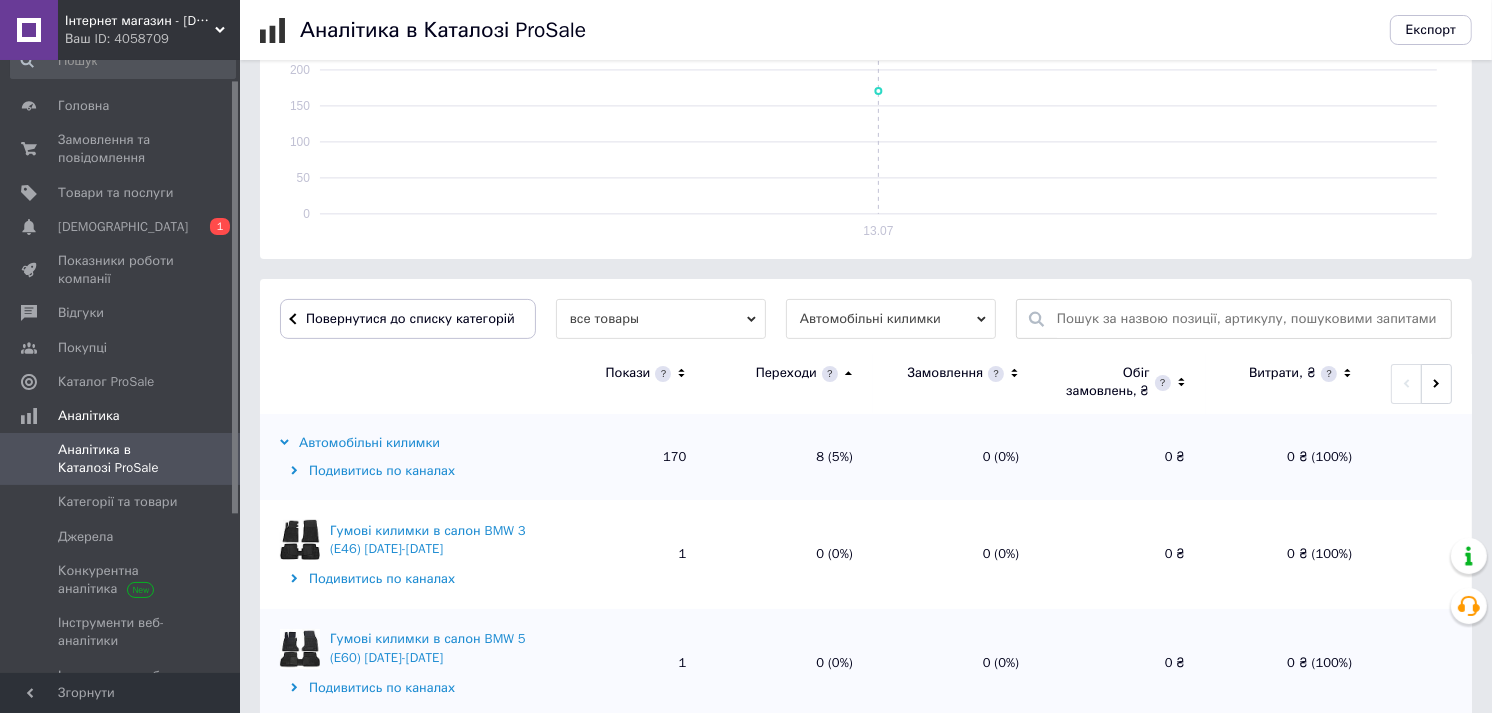 click 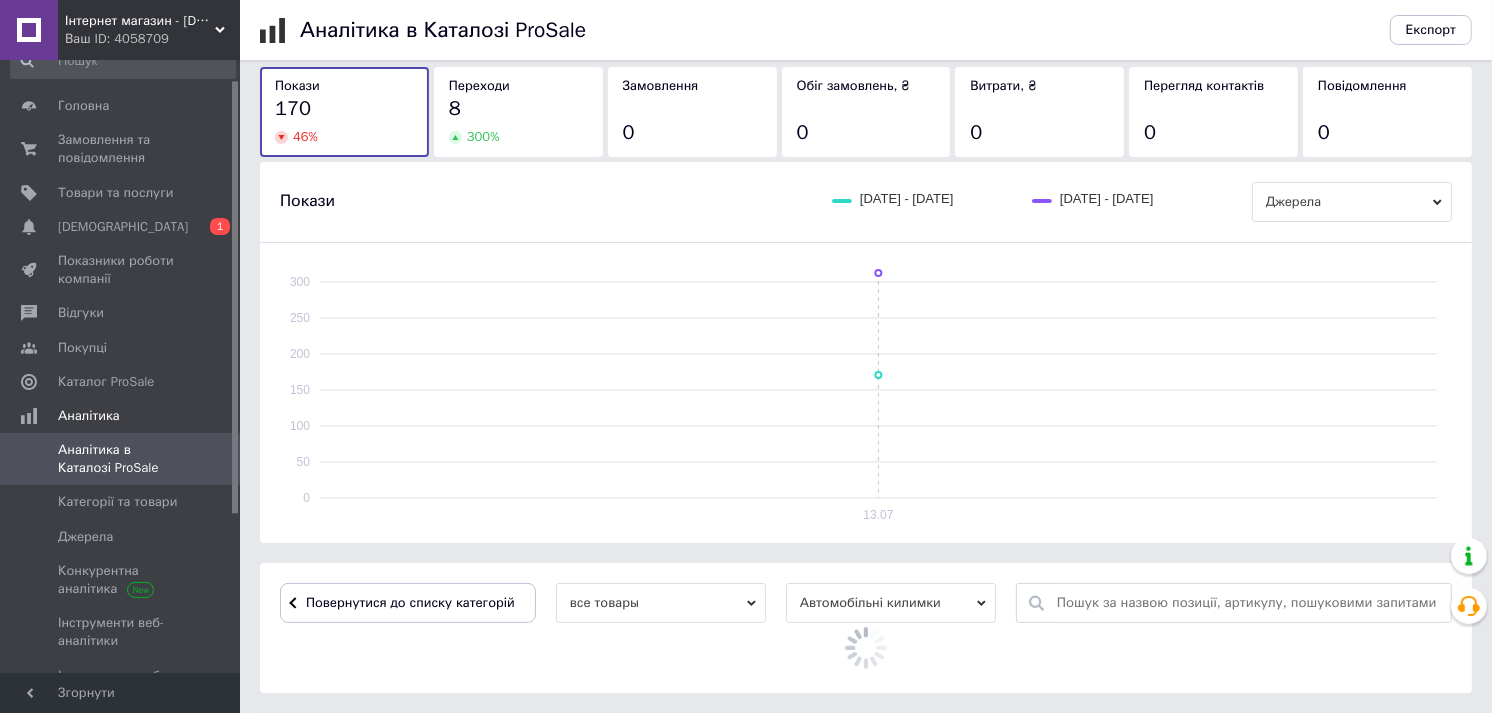 scroll, scrollTop: 397, scrollLeft: 0, axis: vertical 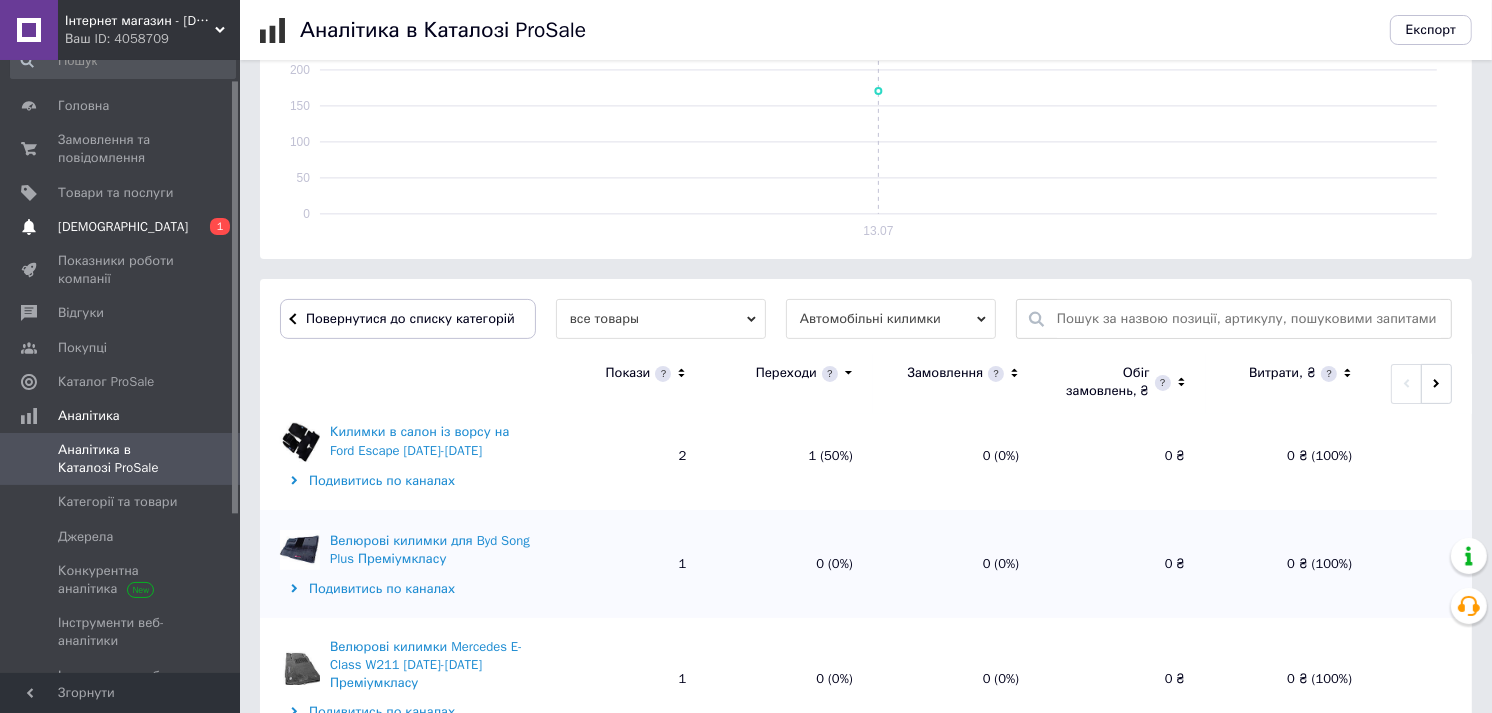 click on "[DEMOGRAPHIC_DATA]" at bounding box center (121, 227) 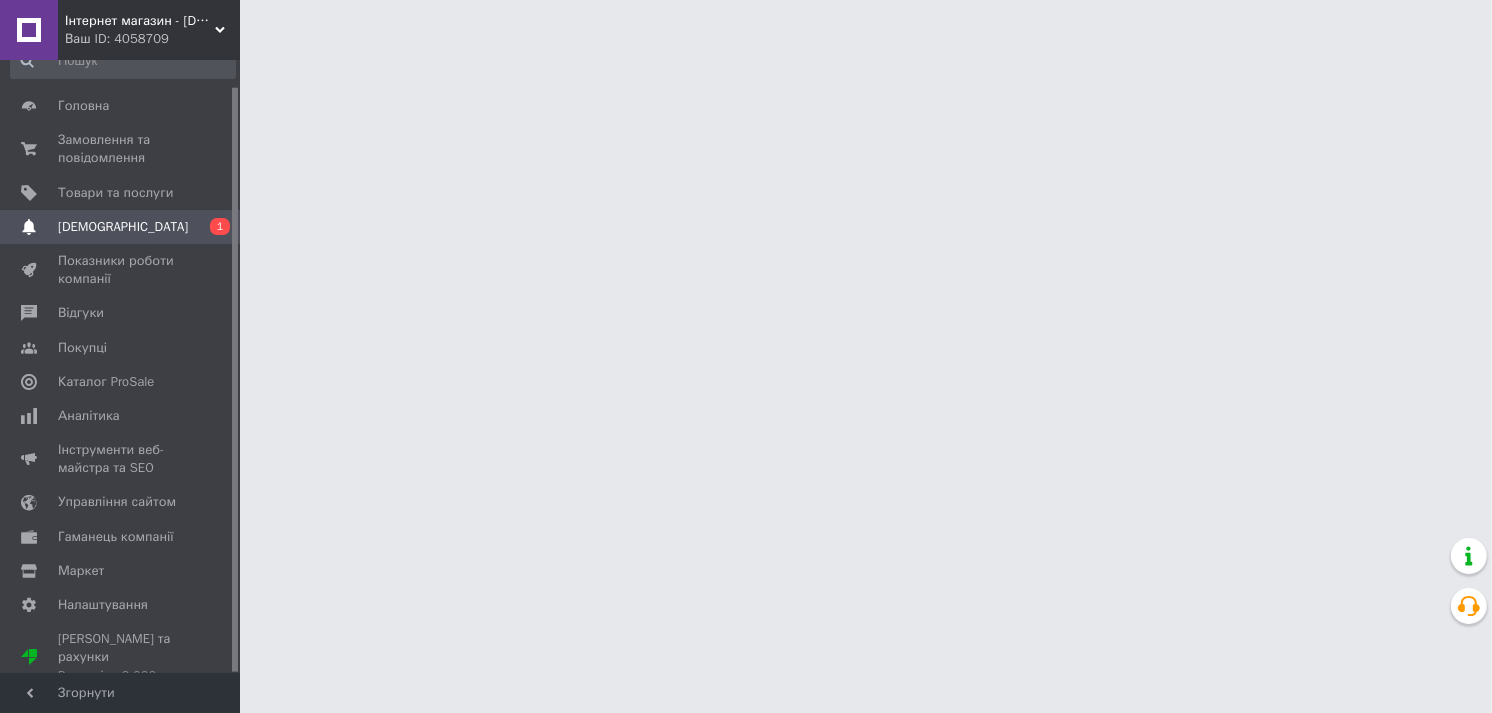 scroll, scrollTop: 0, scrollLeft: 0, axis: both 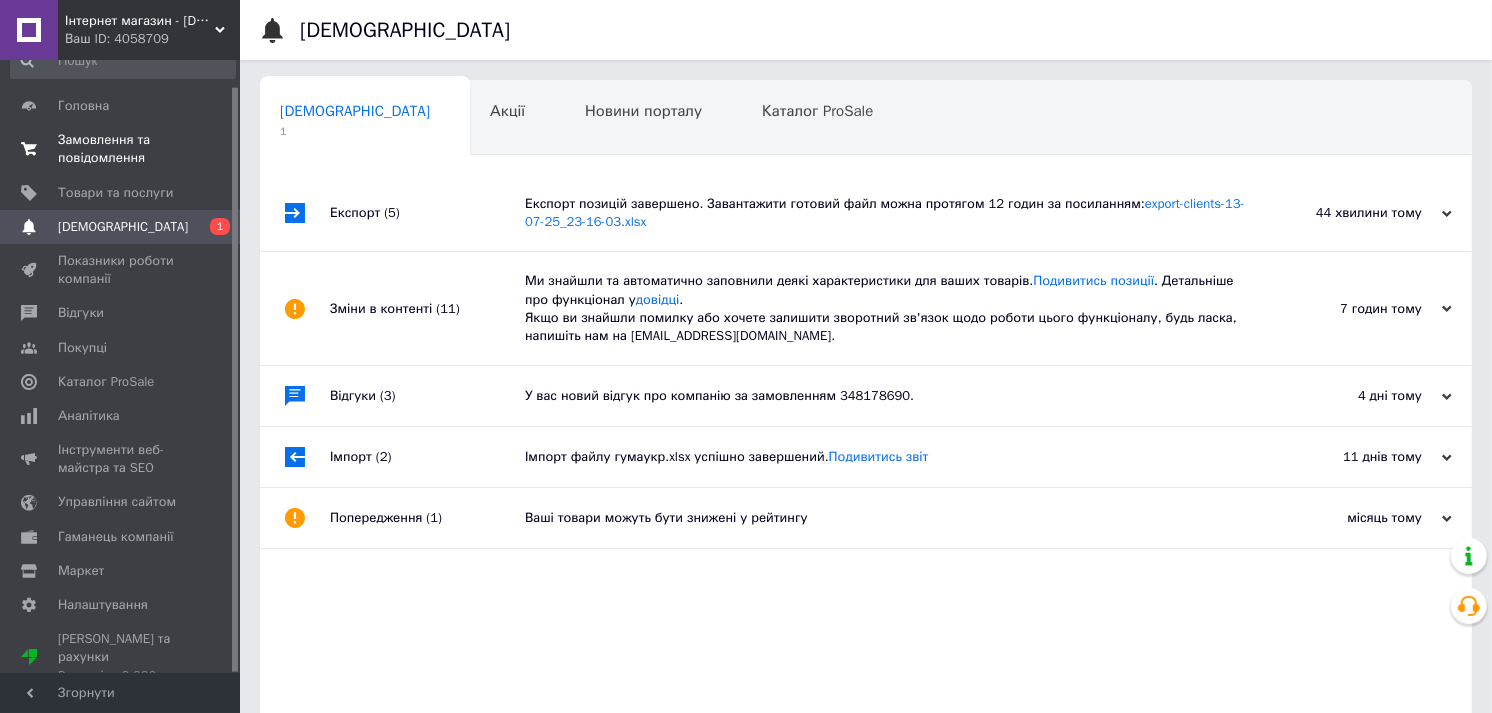 click on "Замовлення та повідомлення" at bounding box center (121, 149) 